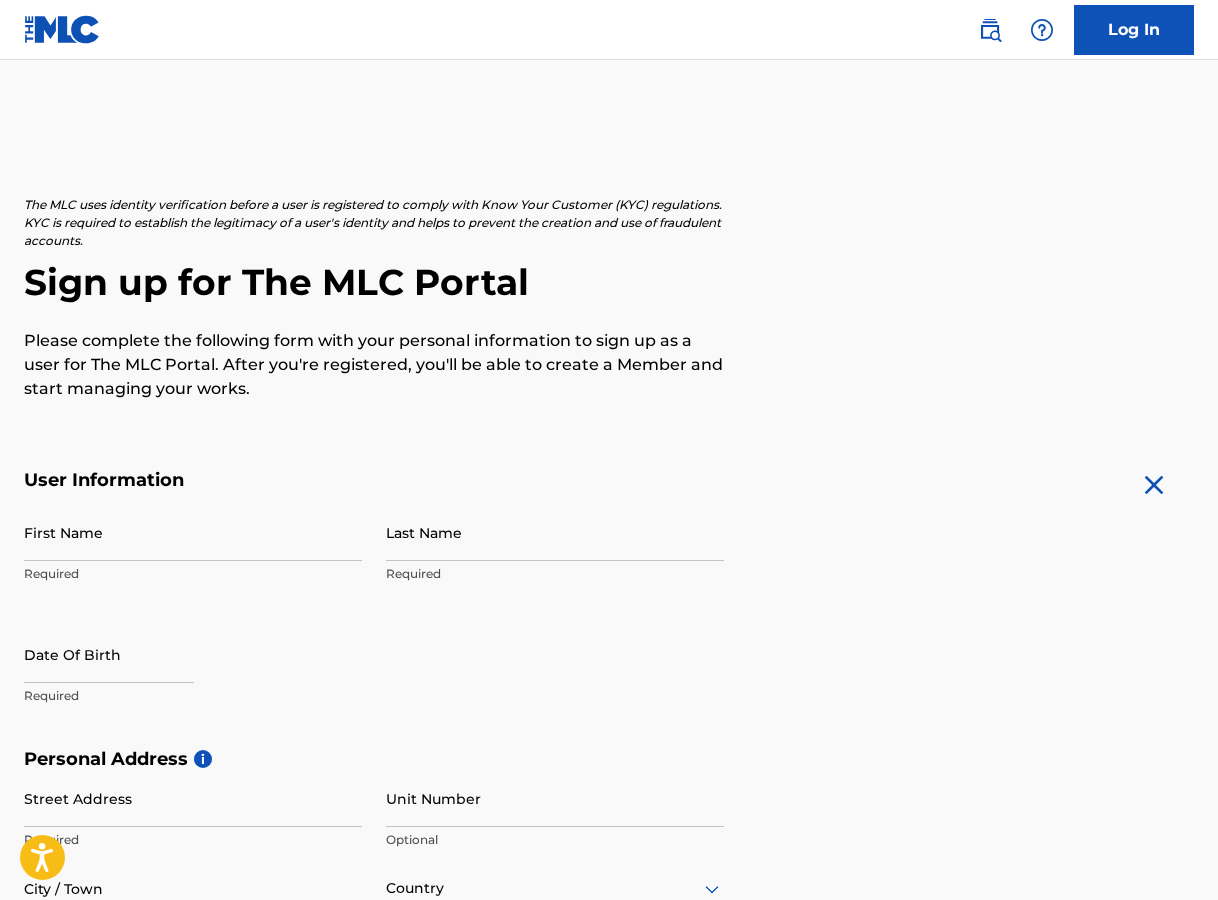 scroll, scrollTop: 0, scrollLeft: 0, axis: both 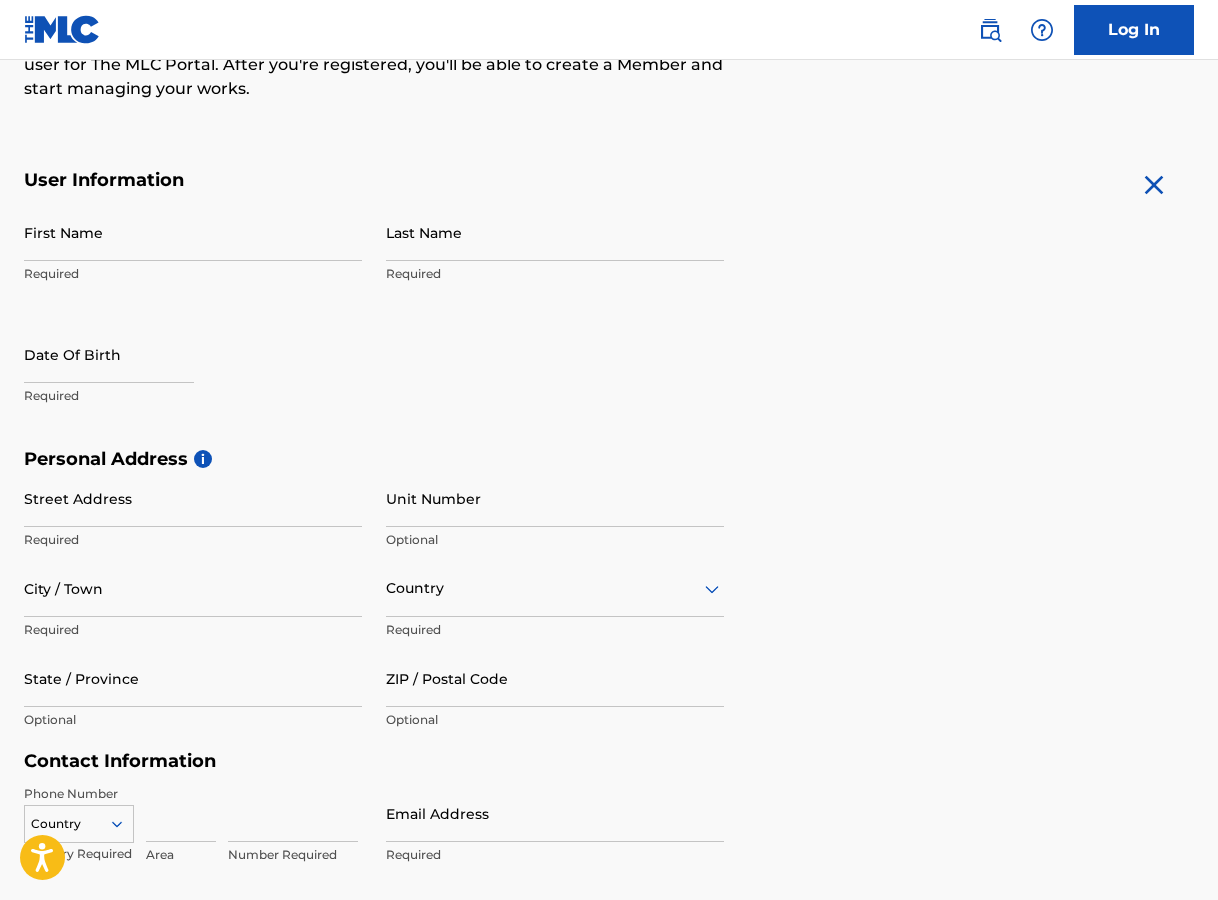 click on "First Name" at bounding box center (193, 232) 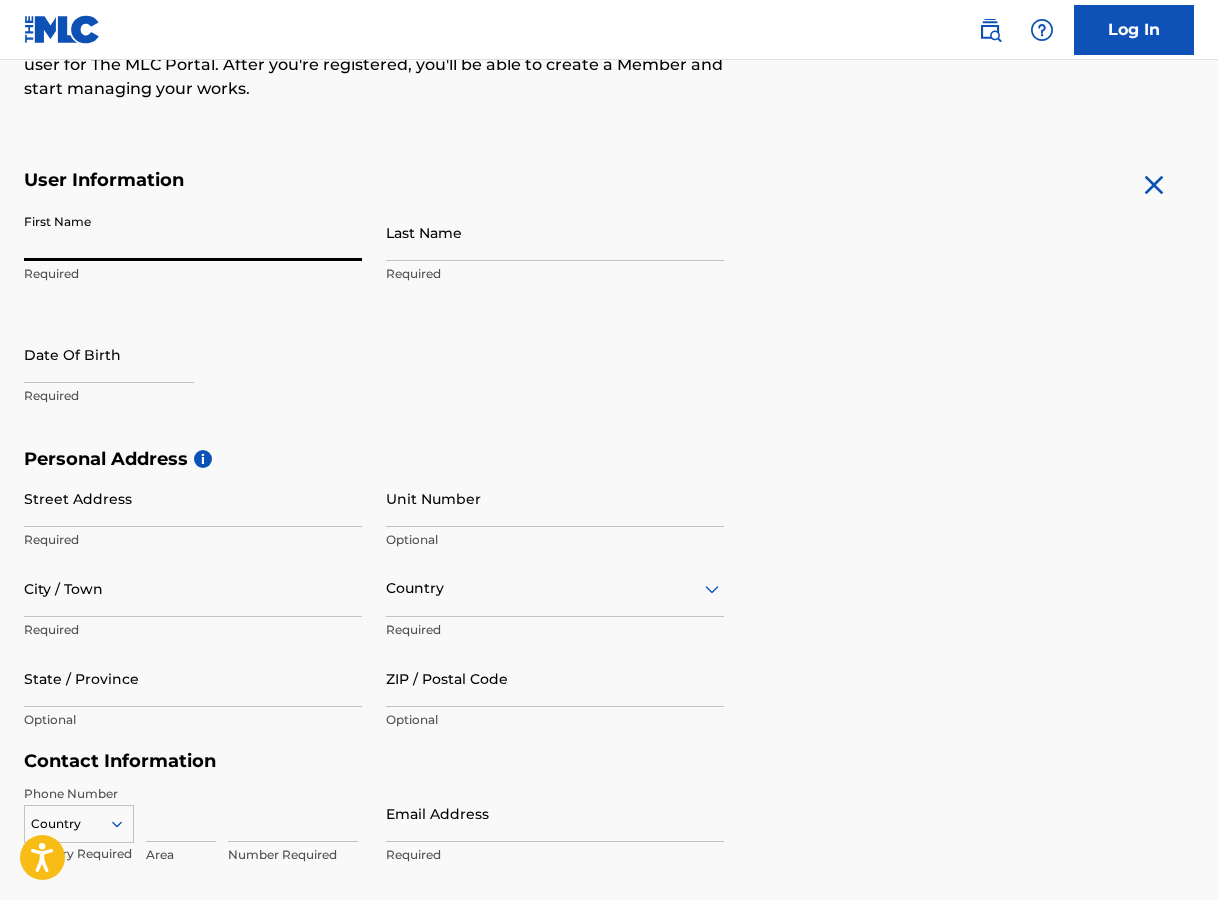 type on "[PERSON_NAME]" 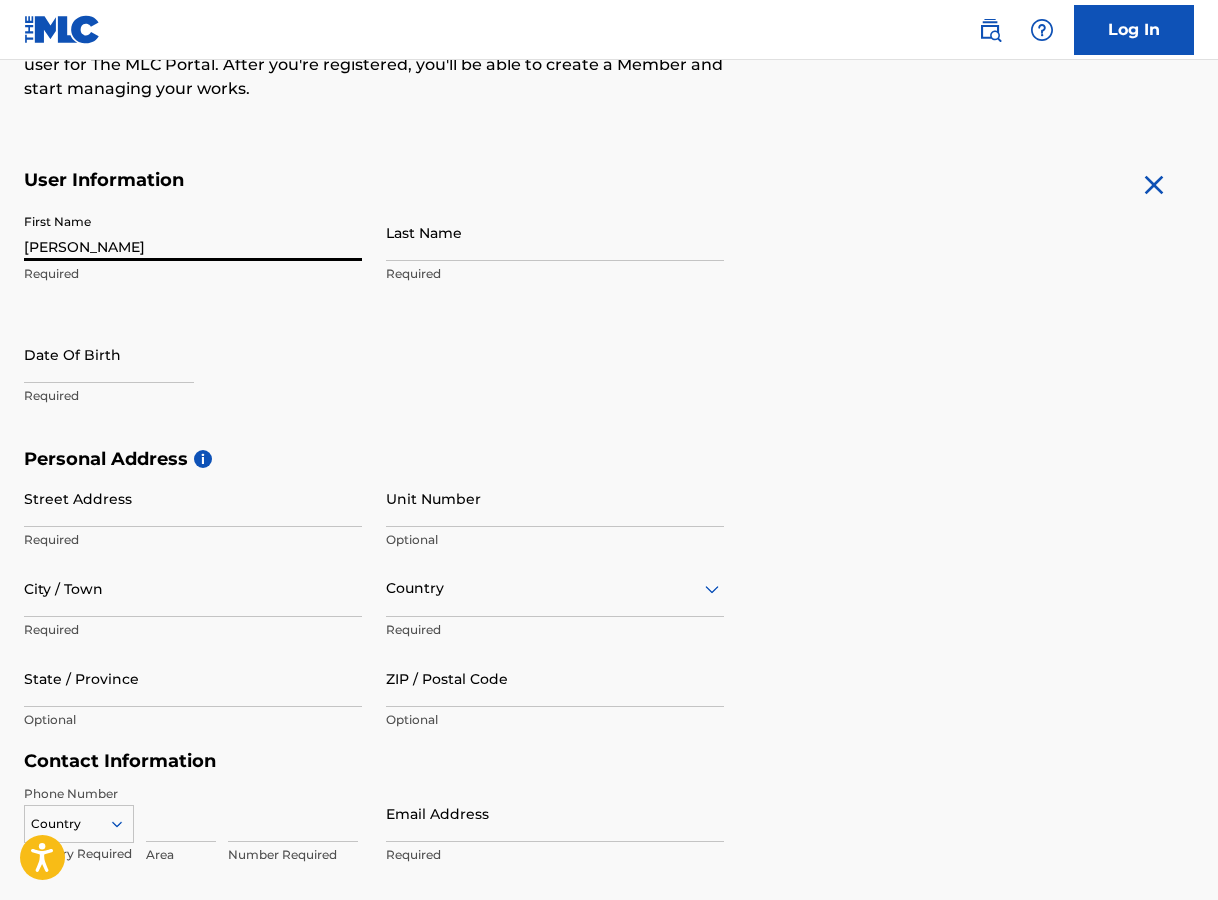 type on "[PERSON_NAME] [PERSON_NAME]" 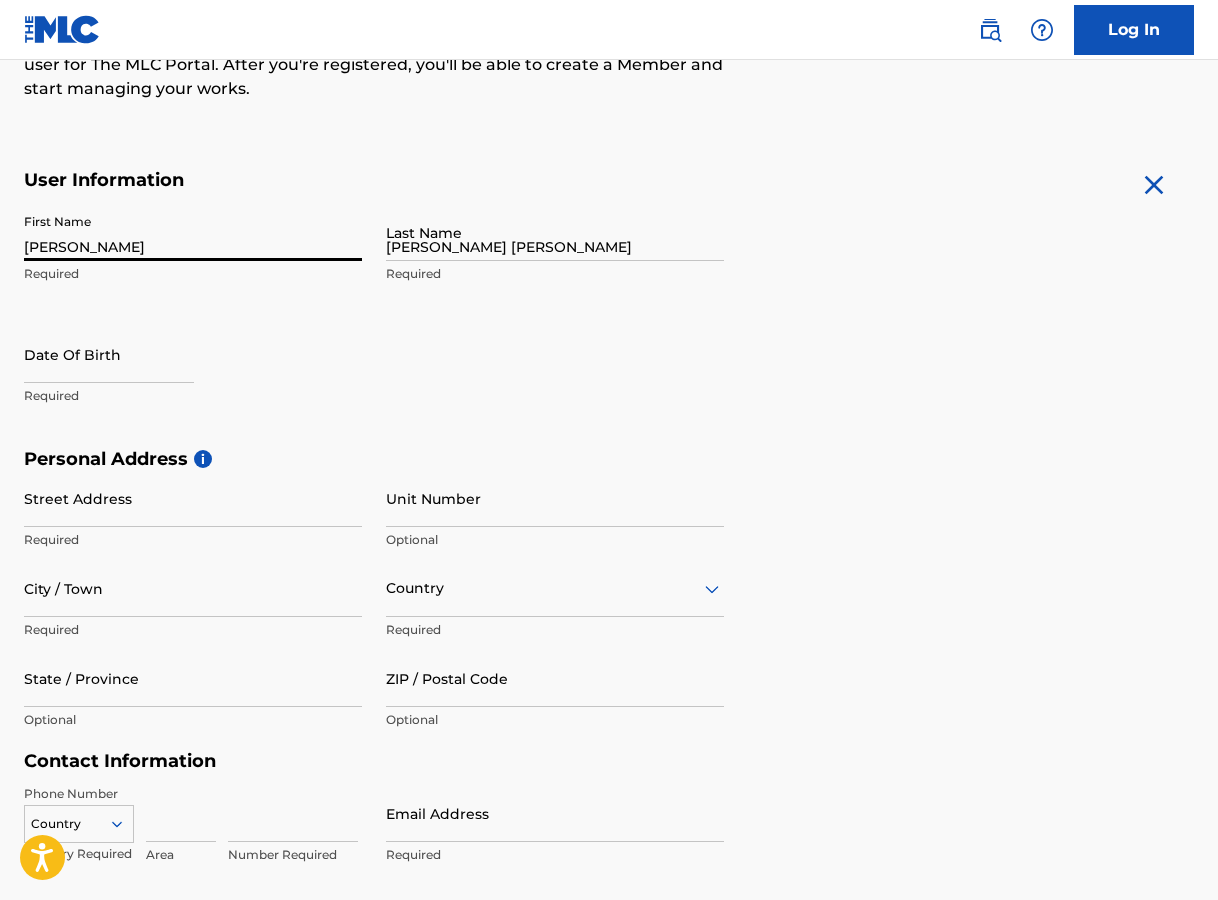 type on "Rua [PERSON_NAME] (Visconde de Tamandaré)" 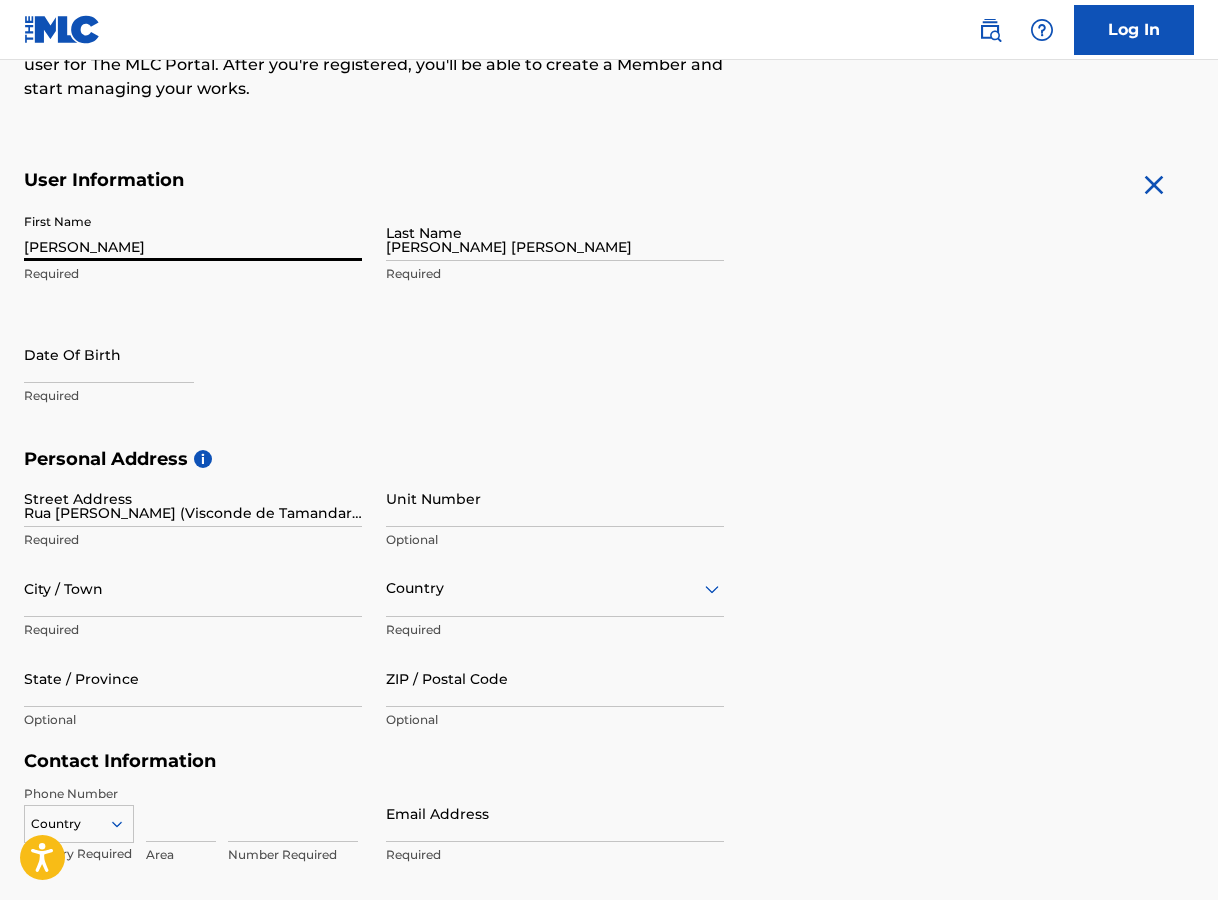 type on "Alegrete" 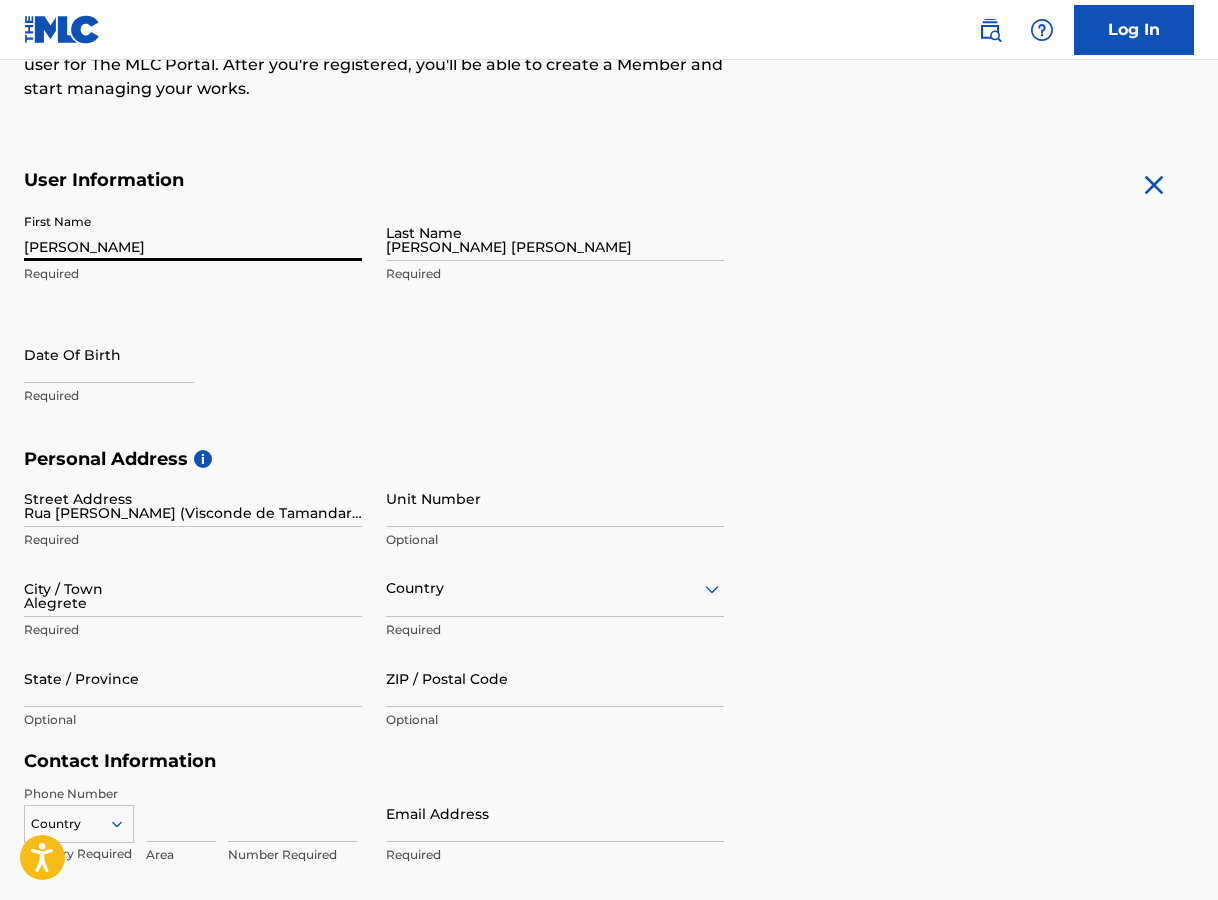 type on "[GEOGRAPHIC_DATA]" 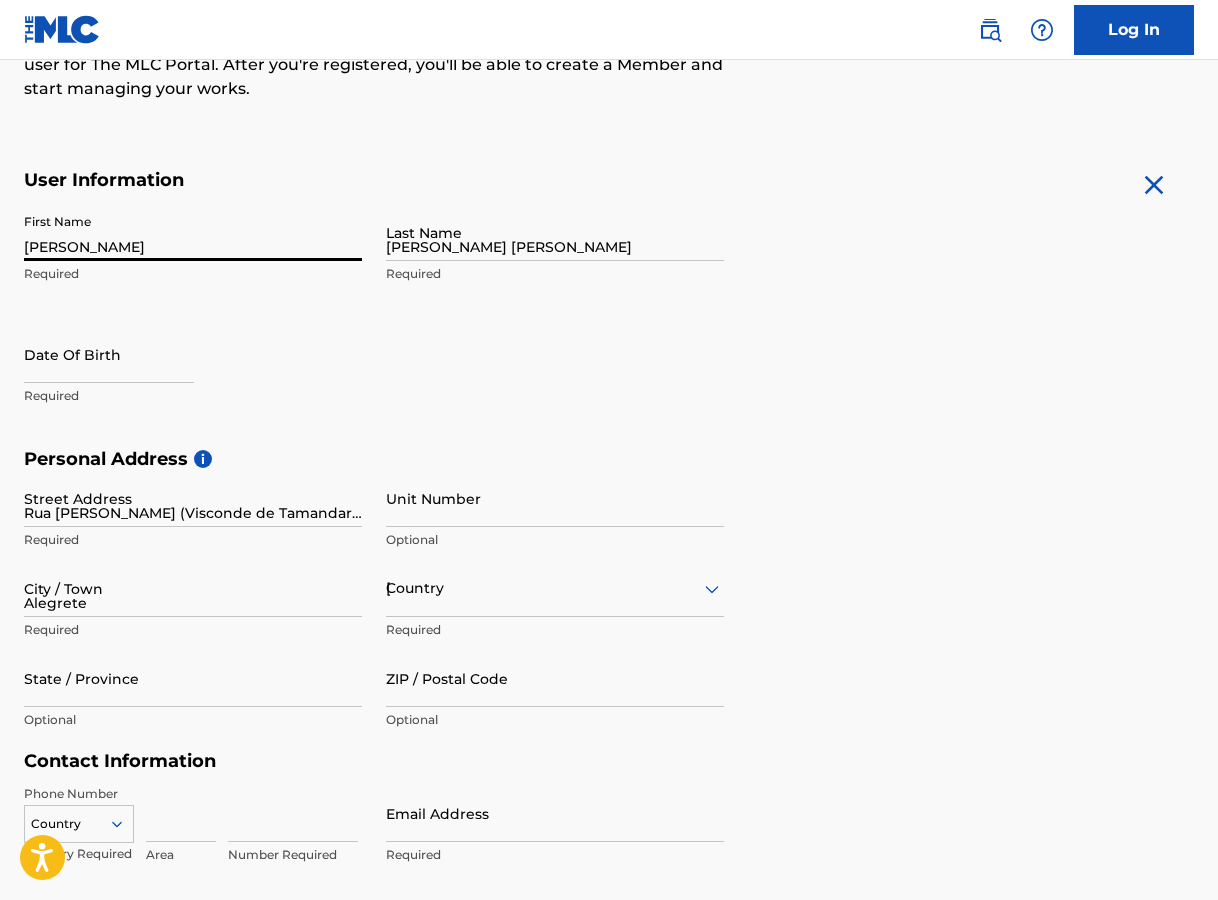 type on "97541510" 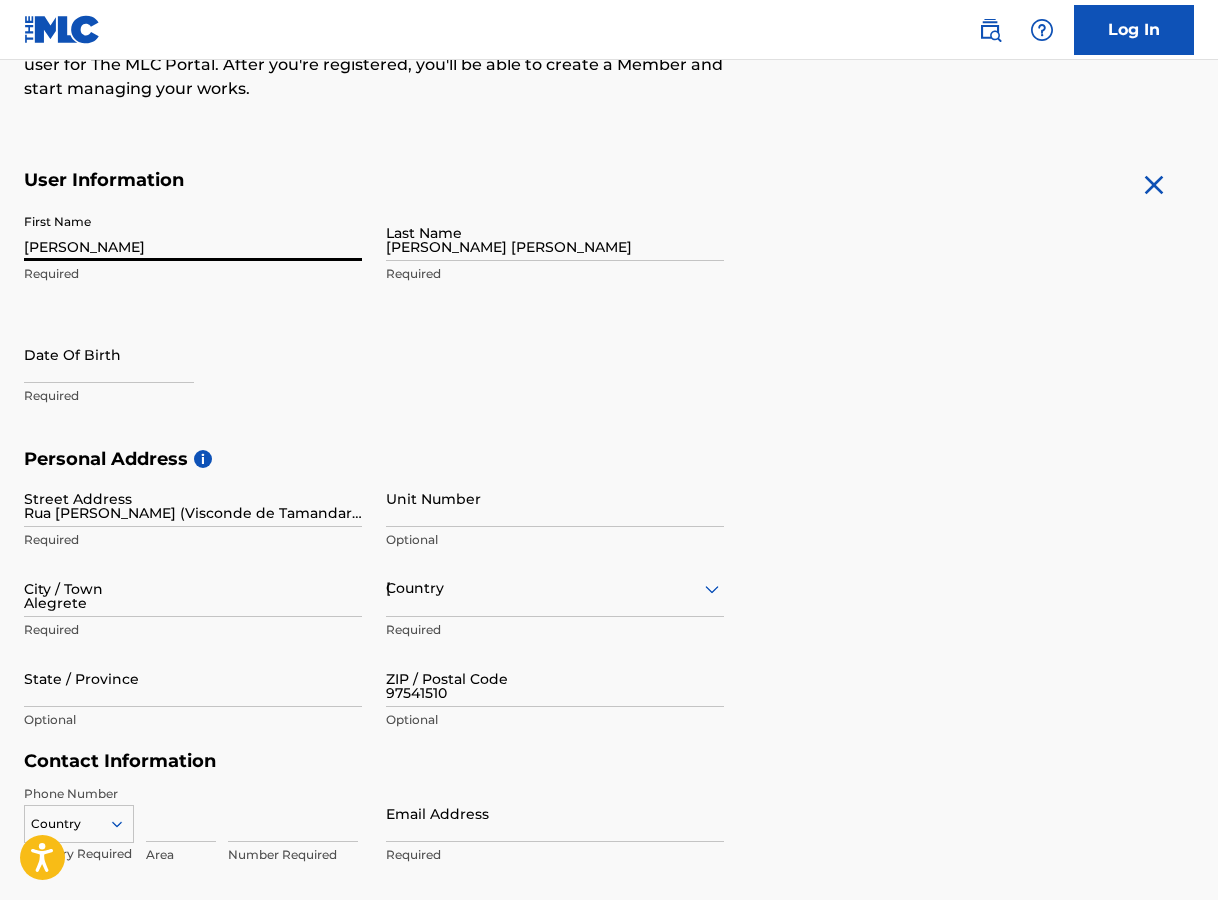 type on "55" 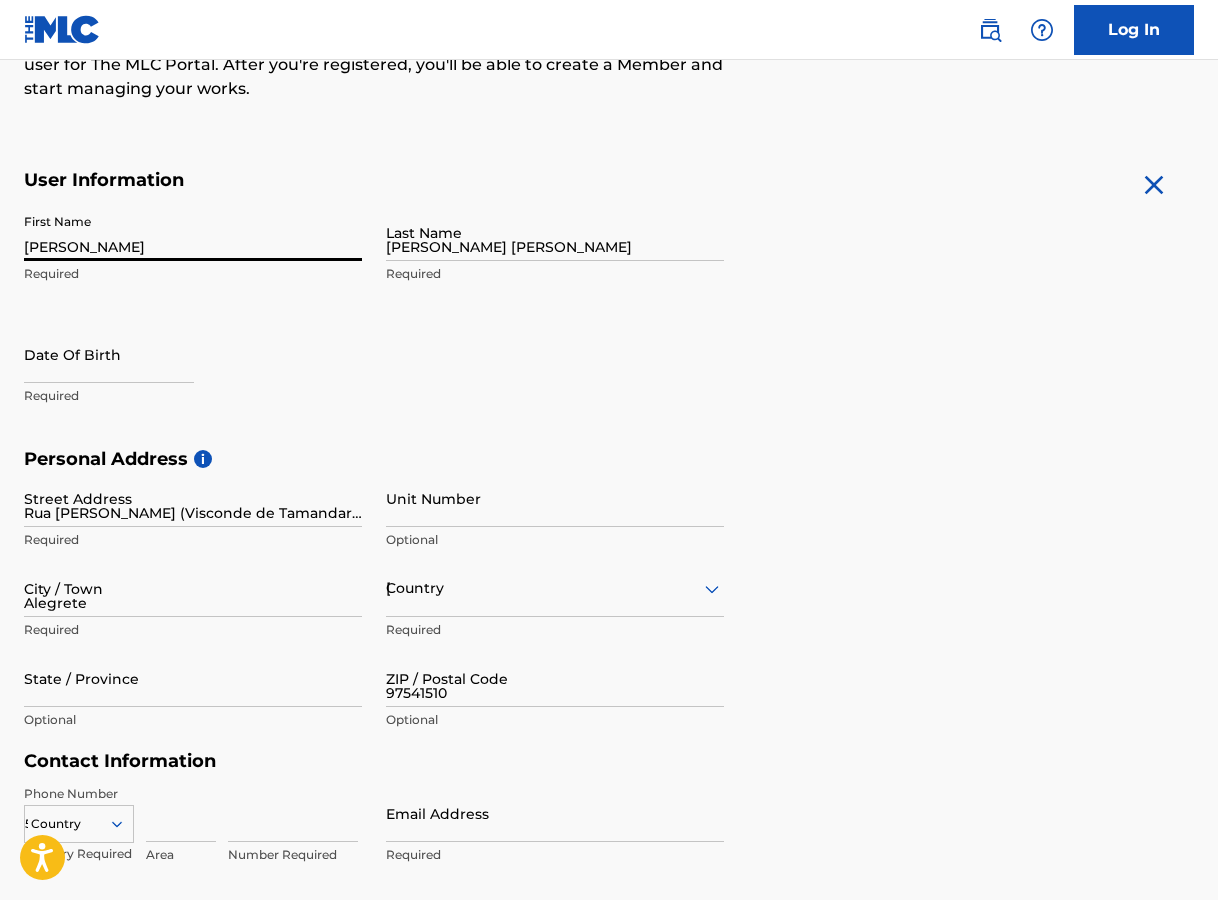 type on "55" 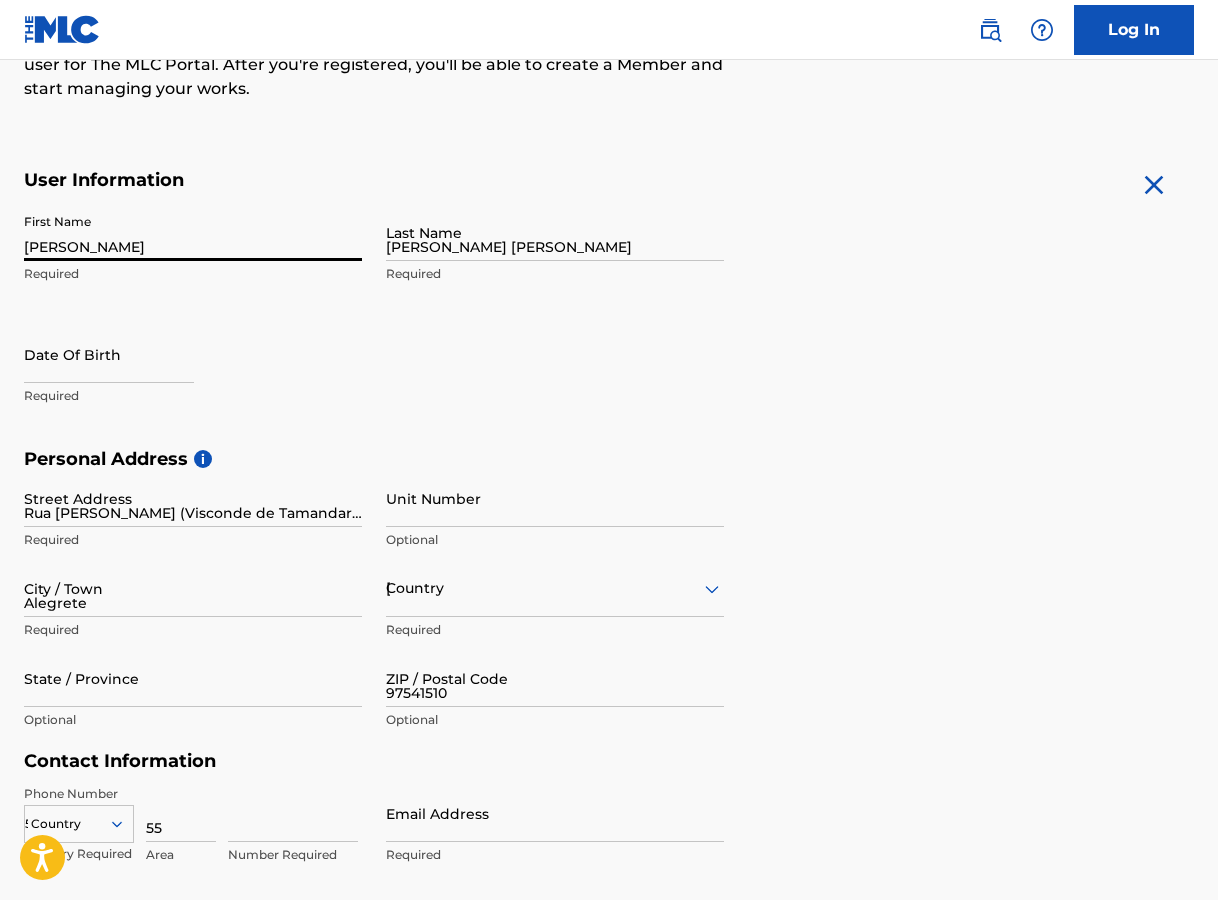 type on "992067662" 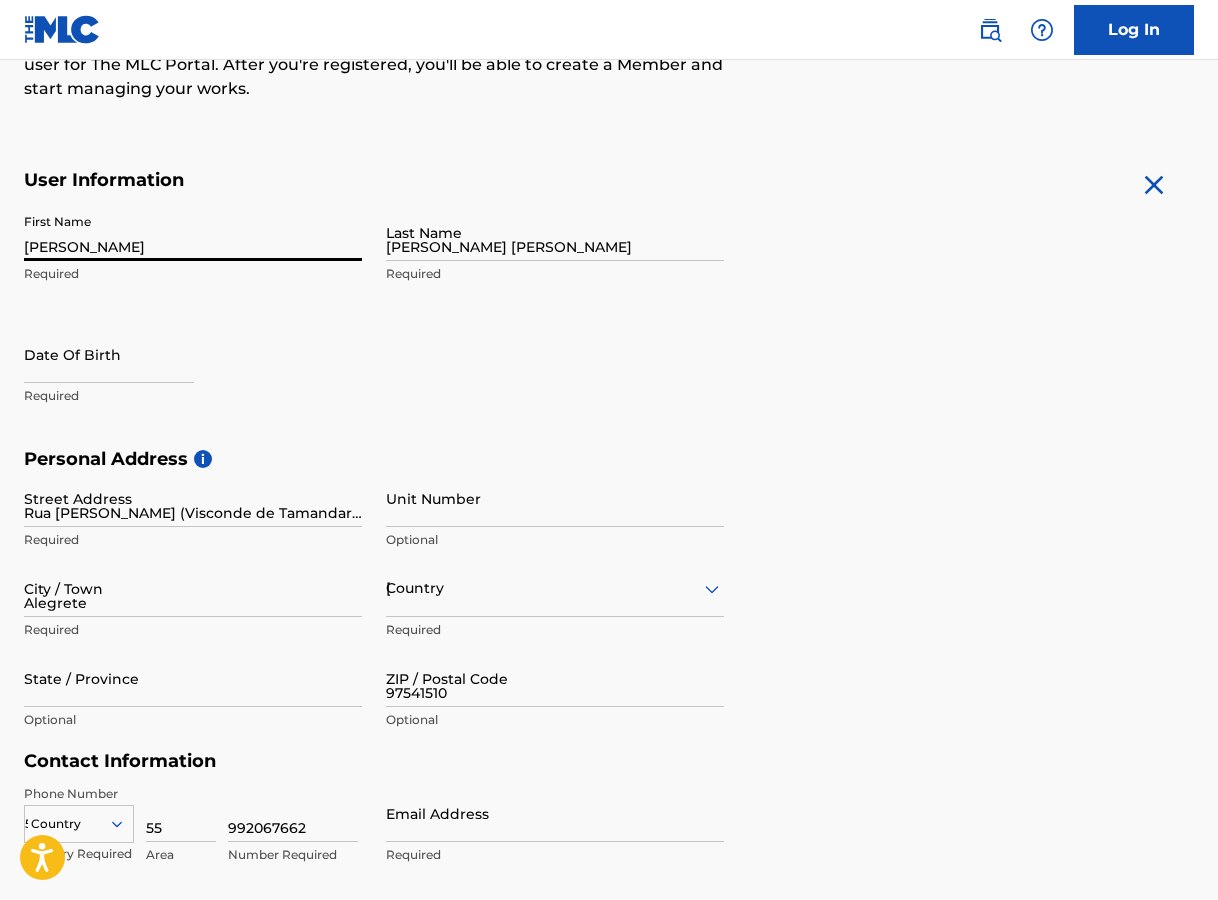 type on "[DOMAIN_NAME][EMAIL_ADDRESS][DOMAIN_NAME]" 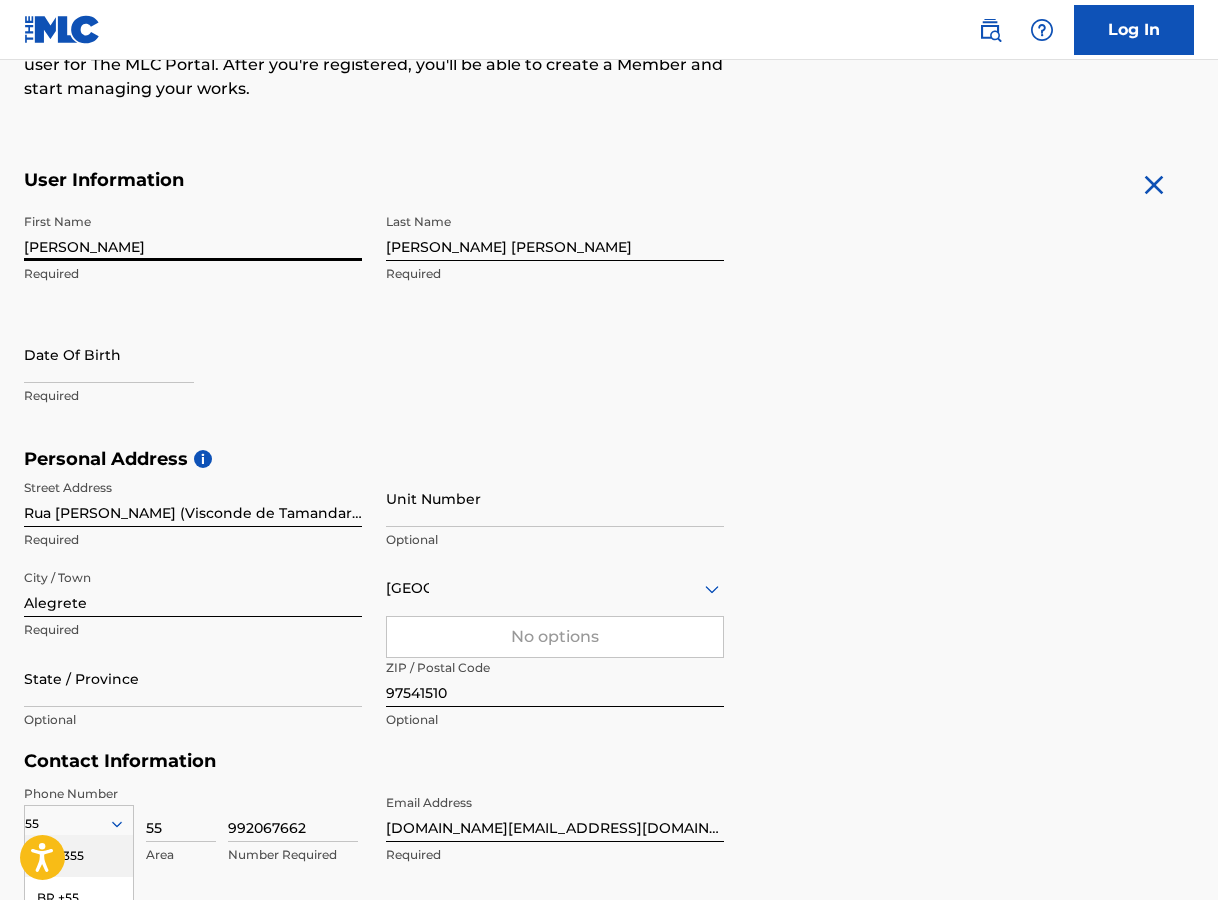 scroll, scrollTop: 404, scrollLeft: 0, axis: vertical 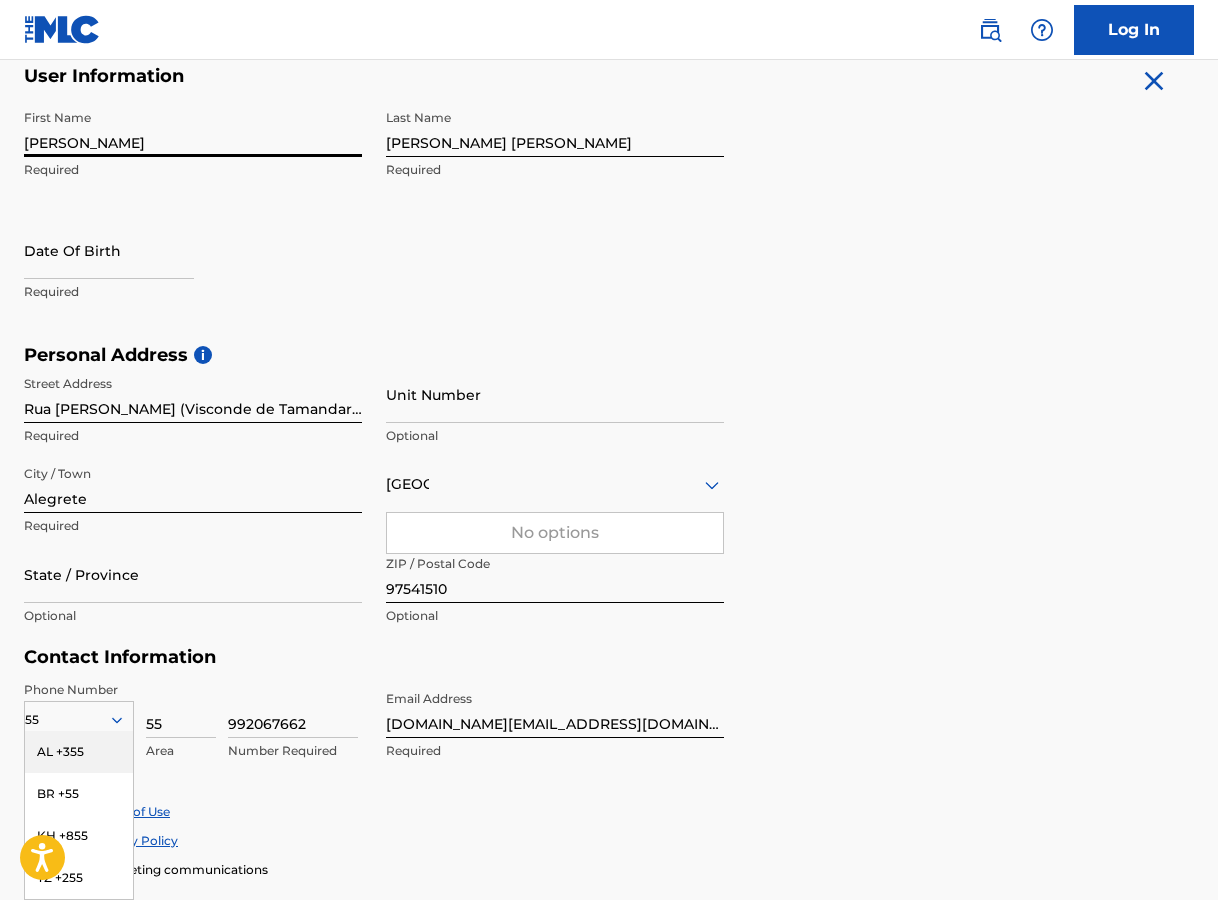 click at bounding box center [109, 250] 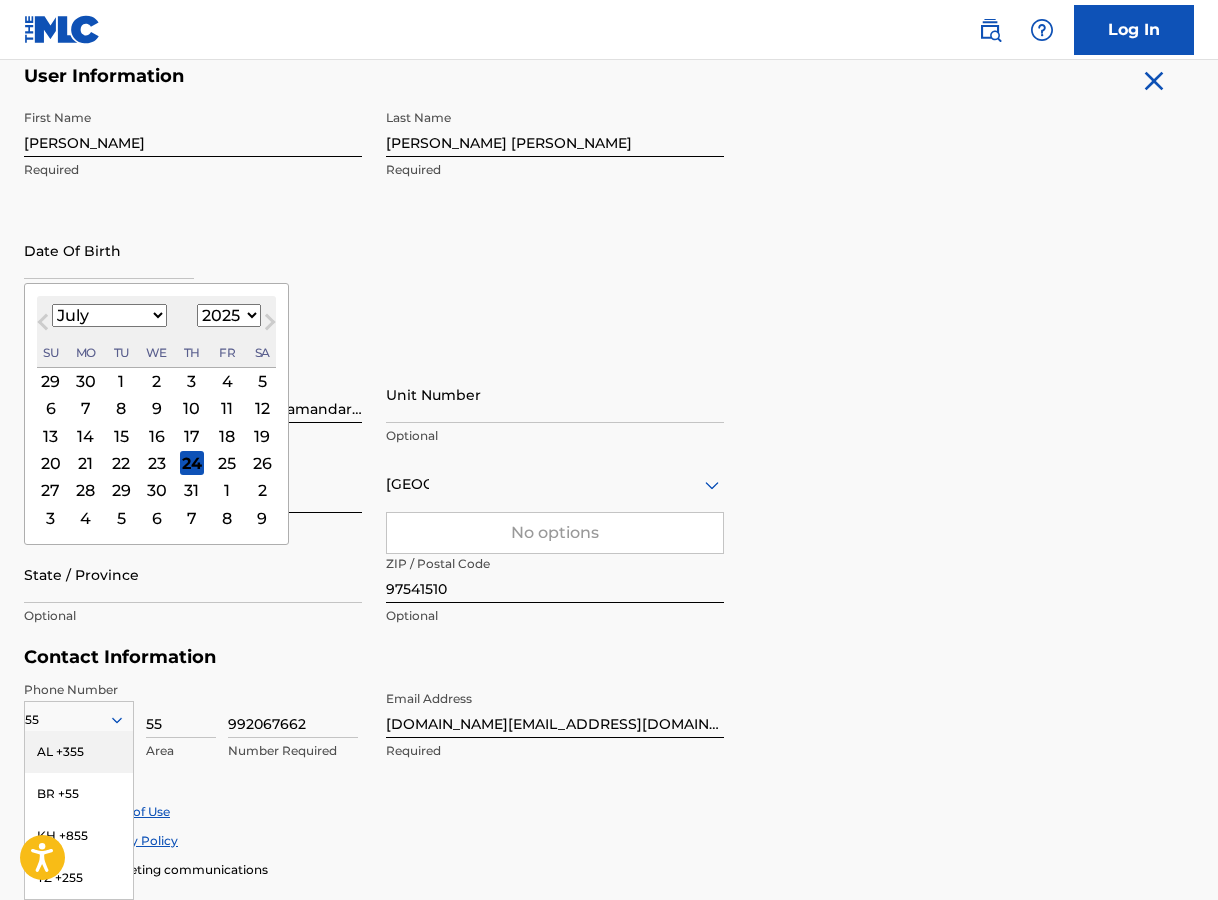 click on "1899 1900 1901 1902 1903 1904 1905 1906 1907 1908 1909 1910 1911 1912 1913 1914 1915 1916 1917 1918 1919 1920 1921 1922 1923 1924 1925 1926 1927 1928 1929 1930 1931 1932 1933 1934 1935 1936 1937 1938 1939 1940 1941 1942 1943 1944 1945 1946 1947 1948 1949 1950 1951 1952 1953 1954 1955 1956 1957 1958 1959 1960 1961 1962 1963 1964 1965 1966 1967 1968 1969 1970 1971 1972 1973 1974 1975 1976 1977 1978 1979 1980 1981 1982 1983 1984 1985 1986 1987 1988 1989 1990 1991 1992 1993 1994 1995 1996 1997 1998 1999 2000 2001 2002 2003 2004 2005 2006 2007 2008 2009 2010 2011 2012 2013 2014 2015 2016 2017 2018 2019 2020 2021 2022 2023 2024 2025 2026 2027 2028 2029 2030 2031 2032 2033 2034 2035 2036 2037 2038 2039 2040 2041 2042 2043 2044 2045 2046 2047 2048 2049 2050 2051 2052 2053 2054 2055 2056 2057 2058 2059 2060 2061 2062 2063 2064 2065 2066 2067 2068 2069 2070 2071 2072 2073 2074 2075 2076 2077 2078 2079 2080 2081 2082 2083 2084 2085 2086 2087 2088 2089 2090 2091 2092 2093 2094 2095 2096 2097 2098 2099 2100" at bounding box center (229, 315) 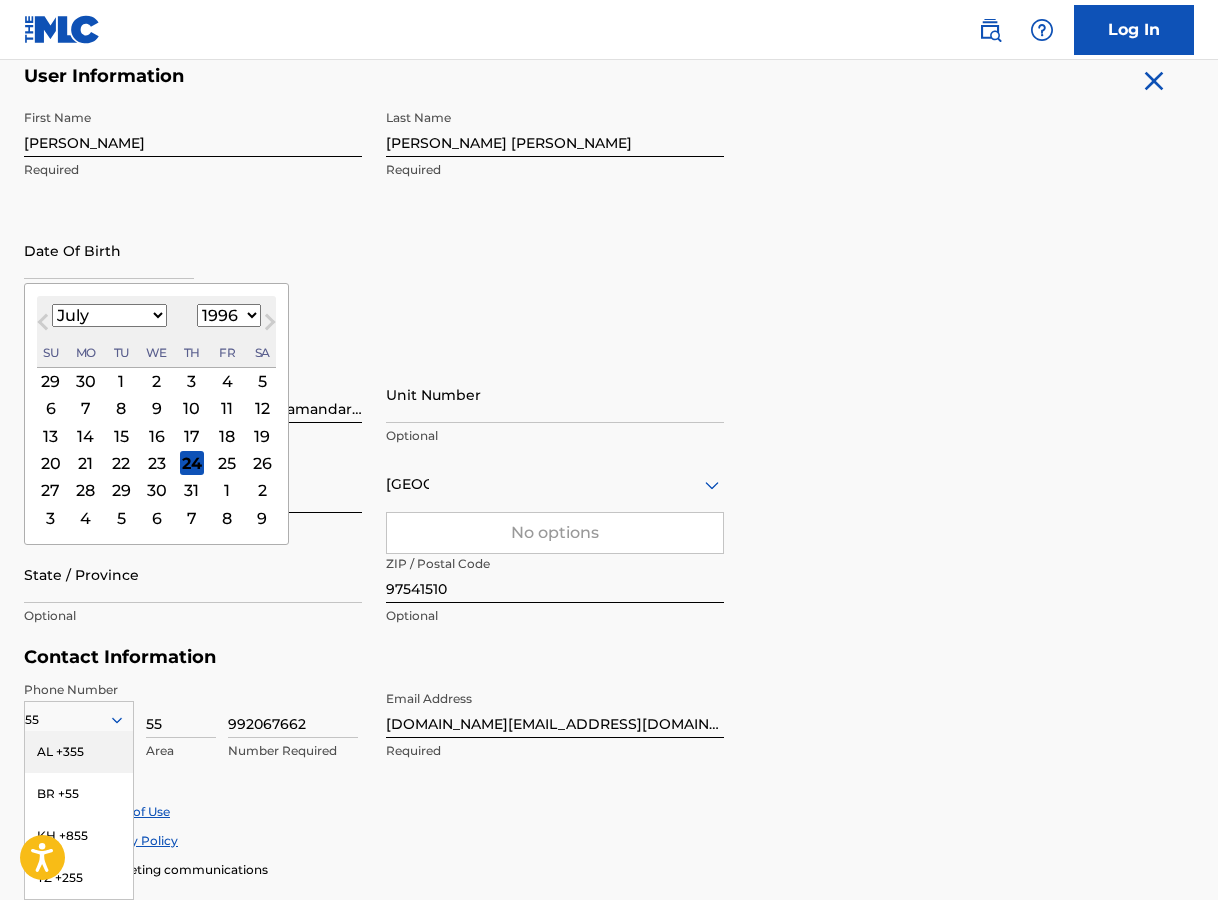 click on "1899 1900 1901 1902 1903 1904 1905 1906 1907 1908 1909 1910 1911 1912 1913 1914 1915 1916 1917 1918 1919 1920 1921 1922 1923 1924 1925 1926 1927 1928 1929 1930 1931 1932 1933 1934 1935 1936 1937 1938 1939 1940 1941 1942 1943 1944 1945 1946 1947 1948 1949 1950 1951 1952 1953 1954 1955 1956 1957 1958 1959 1960 1961 1962 1963 1964 1965 1966 1967 1968 1969 1970 1971 1972 1973 1974 1975 1976 1977 1978 1979 1980 1981 1982 1983 1984 1985 1986 1987 1988 1989 1990 1991 1992 1993 1994 1995 1996 1997 1998 1999 2000 2001 2002 2003 2004 2005 2006 2007 2008 2009 2010 2011 2012 2013 2014 2015 2016 2017 2018 2019 2020 2021 2022 2023 2024 2025 2026 2027 2028 2029 2030 2031 2032 2033 2034 2035 2036 2037 2038 2039 2040 2041 2042 2043 2044 2045 2046 2047 2048 2049 2050 2051 2052 2053 2054 2055 2056 2057 2058 2059 2060 2061 2062 2063 2064 2065 2066 2067 2068 2069 2070 2071 2072 2073 2074 2075 2076 2077 2078 2079 2080 2081 2082 2083 2084 2085 2086 2087 2088 2089 2090 2091 2092 2093 2094 2095 2096 2097 2098 2099 2100" at bounding box center [229, 315] 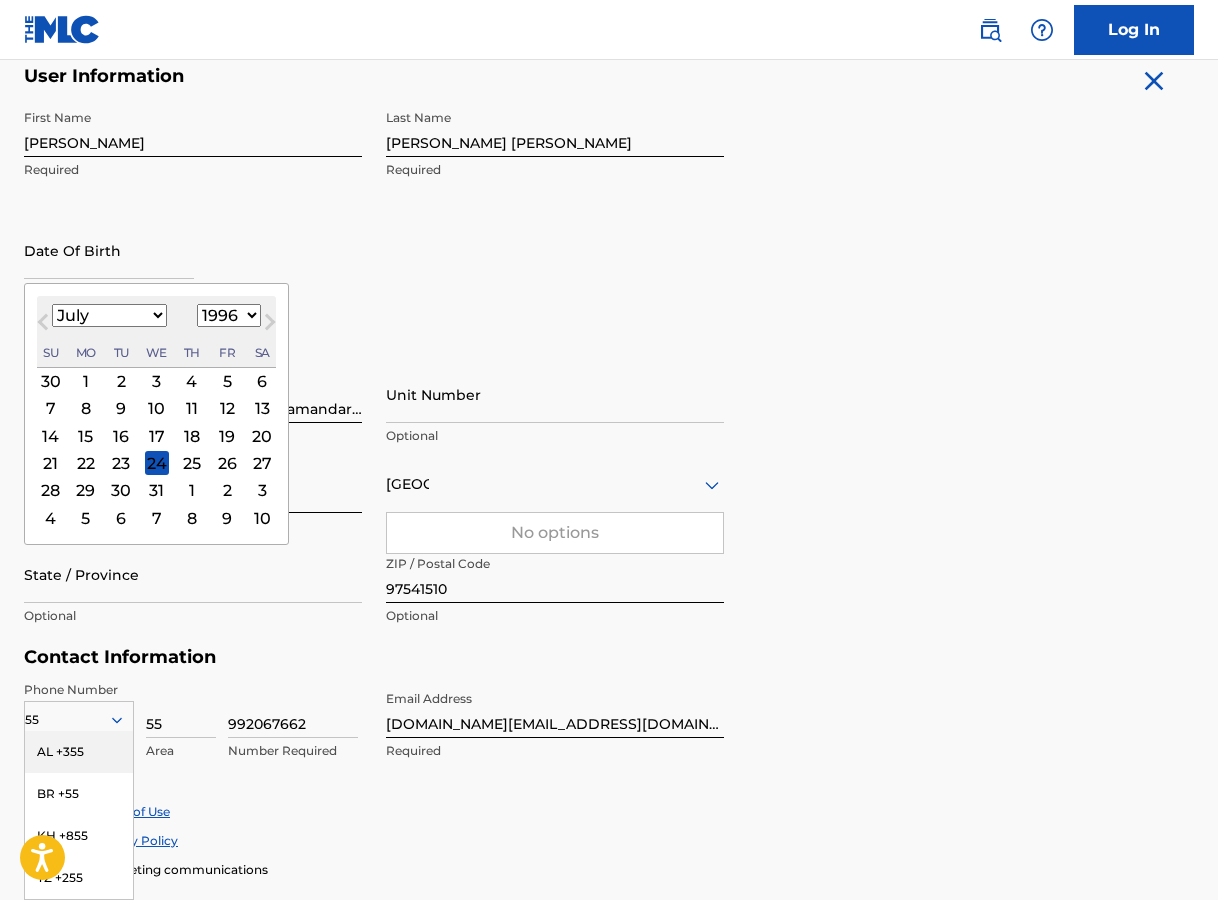 click on "January February March April May June July August September October November December" at bounding box center [109, 315] 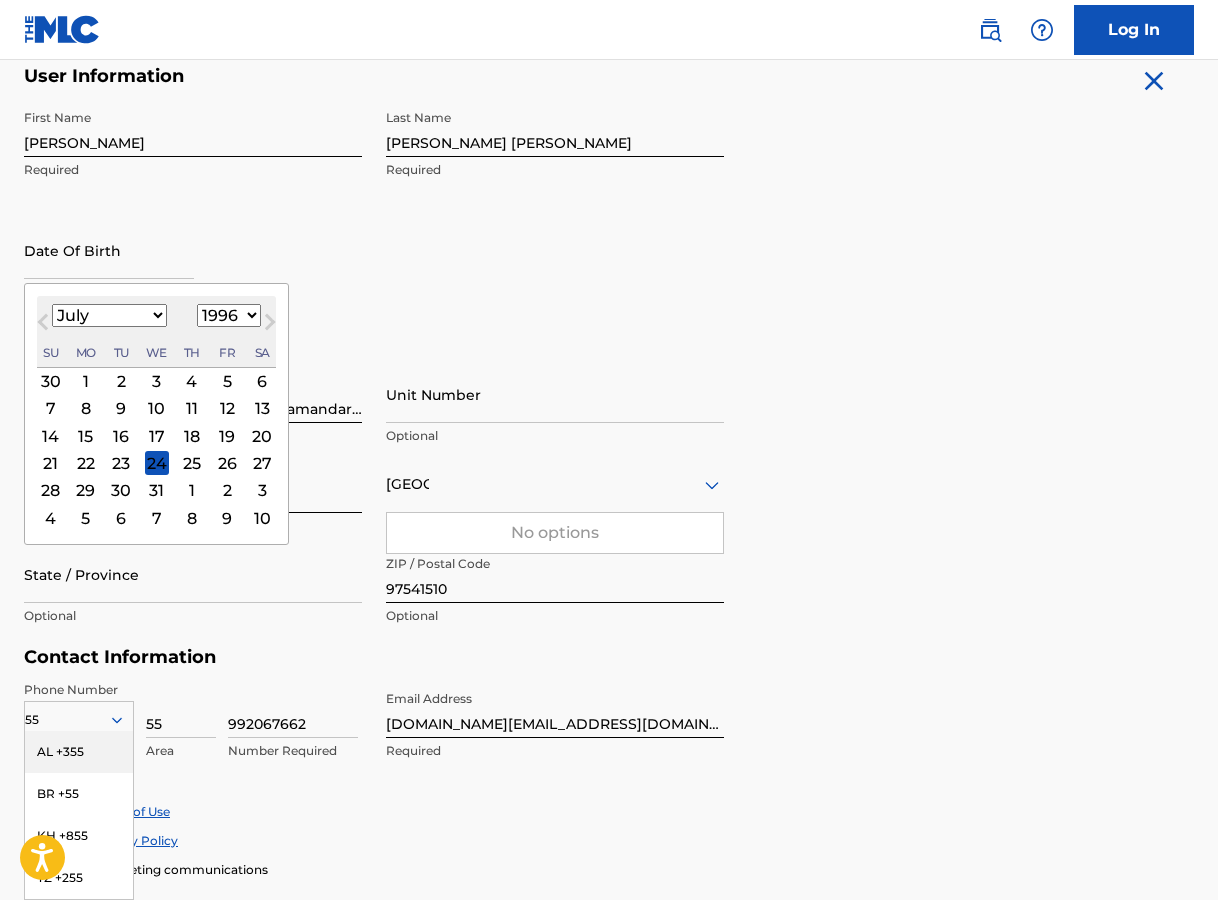 select on "2" 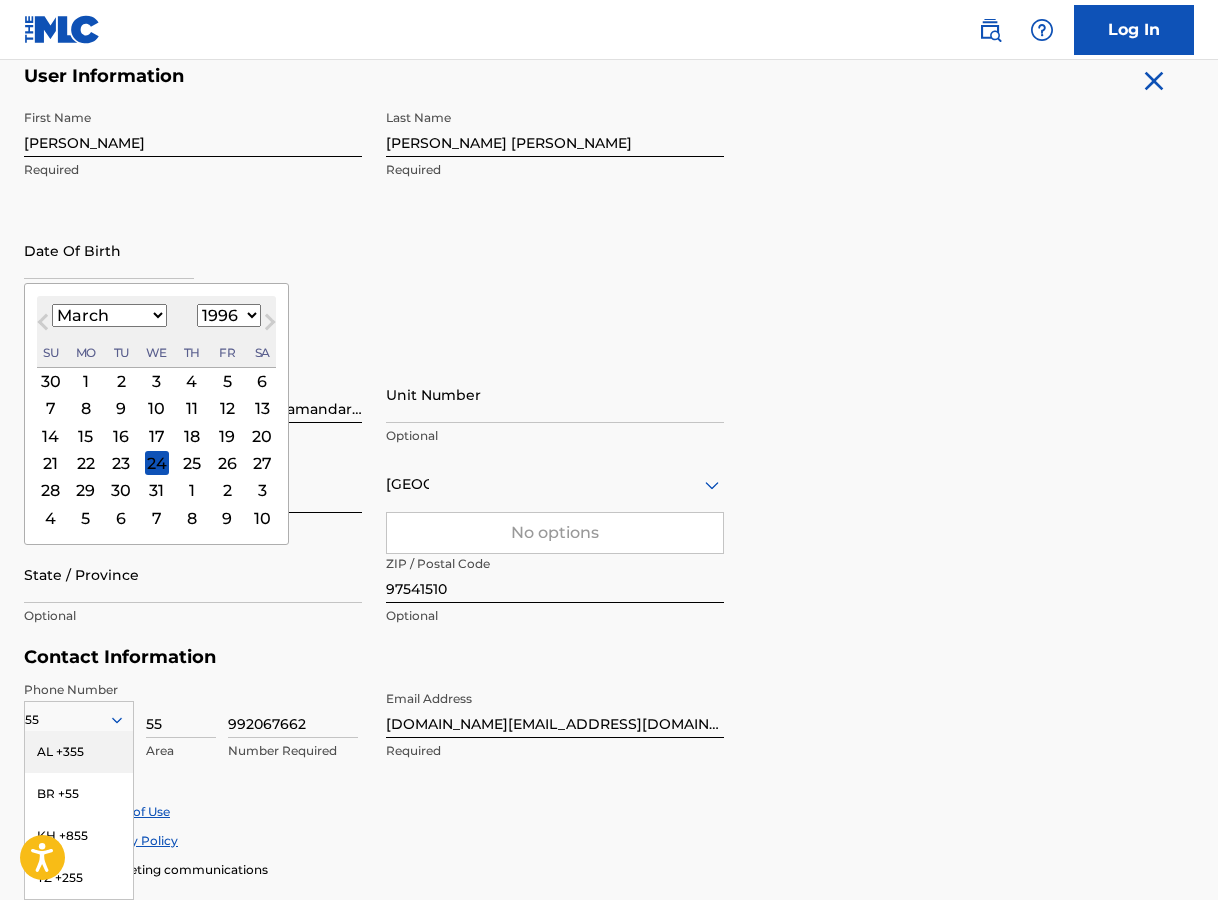 click on "January February March April May June July August September October November December" at bounding box center (109, 315) 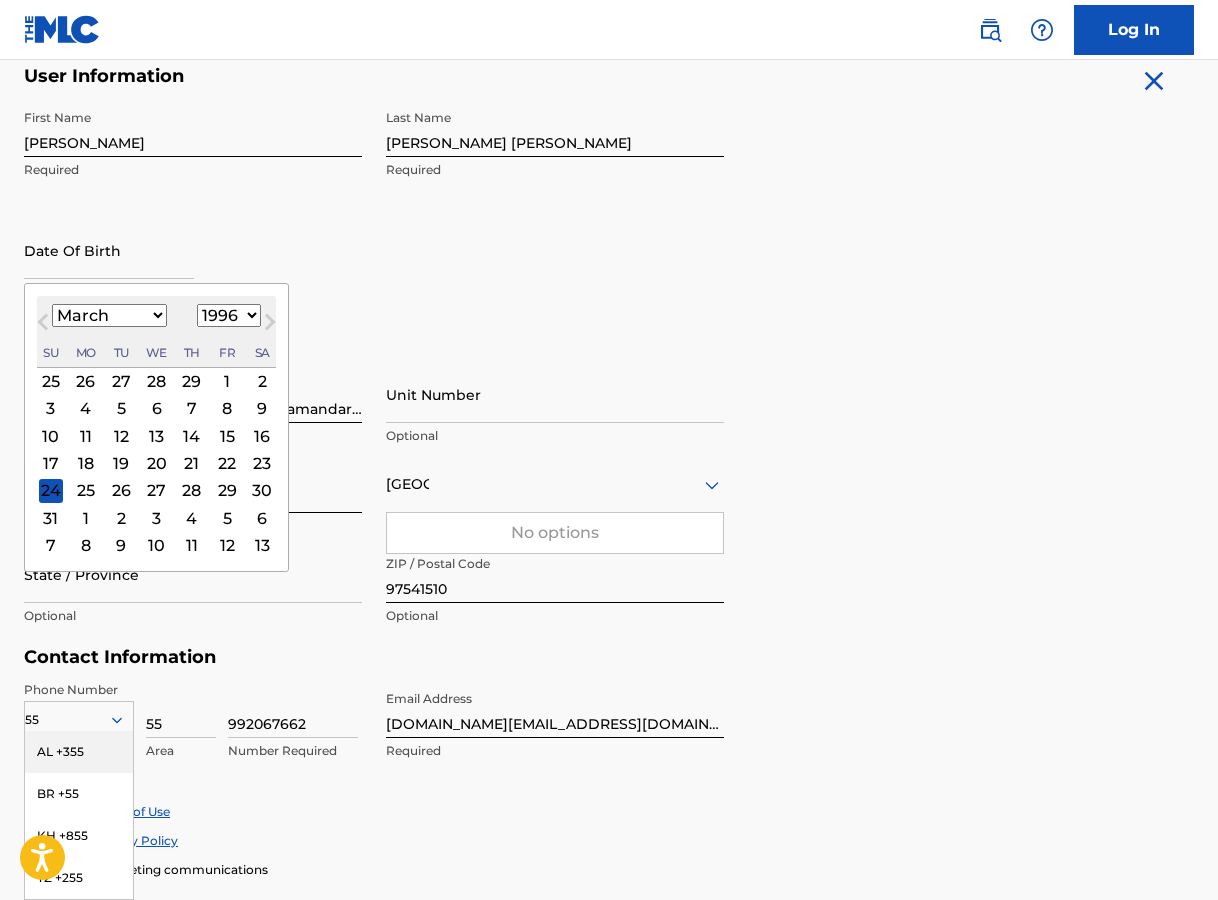 click on "18" at bounding box center [86, 463] 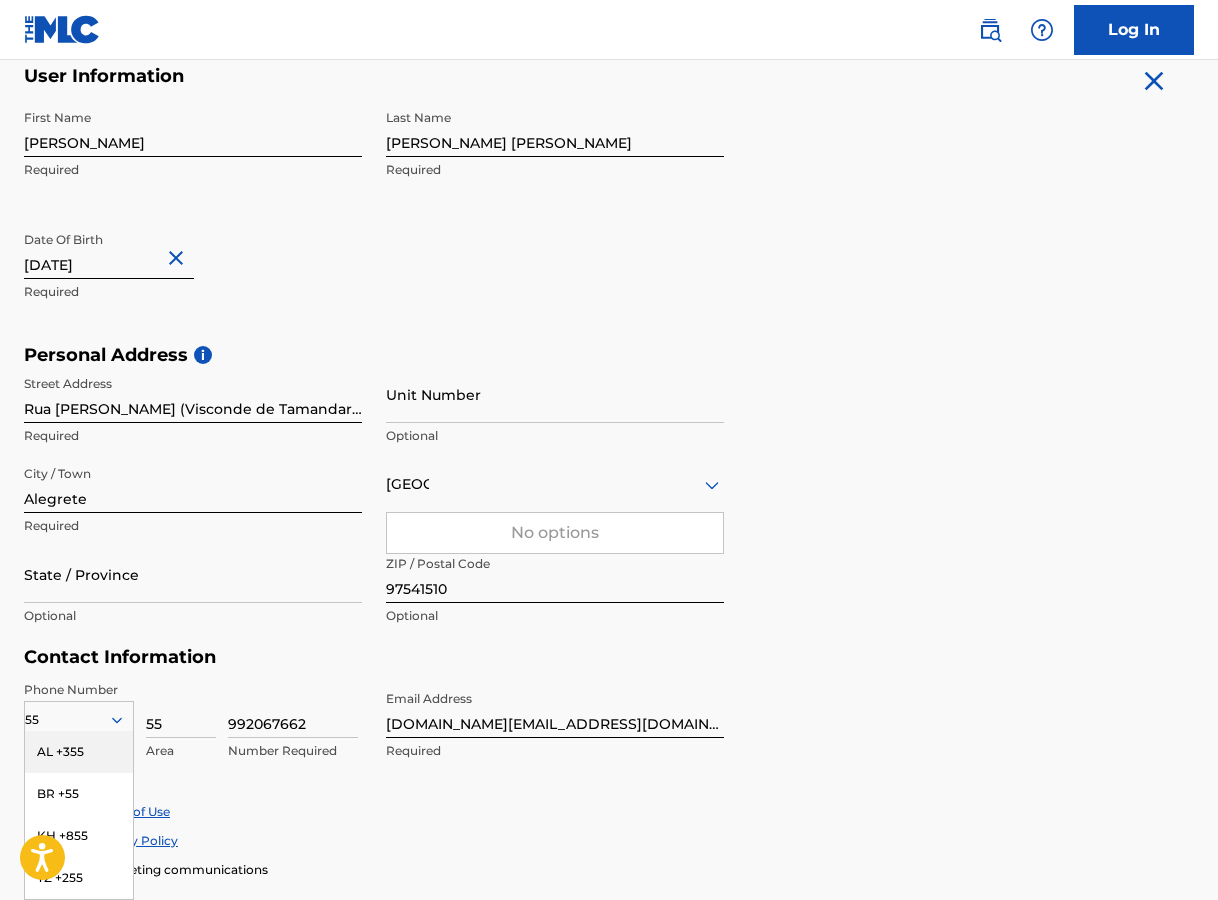 click on "Date Of Birth [DEMOGRAPHIC_DATA] Required" at bounding box center (193, 267) 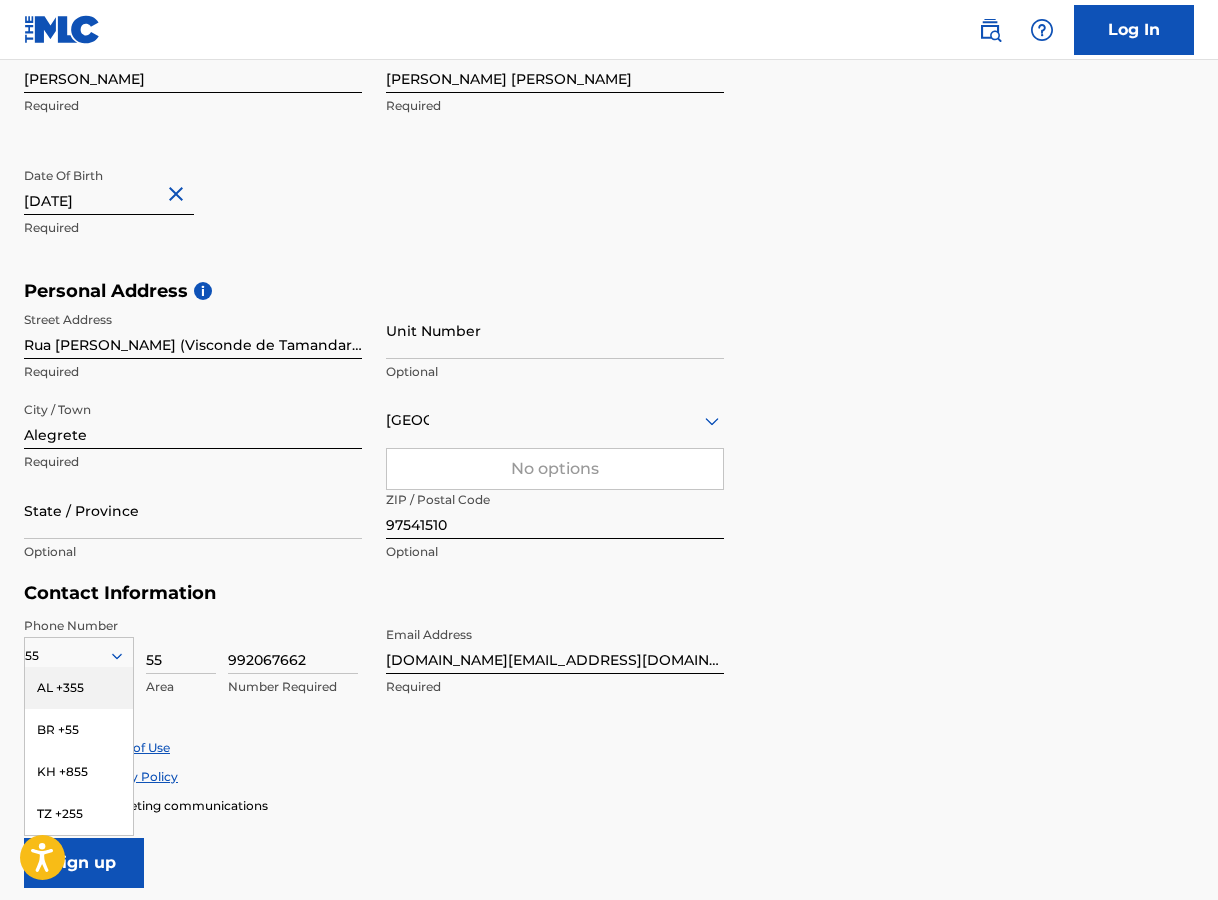 scroll, scrollTop: 504, scrollLeft: 0, axis: vertical 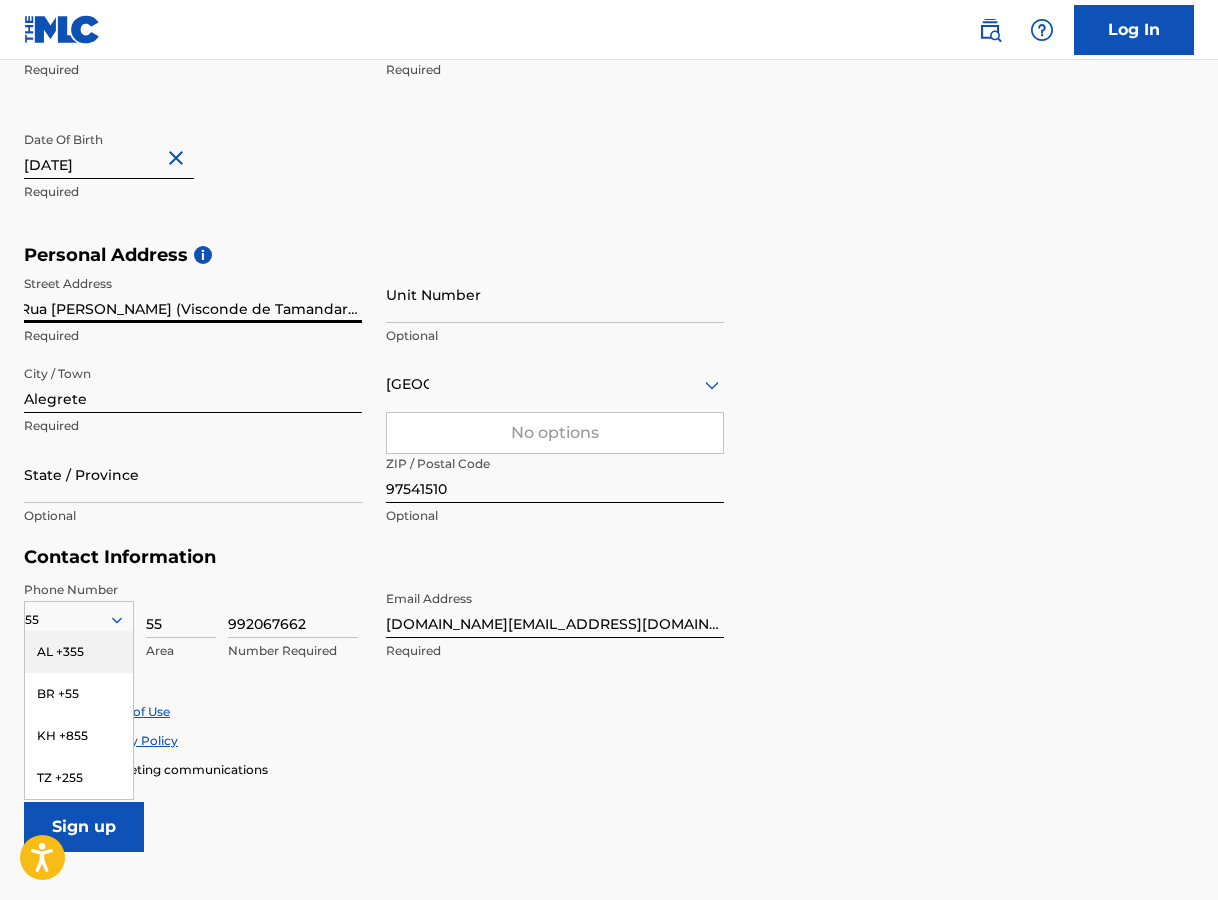 drag, startPoint x: 362, startPoint y: 318, endPoint x: 412, endPoint y: 322, distance: 50.159744 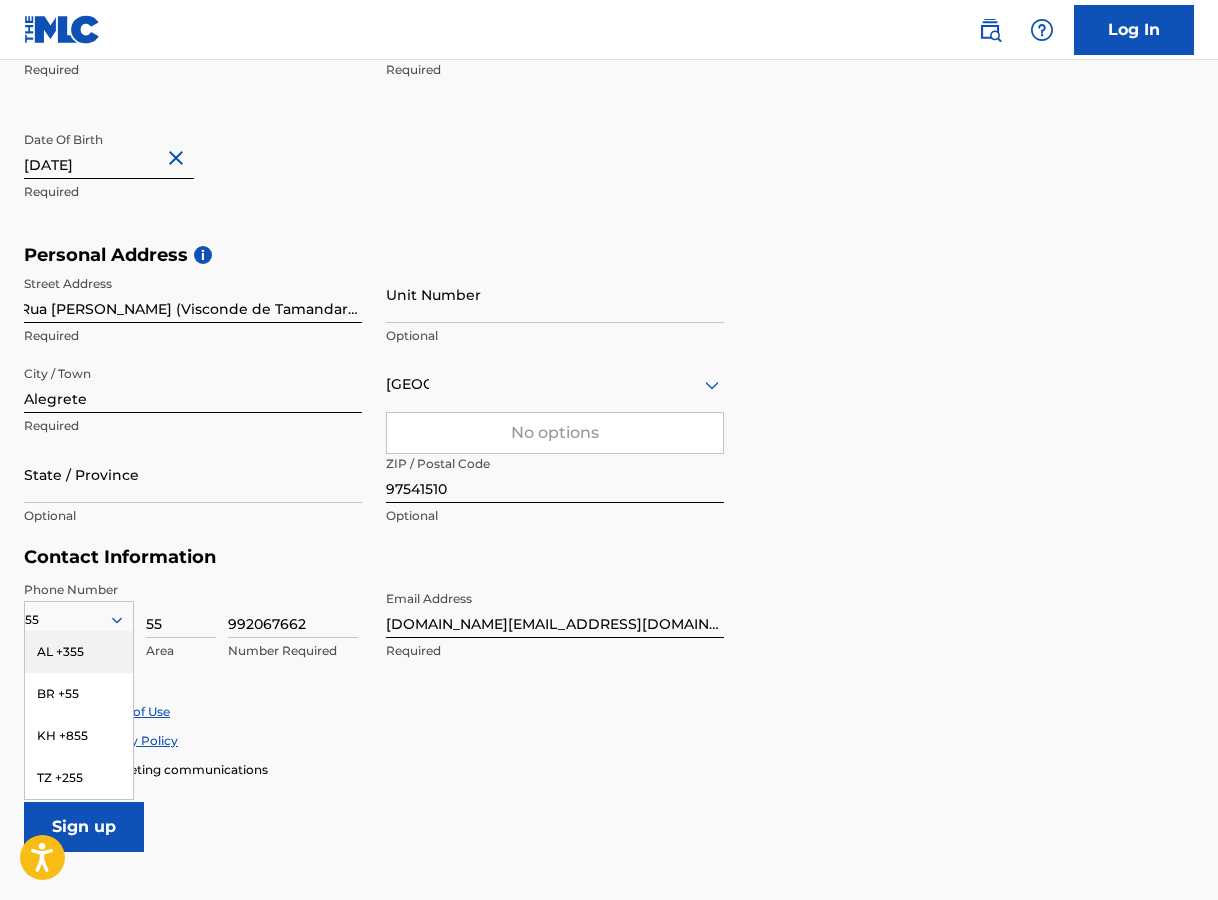 scroll, scrollTop: 0, scrollLeft: 0, axis: both 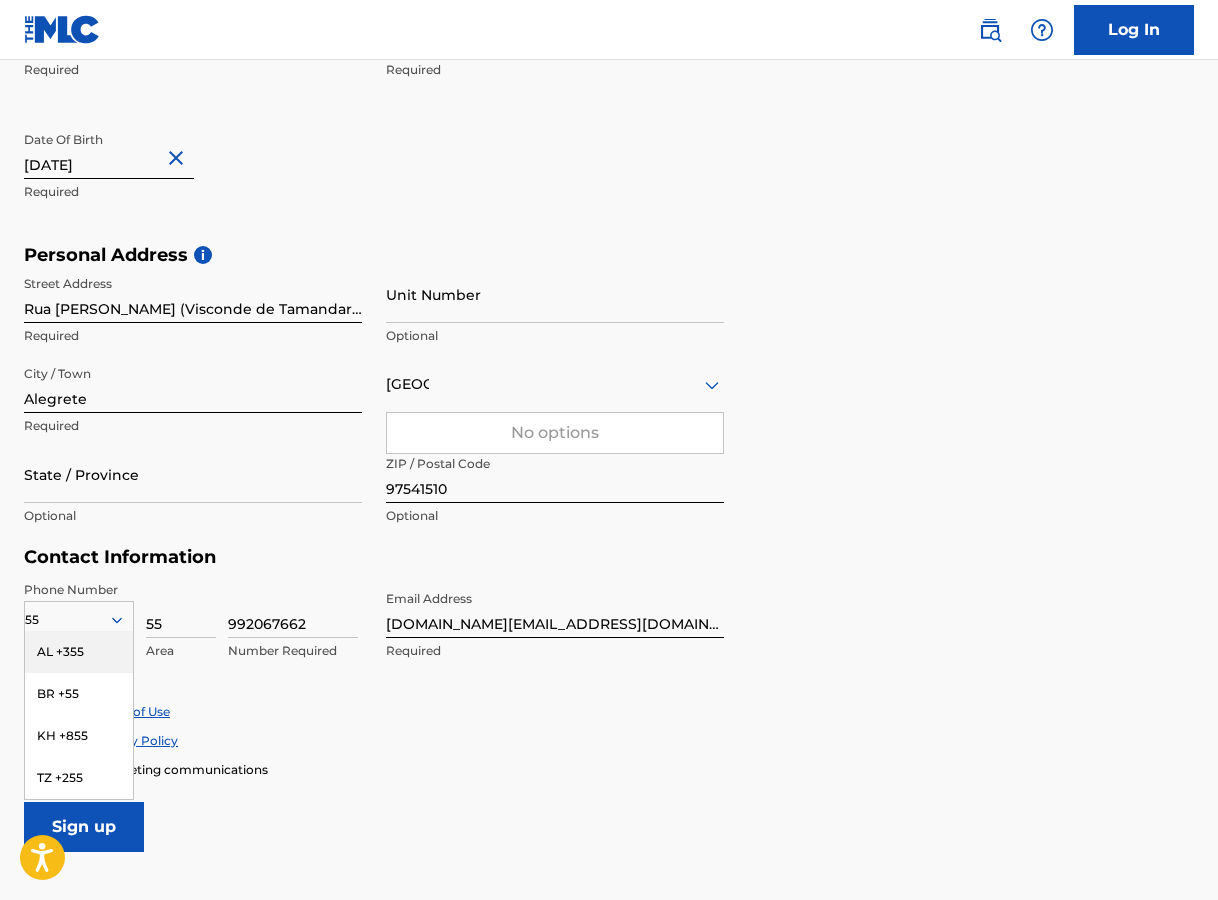 click on "Unit Number" at bounding box center [555, 294] 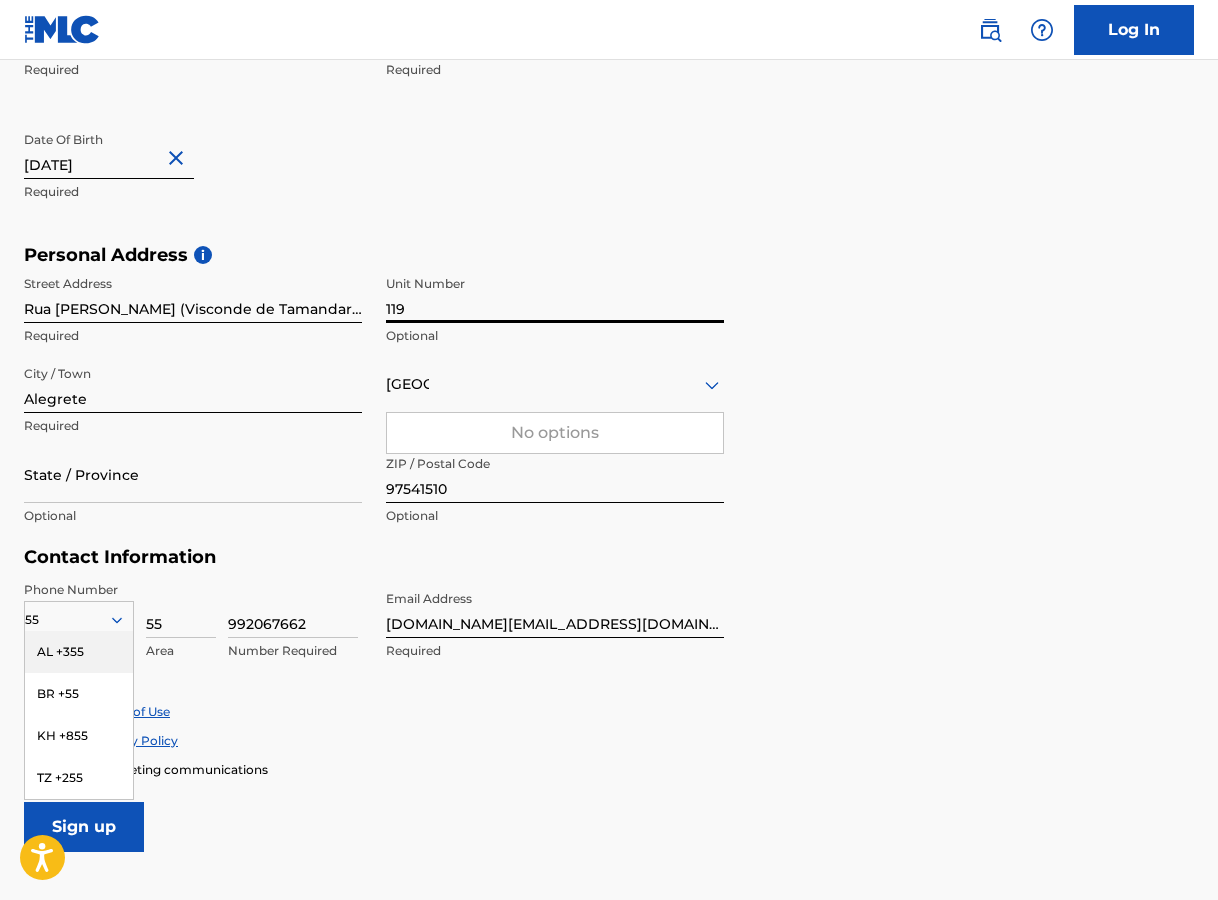 type on "119" 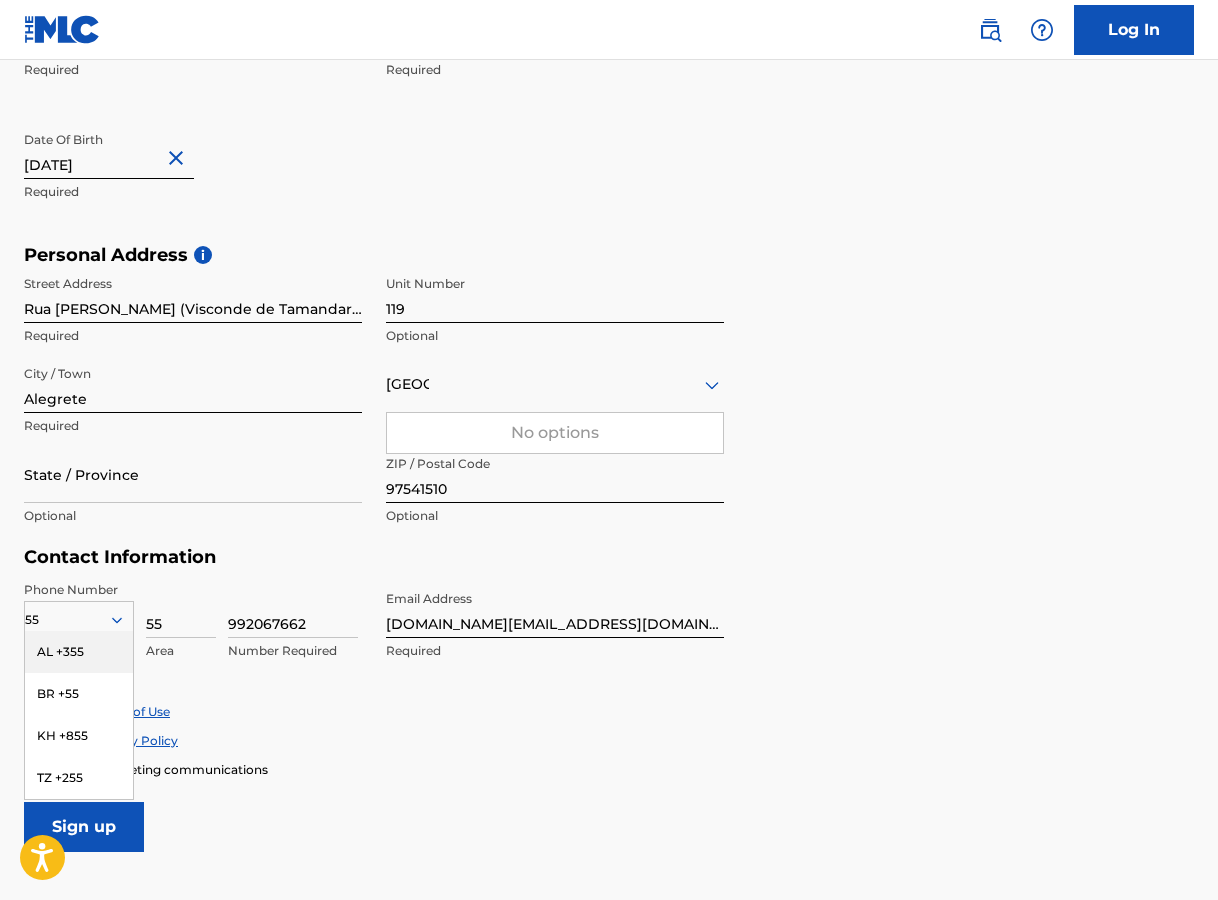 click on "First Name [PERSON_NAME] Required Last Name [PERSON_NAME] [PERSON_NAME] Required Date Of Birth [DEMOGRAPHIC_DATA] Required" at bounding box center [374, 122] 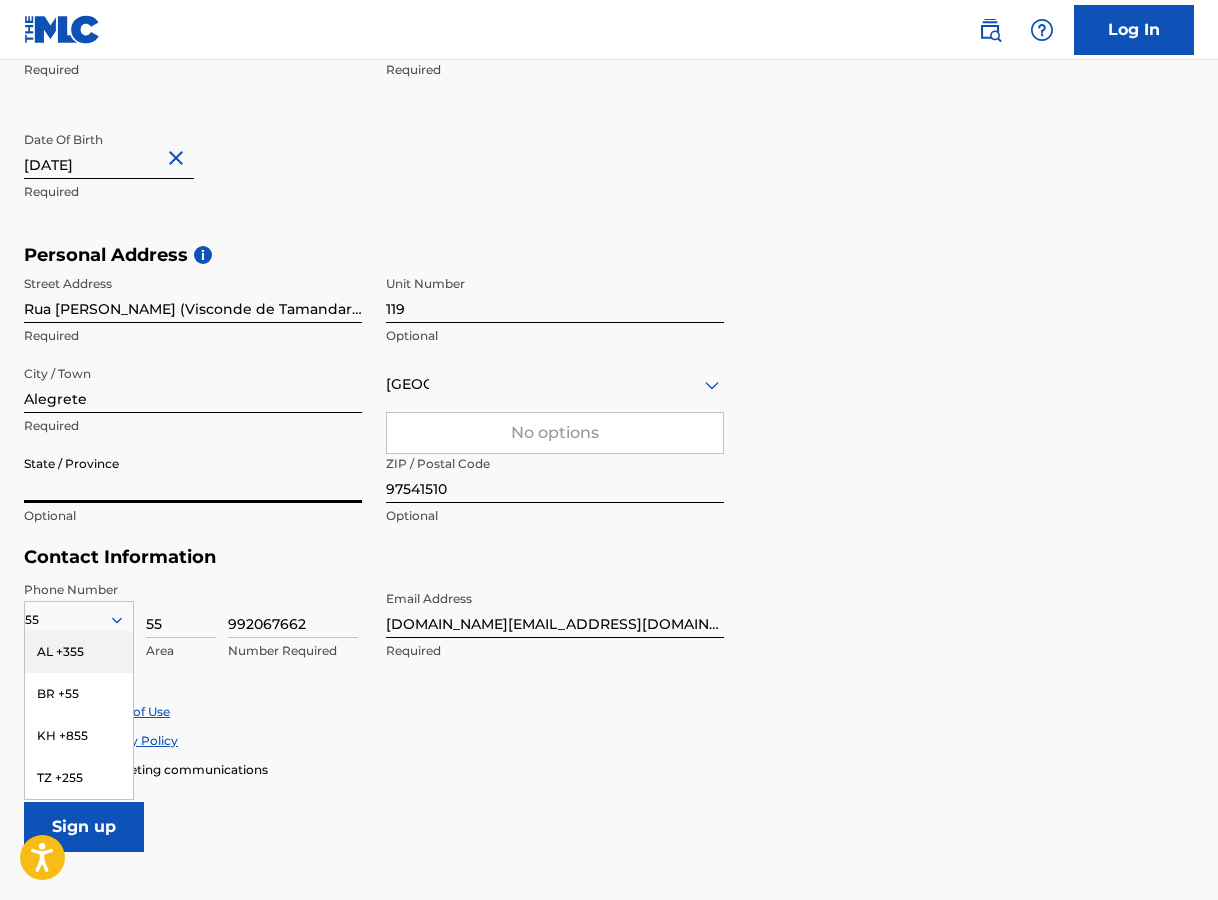 click on "State / Province" at bounding box center [193, 474] 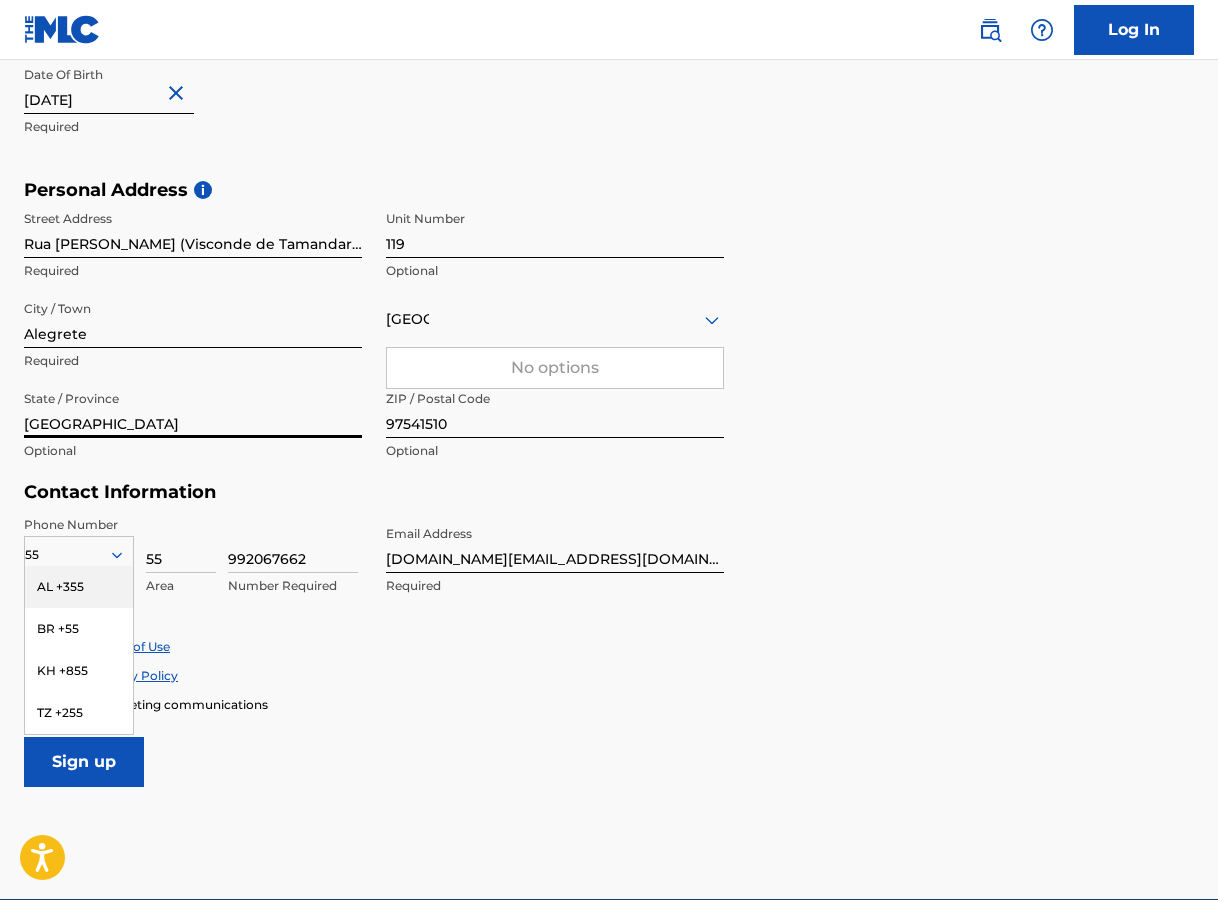scroll, scrollTop: 604, scrollLeft: 0, axis: vertical 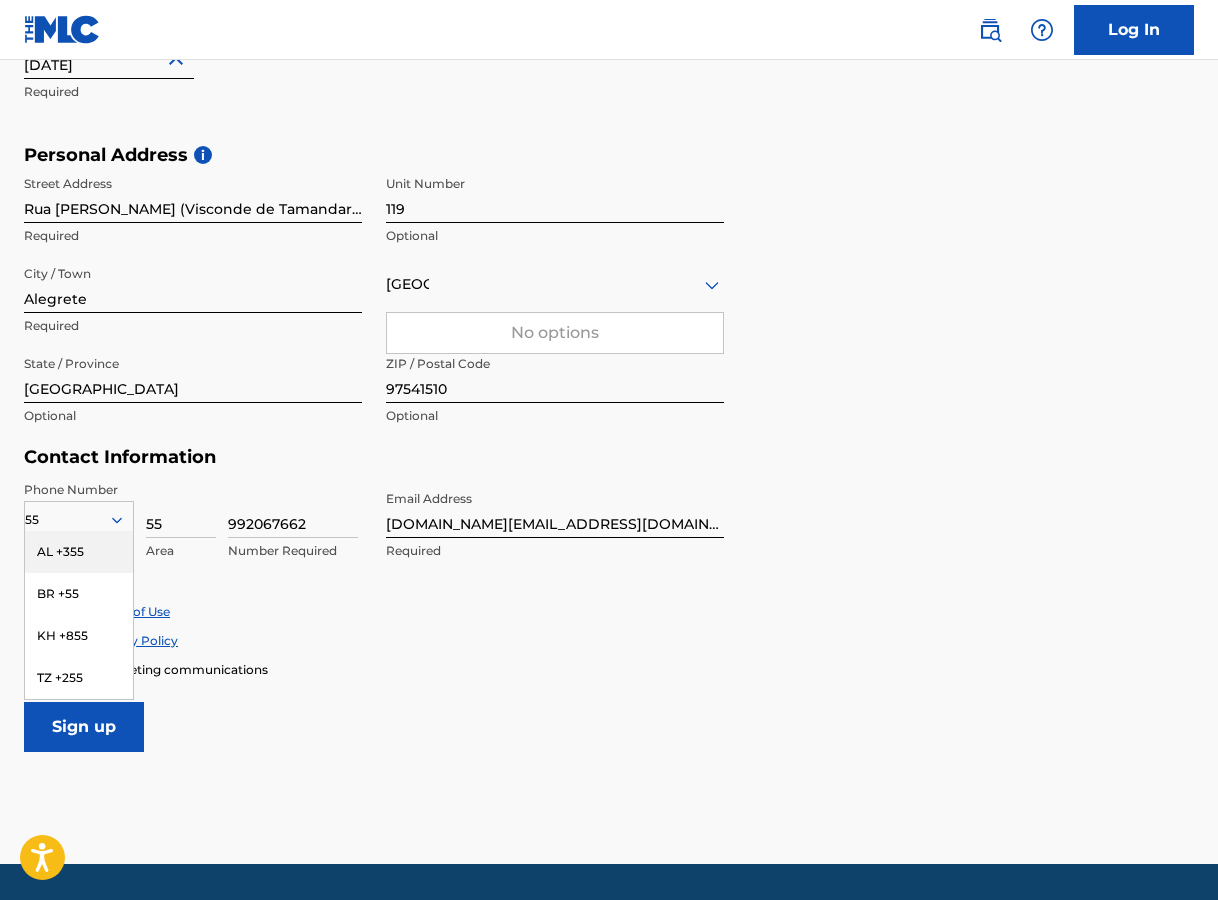 click on "Personal Address i Street Address [GEOGRAPHIC_DATA][PERSON_NAME] ([GEOGRAPHIC_DATA]) Required Unit Number 119 Optional City / [GEOGRAPHIC_DATA] Required [GEOGRAPHIC_DATA] No options Required State / Province [GEOGRAPHIC_DATA] Optional ZIP / Postal Code 97541510 Optional" at bounding box center (609, 295) 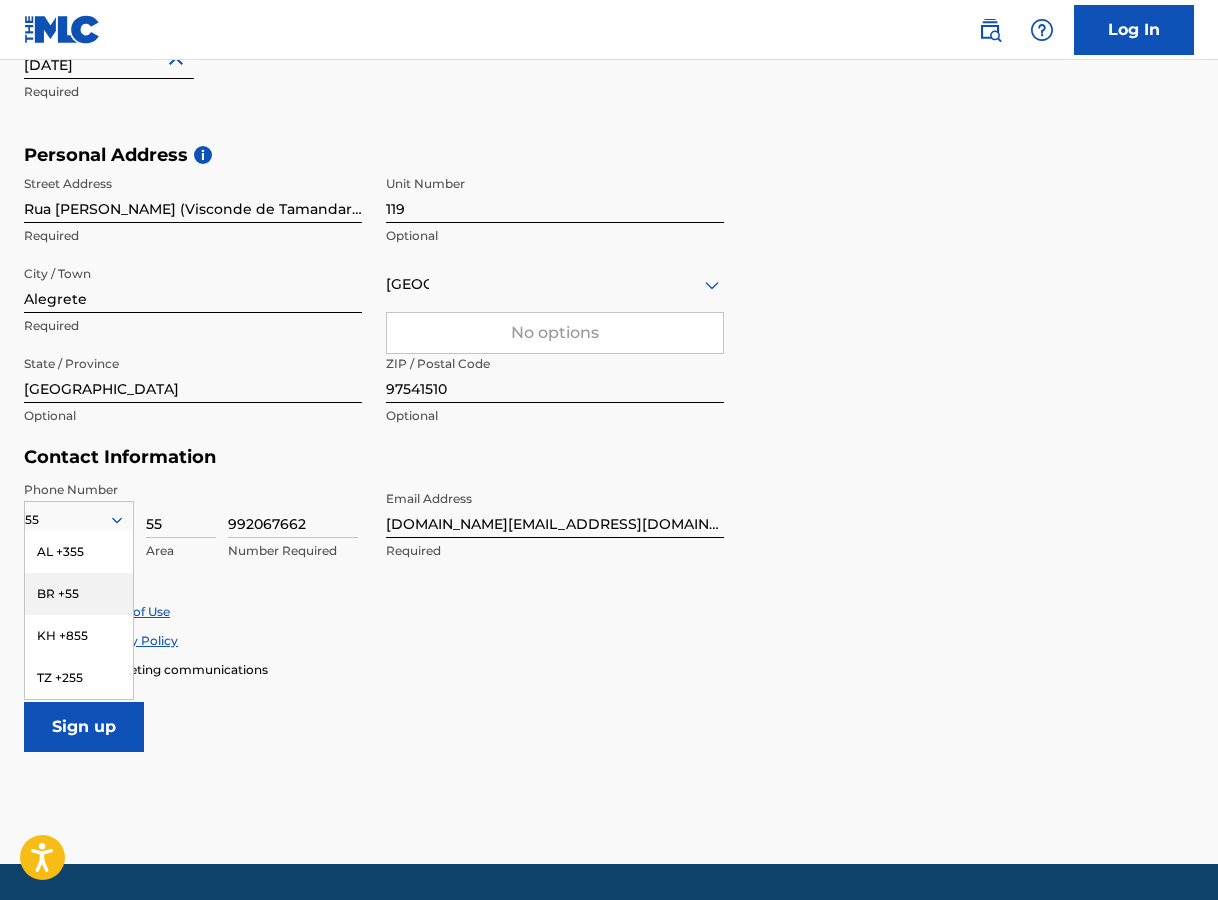 click on "BR +55" at bounding box center [79, 594] 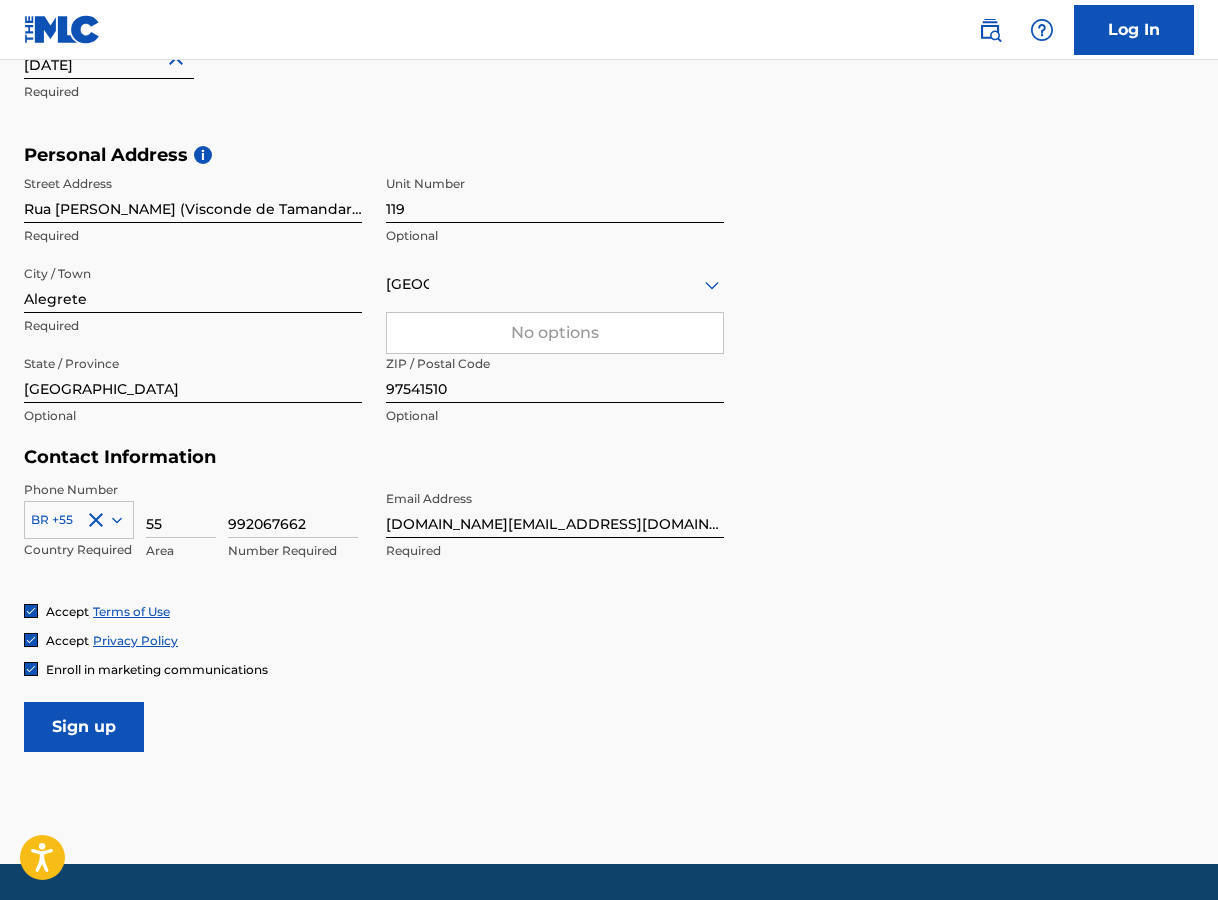click at bounding box center (31, 669) 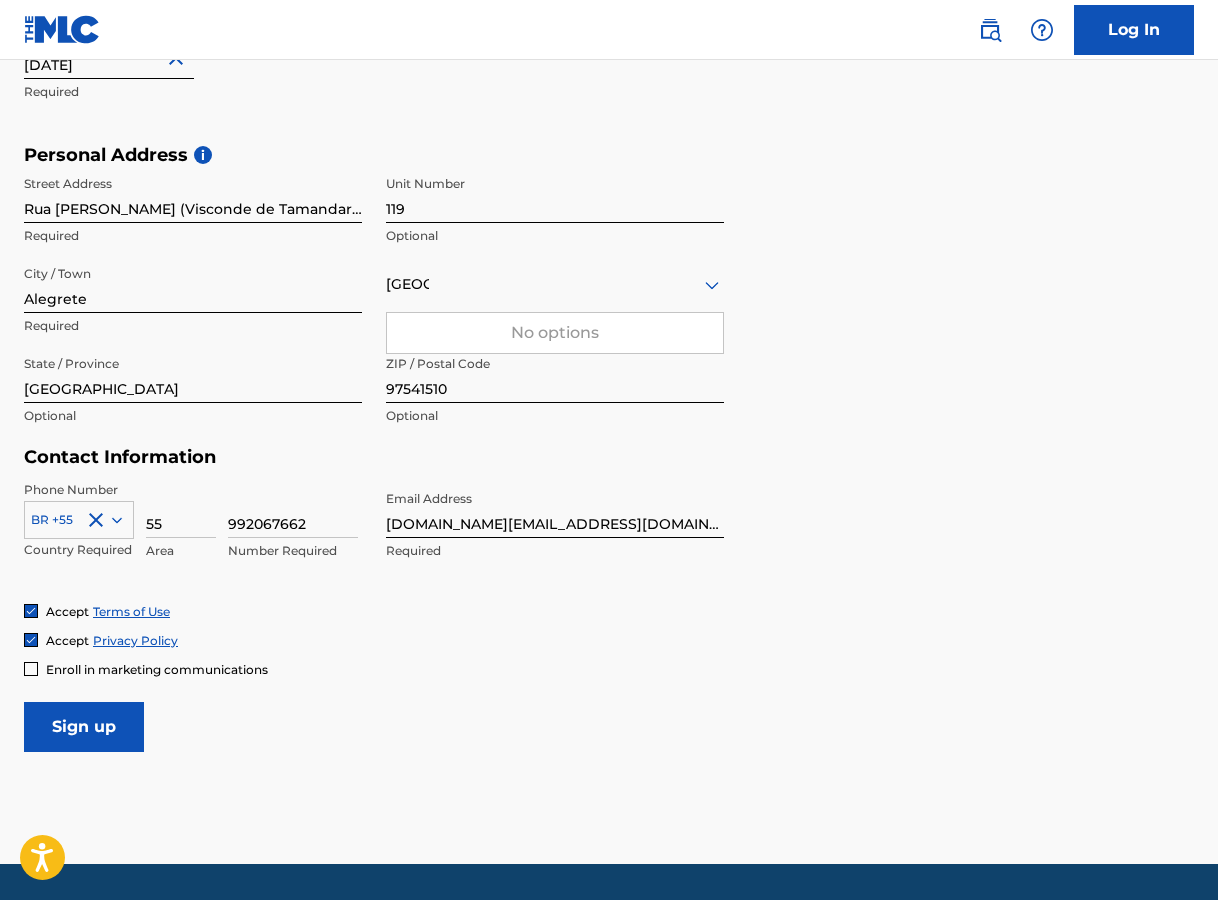 click at bounding box center [31, 640] 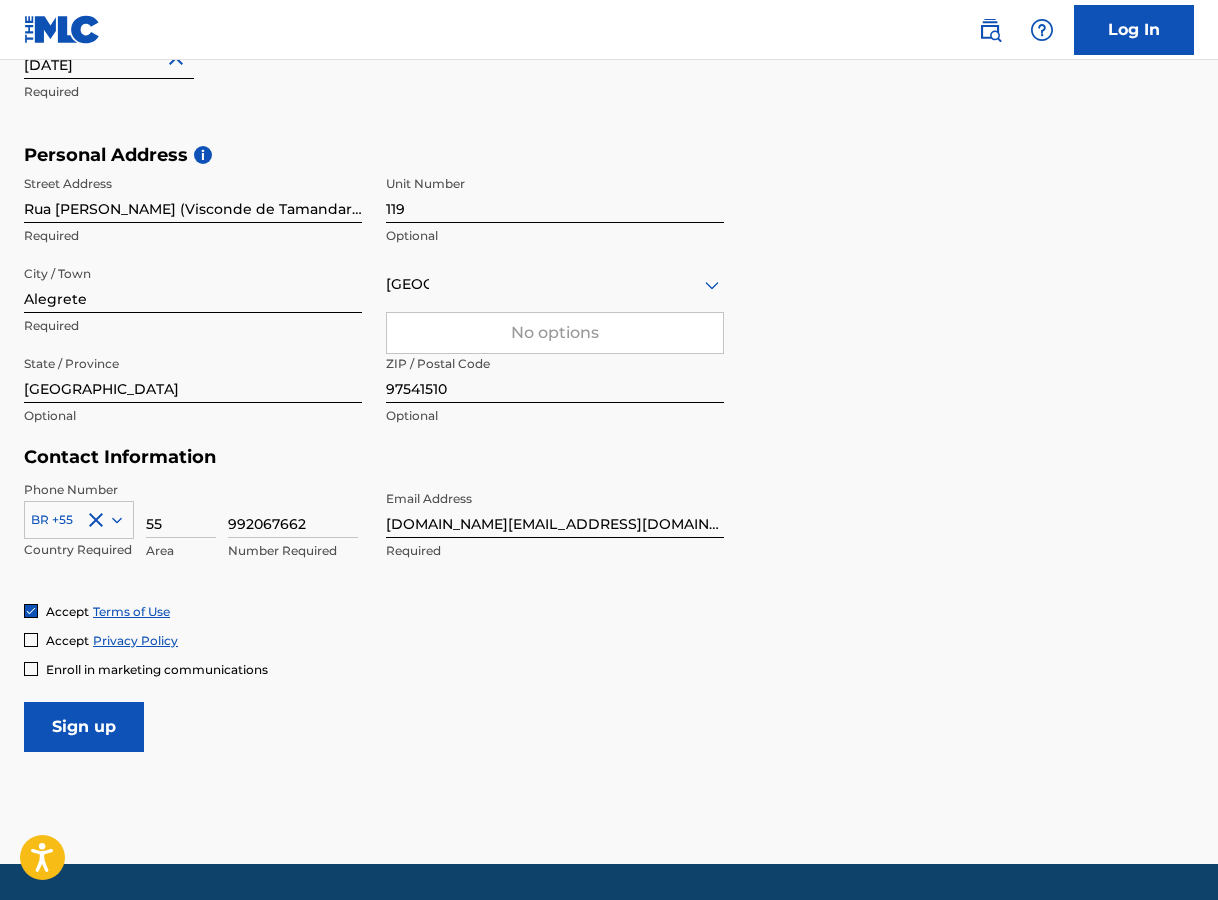 click at bounding box center (31, 611) 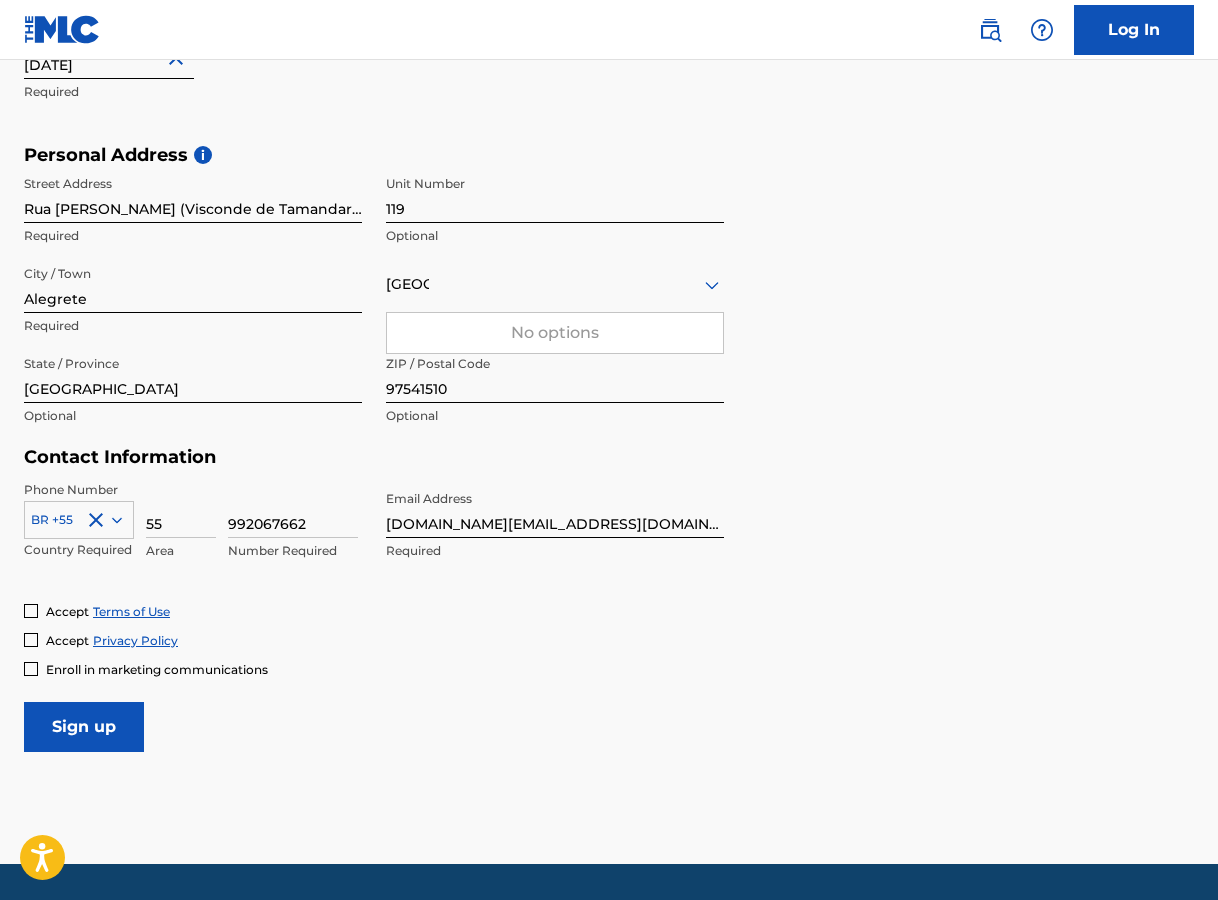 click at bounding box center [31, 611] 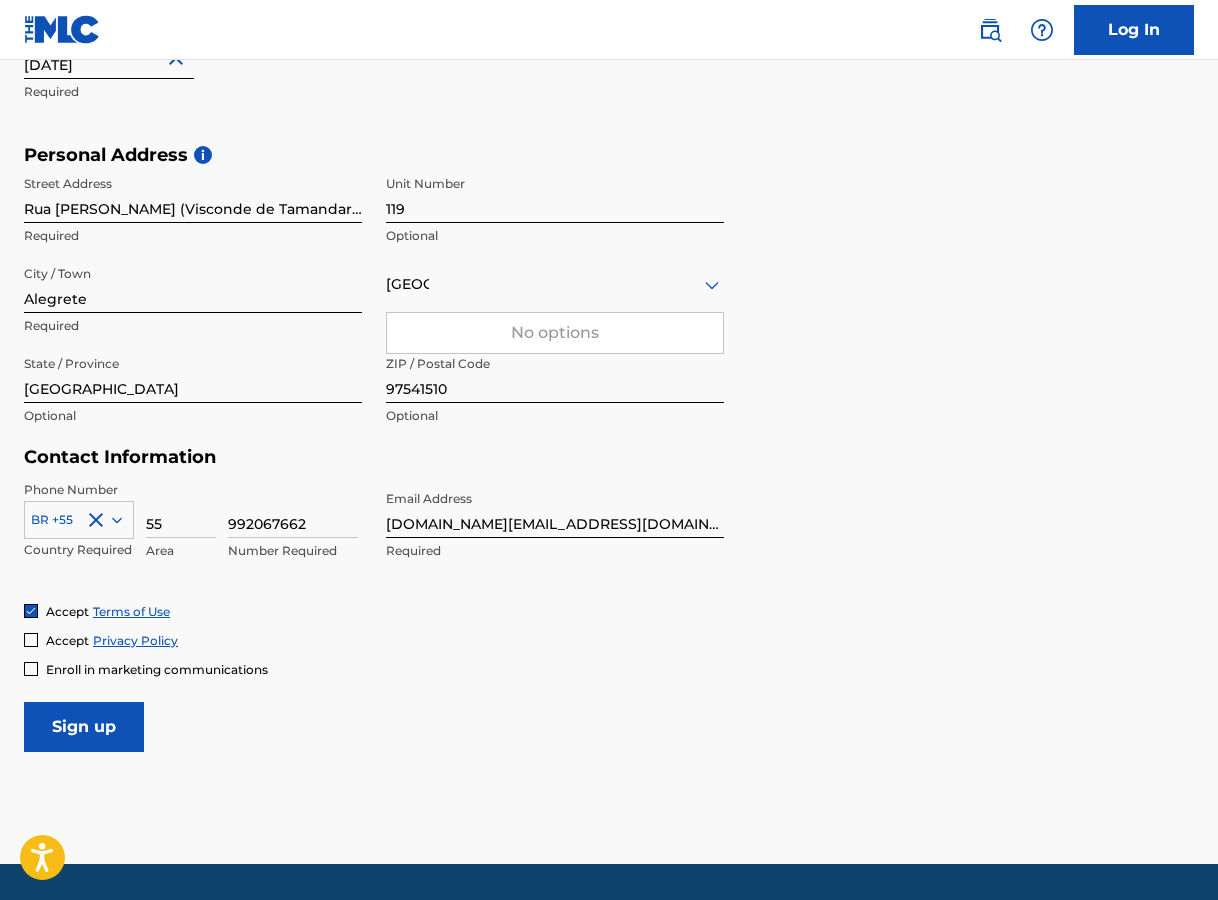 click at bounding box center (31, 640) 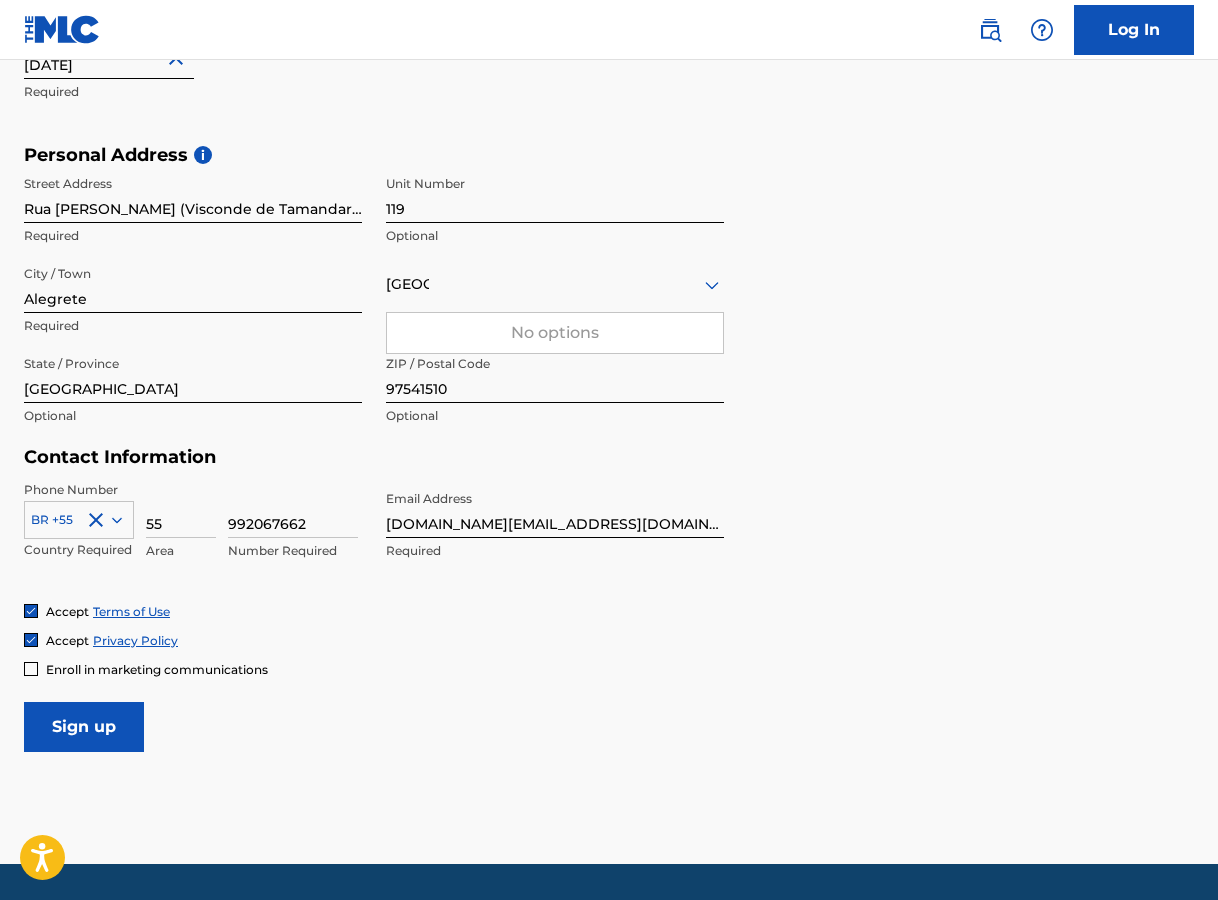 click at bounding box center [31, 669] 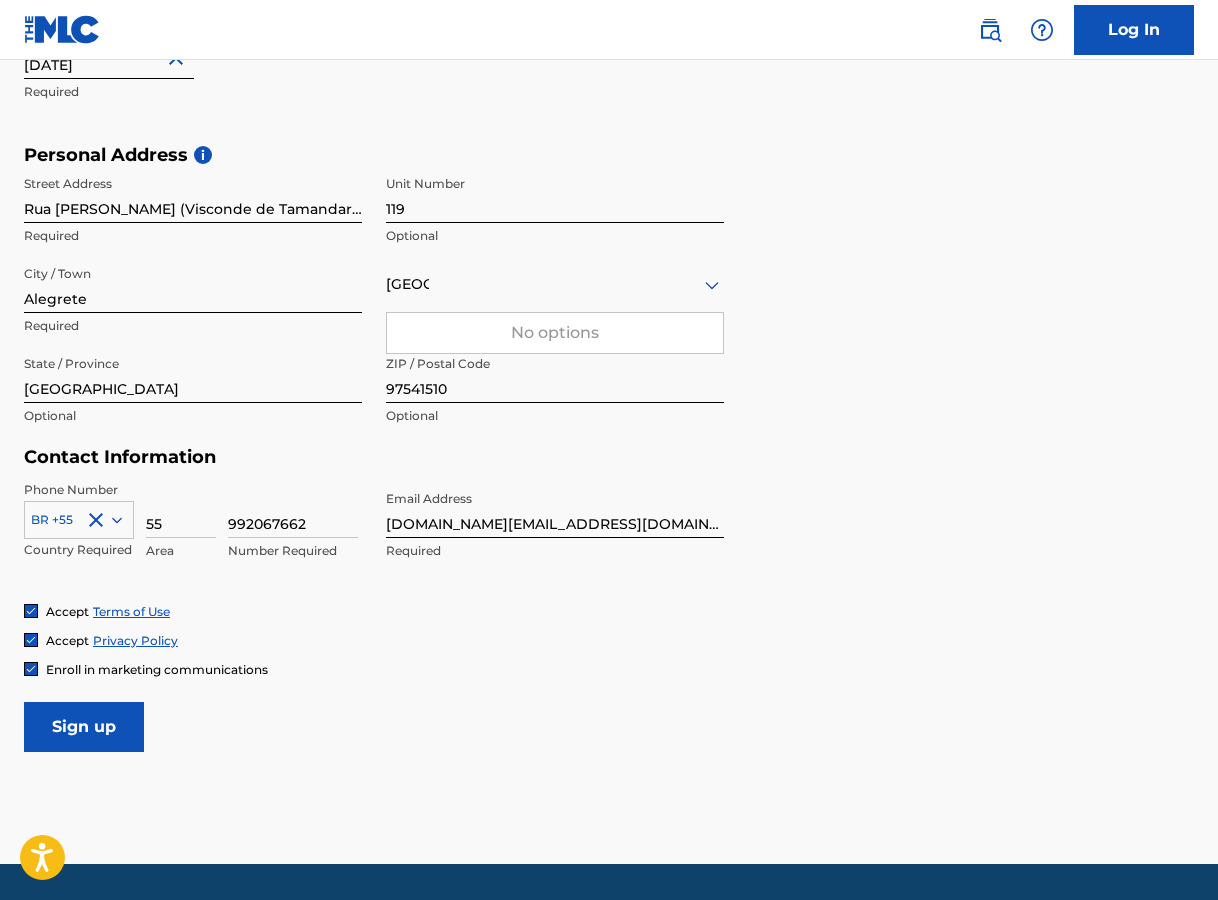 click on "User Information First Name [PERSON_NAME] Required Last Name [PERSON_NAME] [PERSON_NAME] Required Date Of Birth [DEMOGRAPHIC_DATA] Required Personal Address i Street Address [GEOGRAPHIC_DATA][PERSON_NAME] ([GEOGRAPHIC_DATA]) Required [STREET_ADDRESS] Required [GEOGRAPHIC_DATA] No options Required State / Province [GEOGRAPHIC_DATA] Optional ZIP / Postal Code 97541510 Optional Contact Information Phone Number BR +55 Country Required 55 Area 992067662 Number Required Email Address [DOMAIN_NAME][EMAIL_ADDRESS][DOMAIN_NAME] Required Accept Terms of Use Accept Privacy Policy Enroll in marketing communications Sign up" at bounding box center [609, 308] 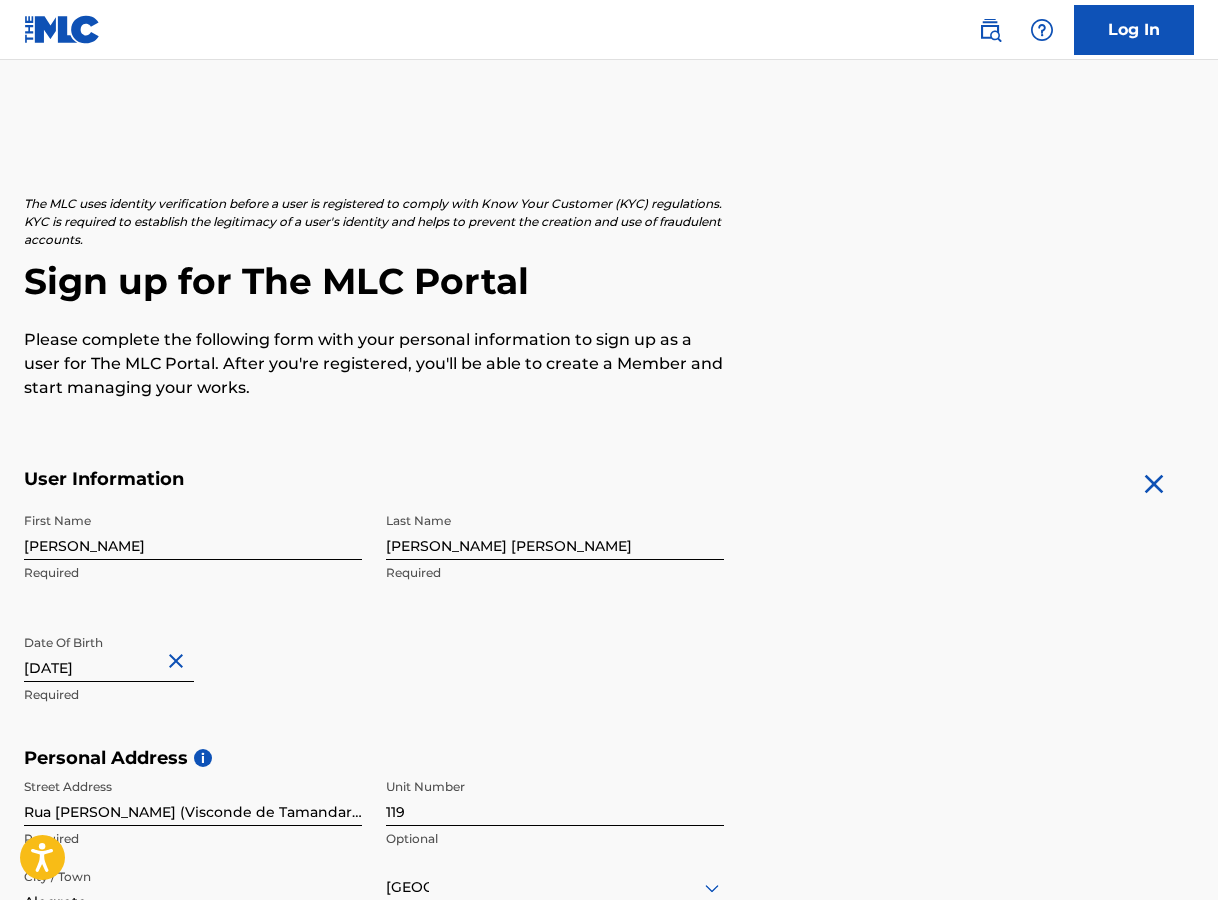 scroll, scrollTop: 0, scrollLeft: 0, axis: both 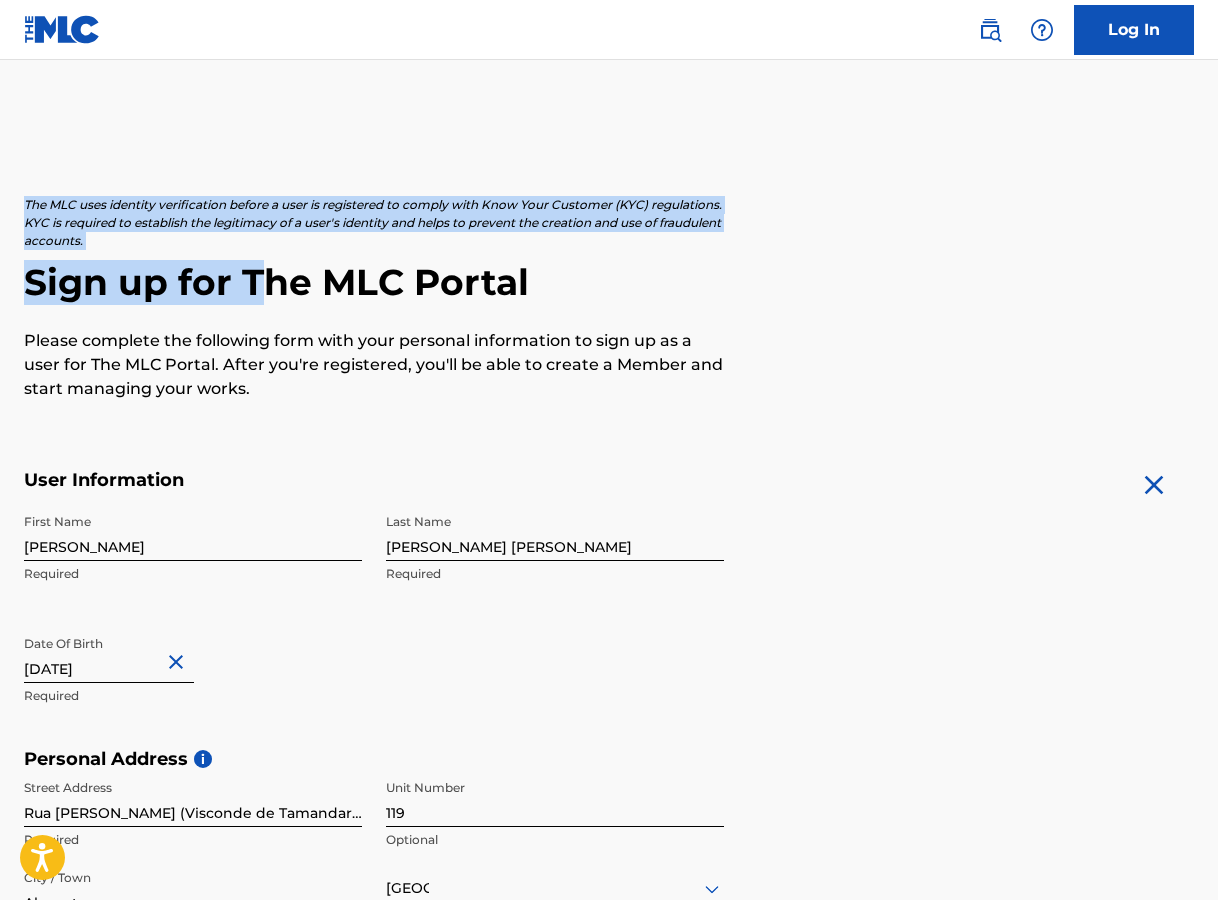 drag, startPoint x: 27, startPoint y: 198, endPoint x: 255, endPoint y: 252, distance: 234.3075 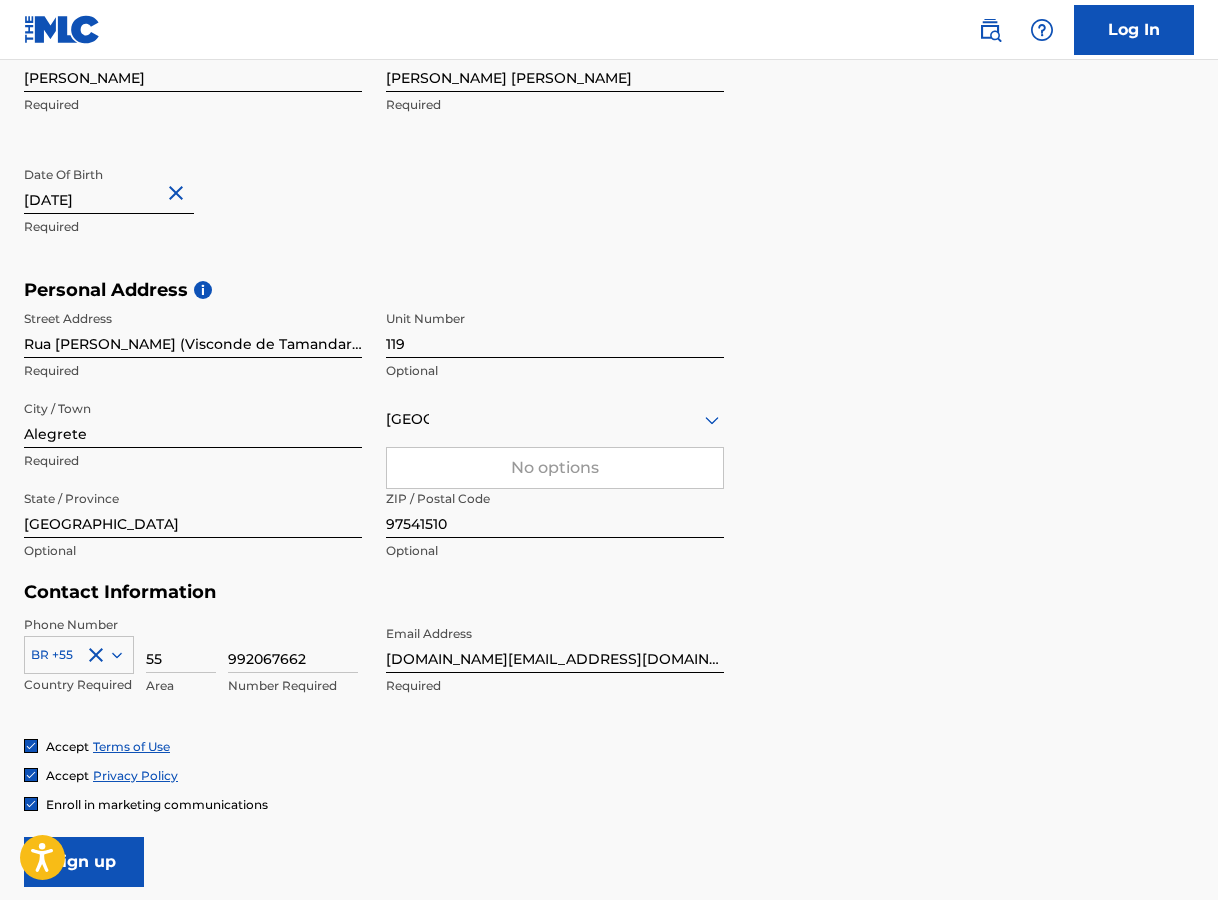 scroll, scrollTop: 500, scrollLeft: 0, axis: vertical 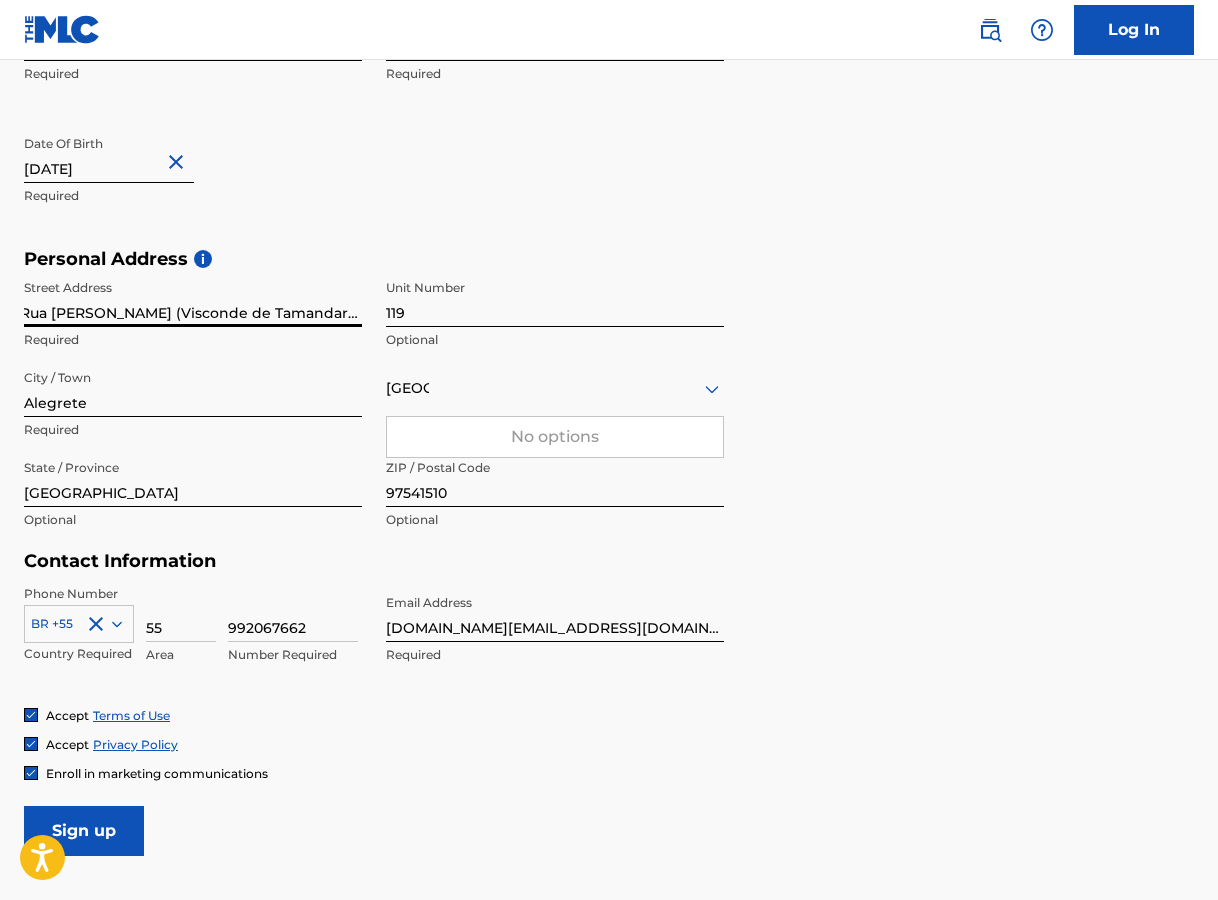 drag, startPoint x: 311, startPoint y: 316, endPoint x: 382, endPoint y: 327, distance: 71.84706 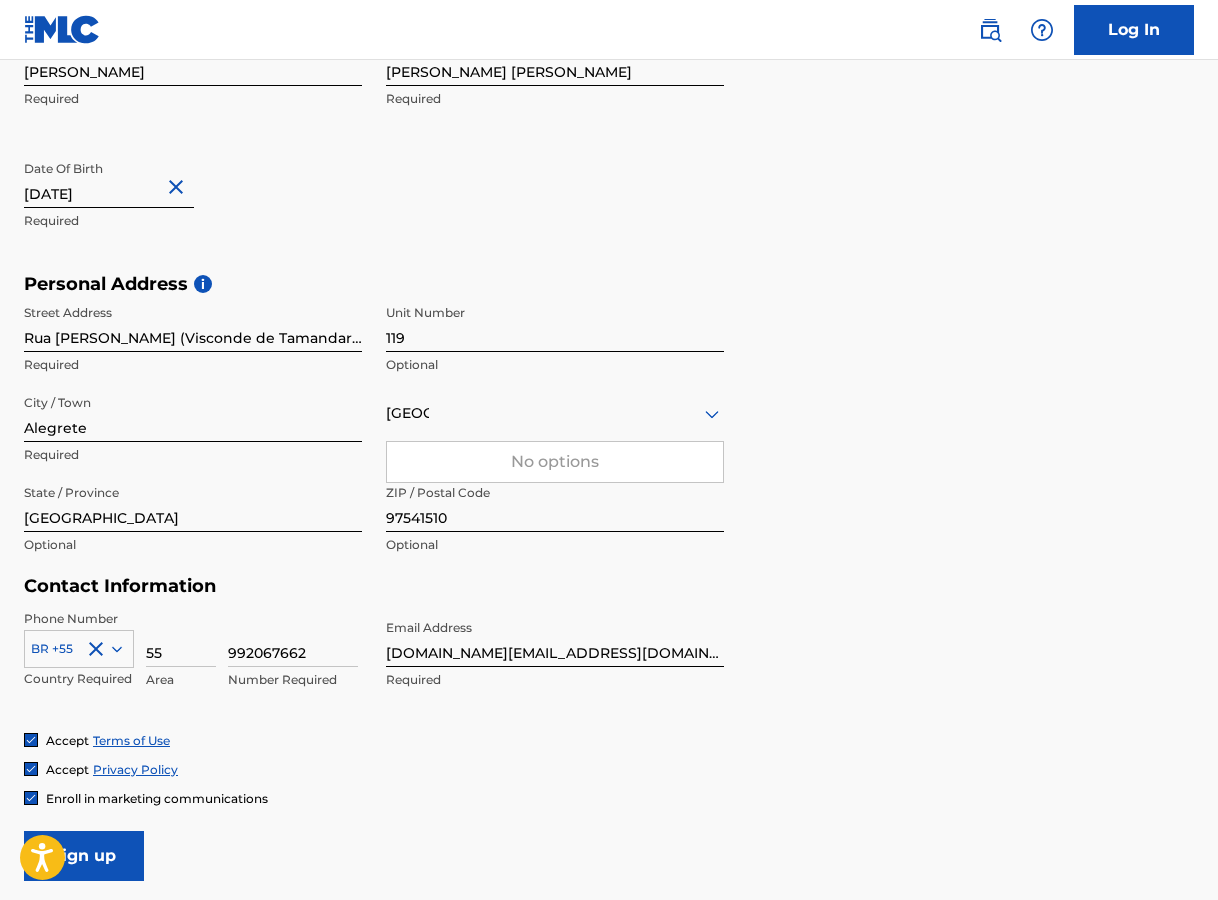 scroll, scrollTop: 564, scrollLeft: 0, axis: vertical 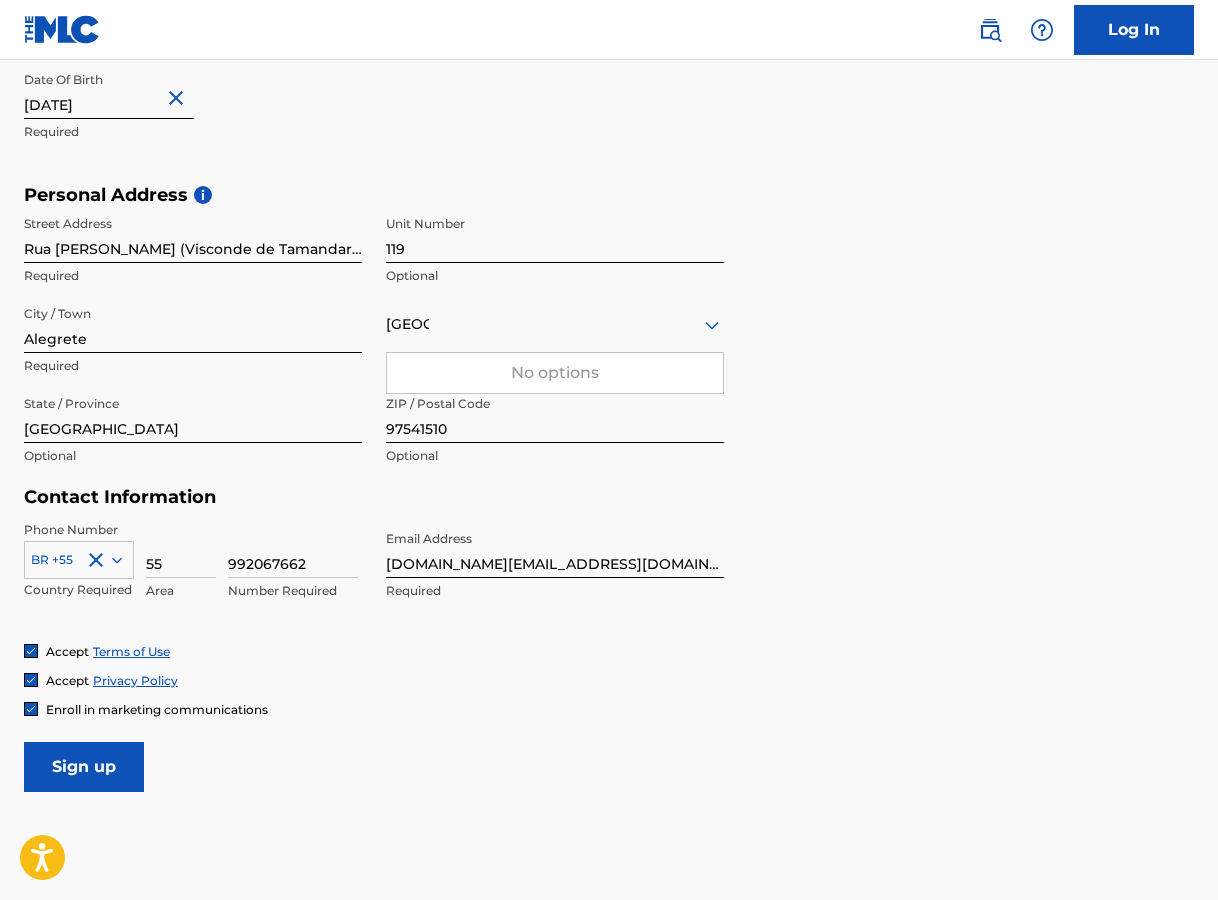 click on "Sign up" at bounding box center [84, 767] 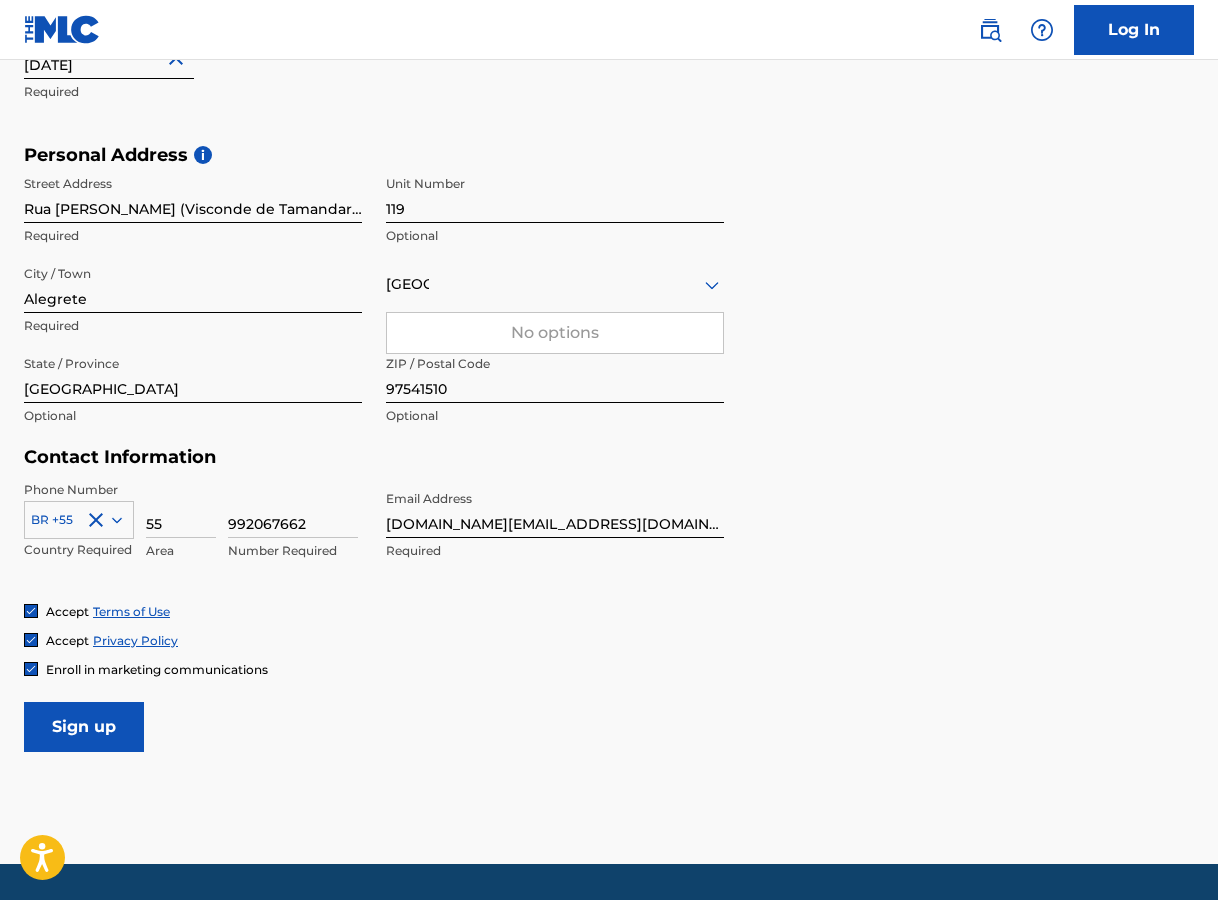 scroll, scrollTop: 664, scrollLeft: 0, axis: vertical 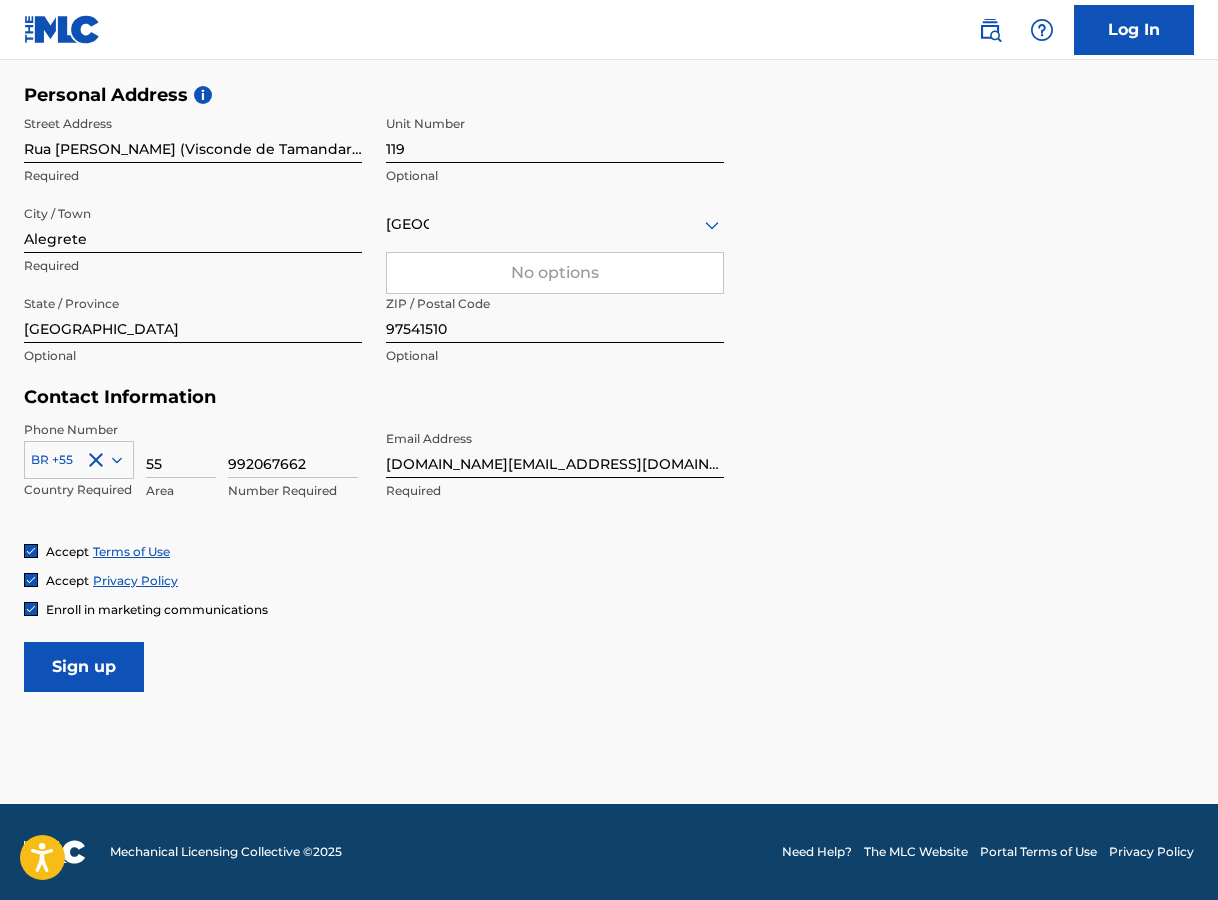 type 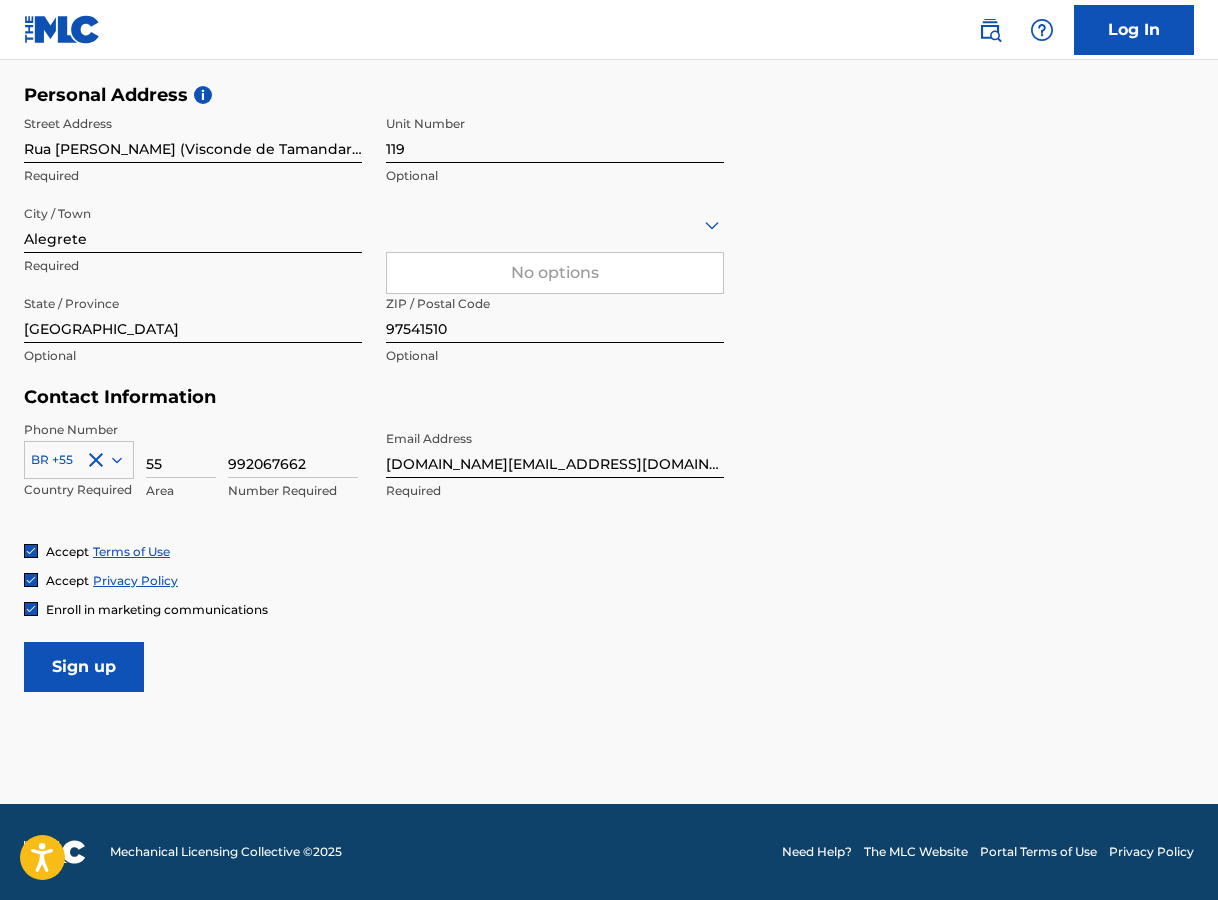 click on "Terms of Use" at bounding box center (131, 551) 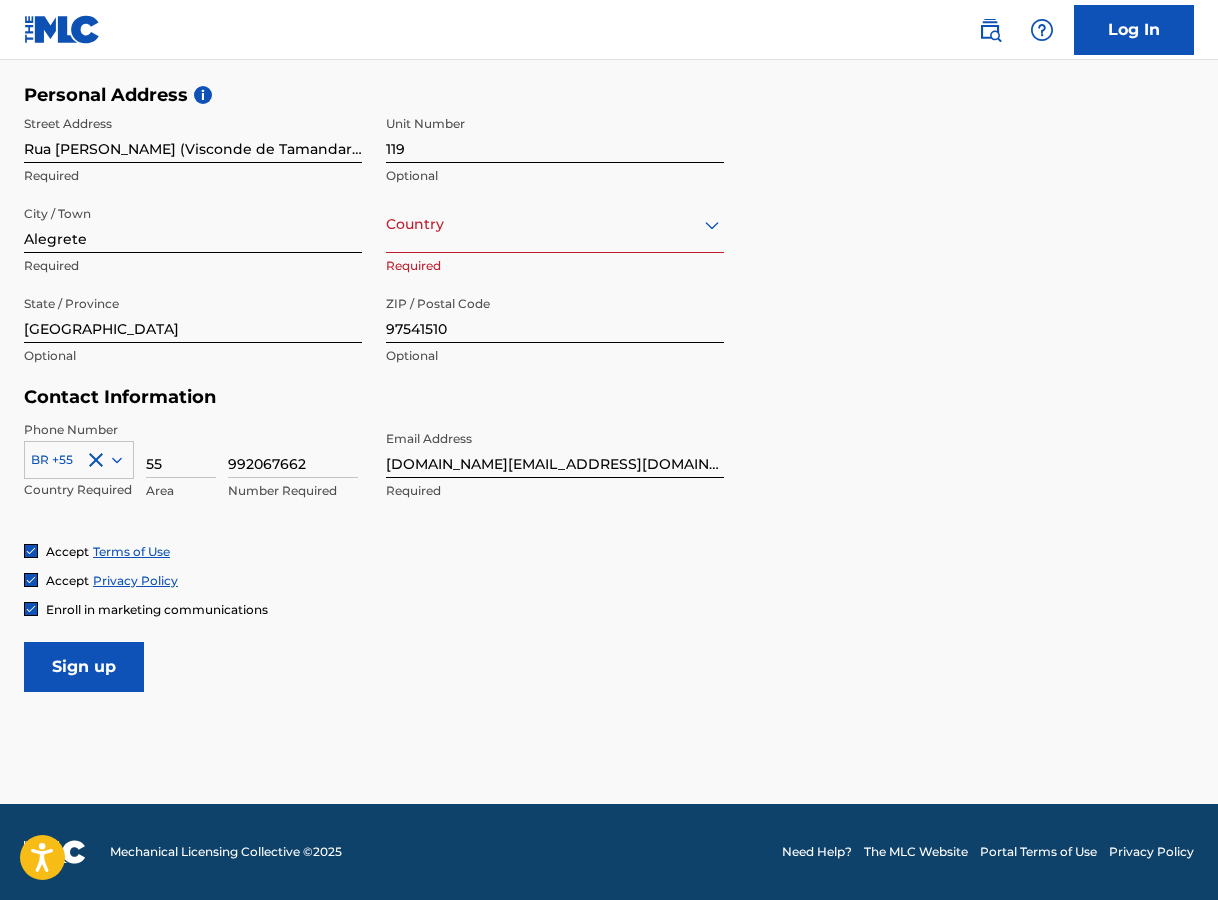 click on "Privacy Policy" at bounding box center (135, 580) 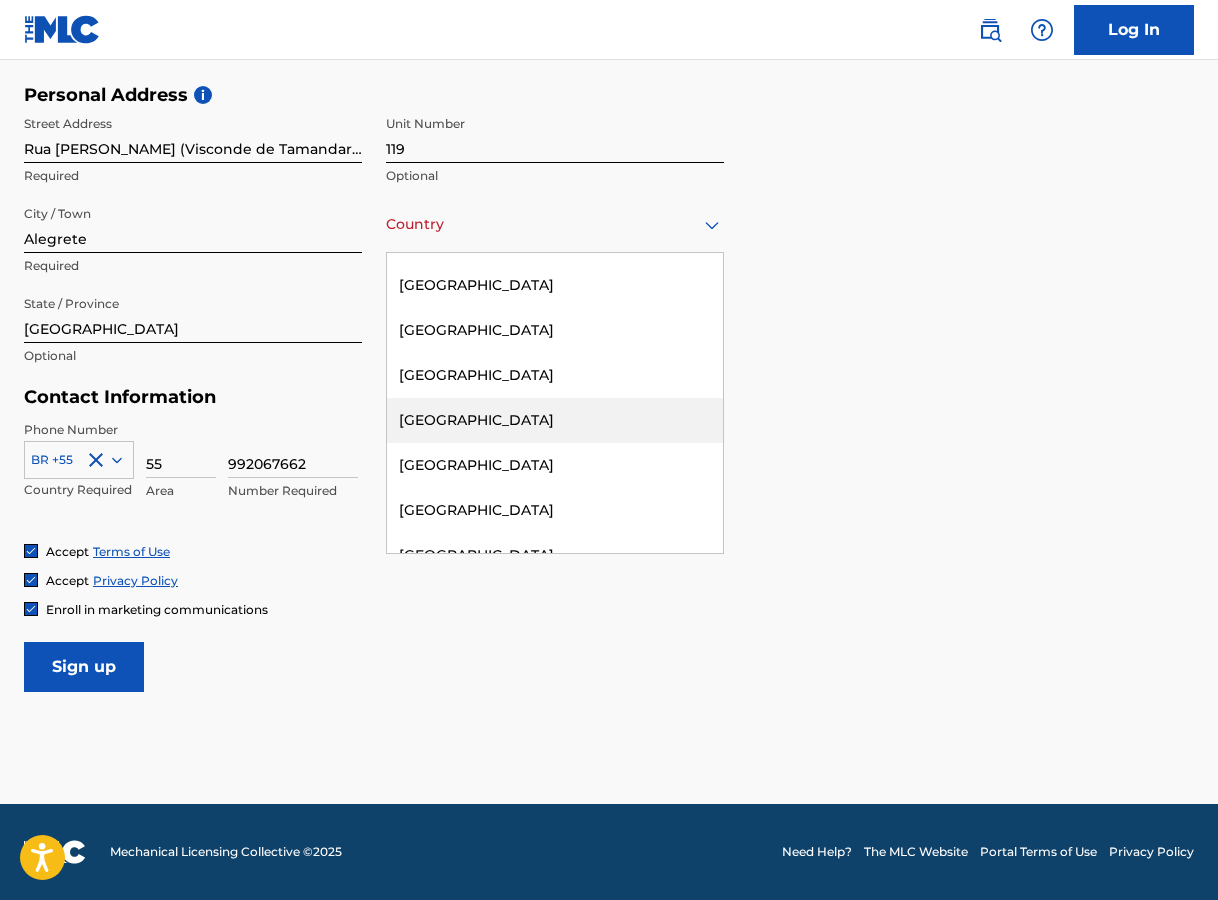 scroll, scrollTop: 1000, scrollLeft: 0, axis: vertical 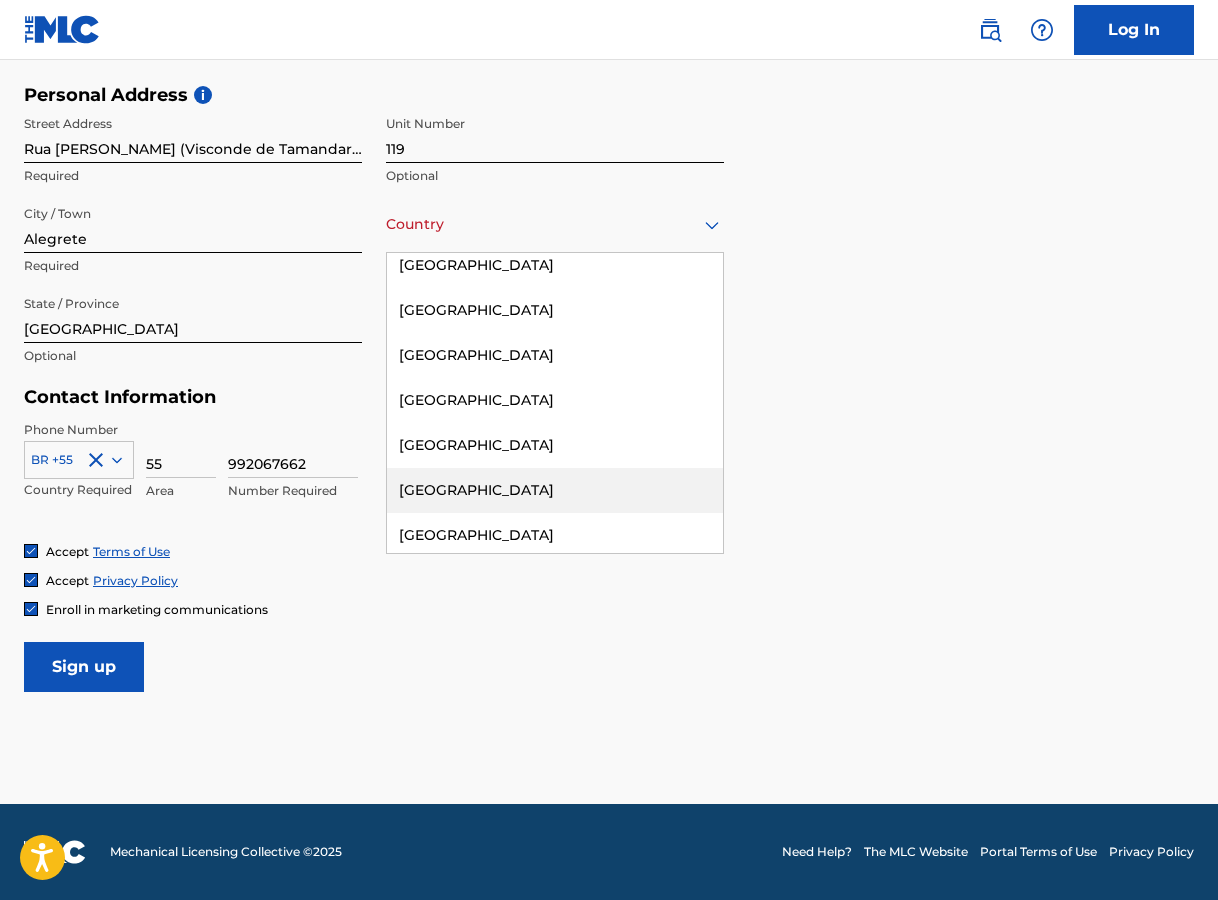 click on "[GEOGRAPHIC_DATA]" at bounding box center [555, 490] 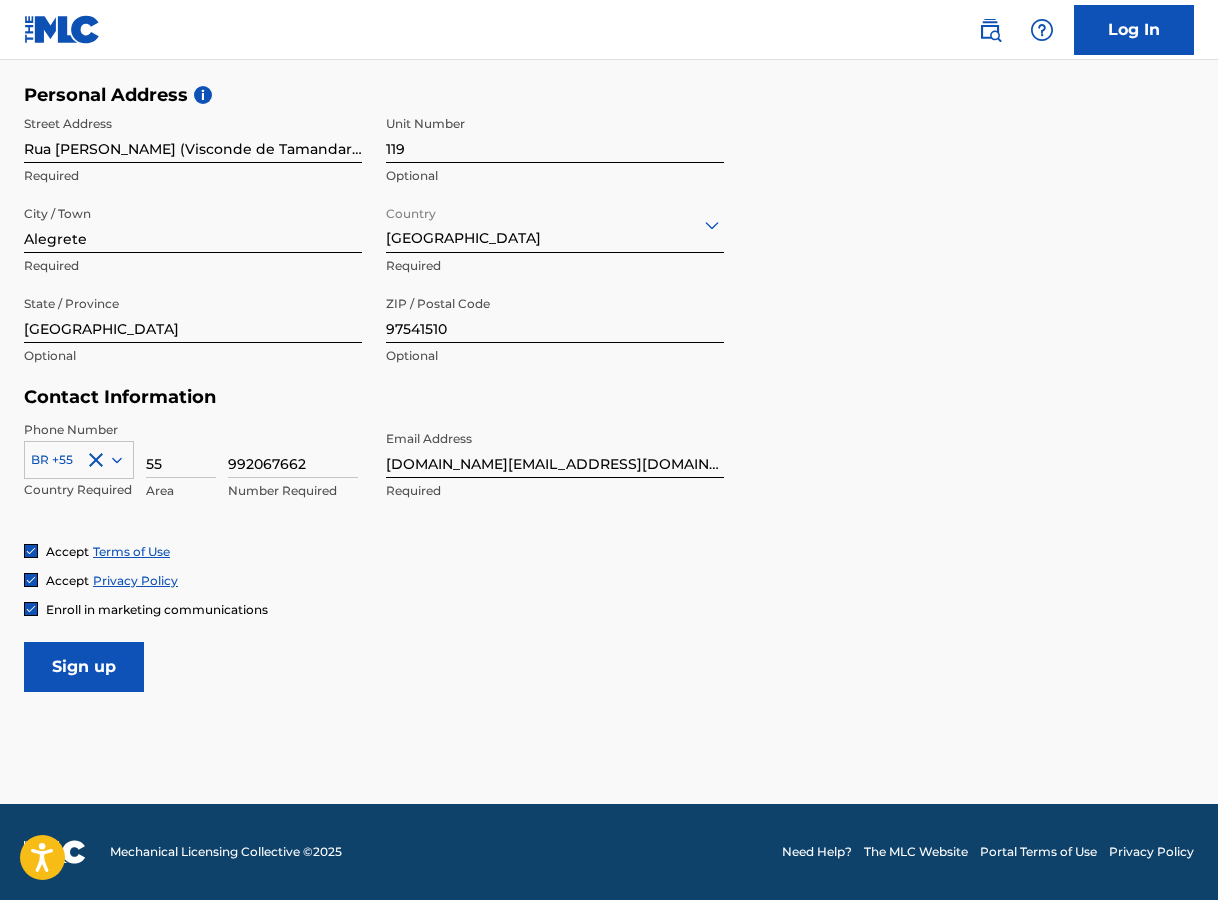 click on "User Information First Name [PERSON_NAME] Required Last Name [PERSON_NAME] [PERSON_NAME] Required Date Of Birth [DEMOGRAPHIC_DATA] Required Personal Address i Street Address [GEOGRAPHIC_DATA][PERSON_NAME] ([GEOGRAPHIC_DATA]) Required [STREET_ADDRESS] Required State / Province [GEOGRAPHIC_DATA] Optional ZIP / Postal Code 97541510 Optional Contact Information Phone Number BR +55 Country Required 55 Area 992067662 Number Required Email Address [DOMAIN_NAME][EMAIL_ADDRESS][DOMAIN_NAME] Required Accept Terms of Use Accept Privacy Policy Enroll in marketing communications Sign up" at bounding box center [609, 248] 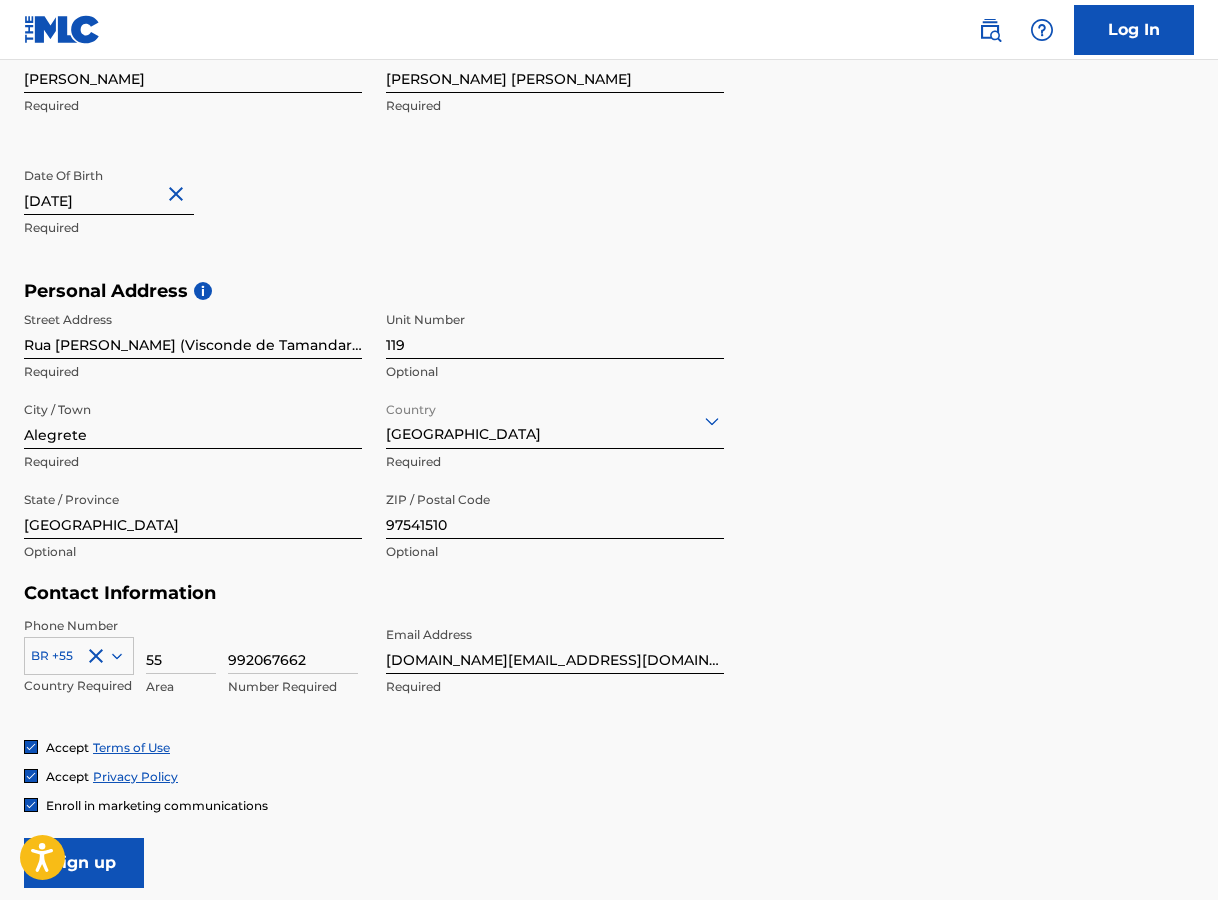 scroll, scrollTop: 564, scrollLeft: 0, axis: vertical 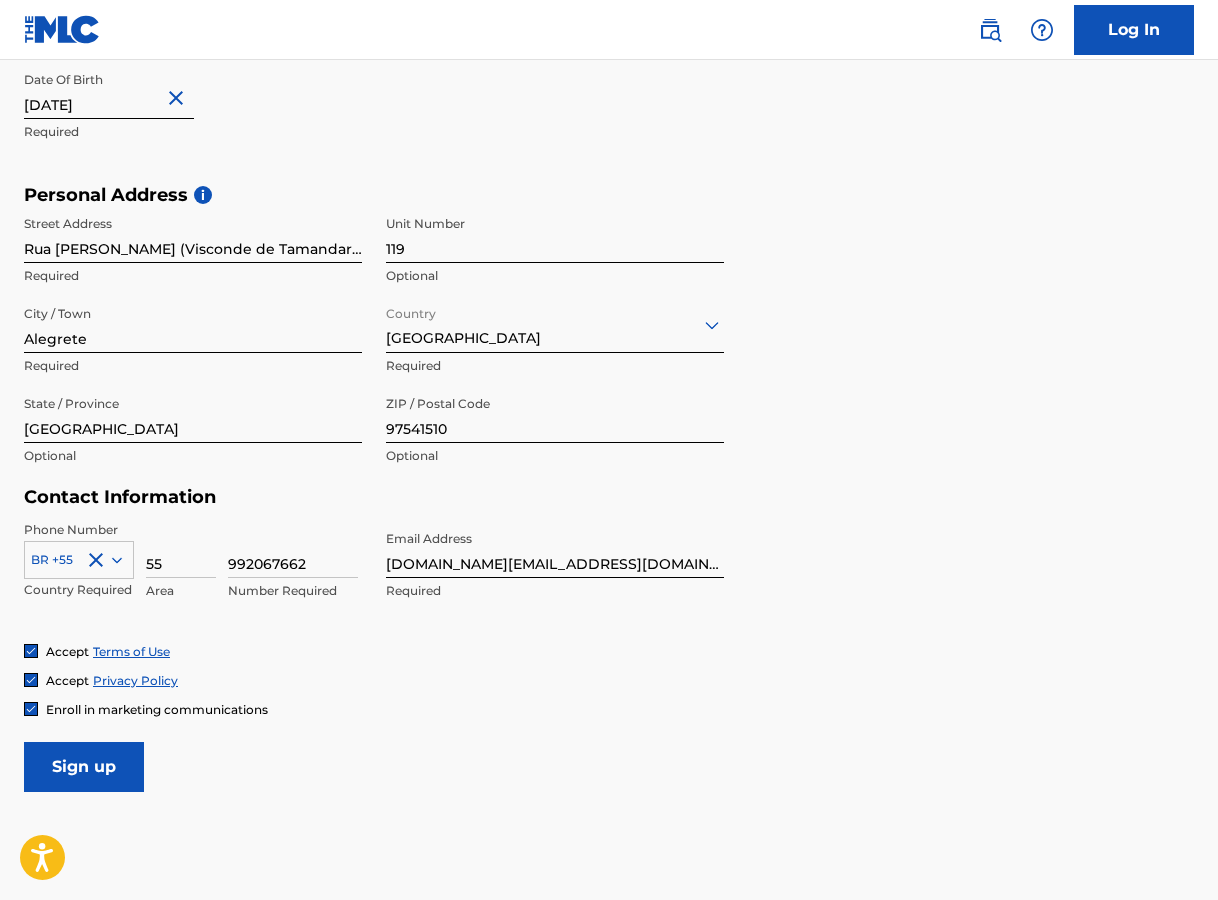 click on "Sign up" at bounding box center (84, 767) 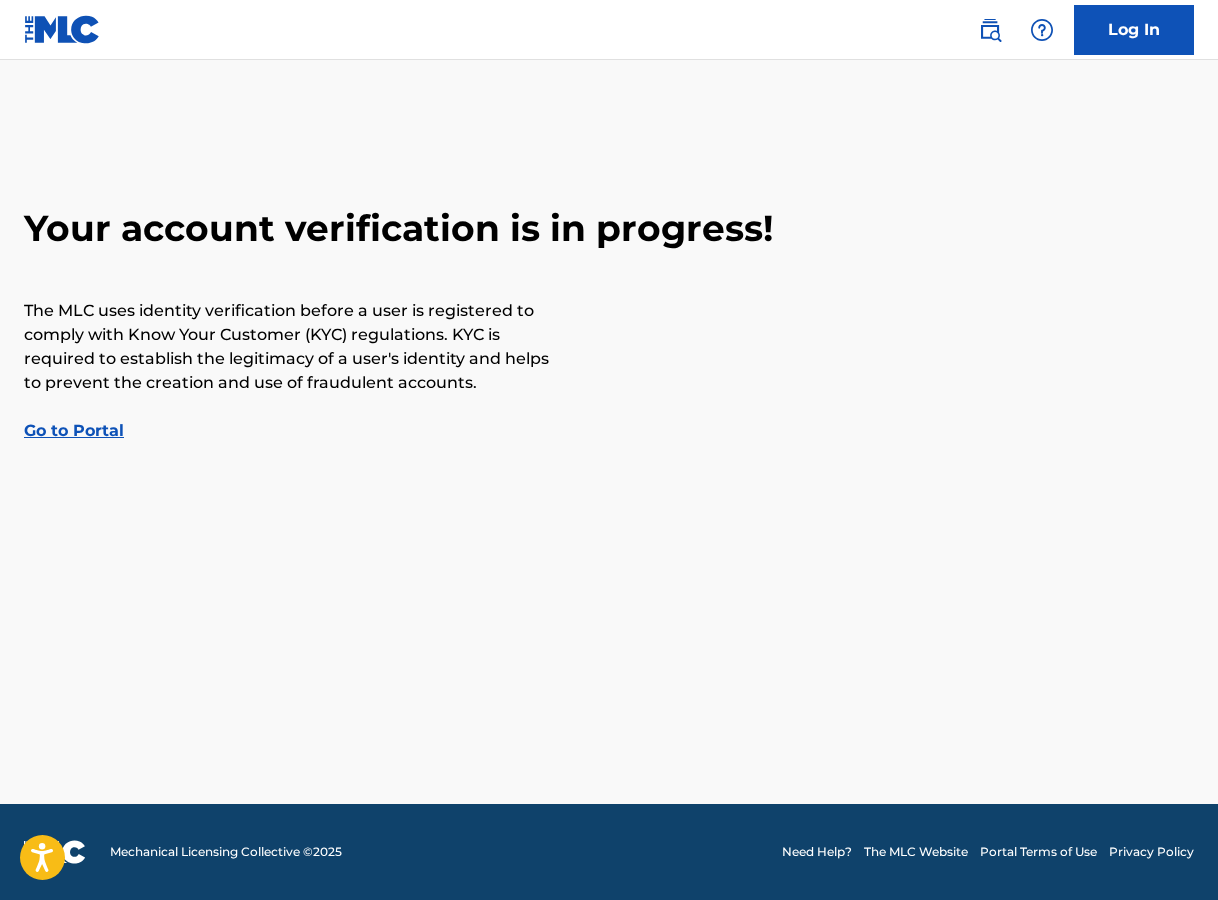 scroll, scrollTop: 0, scrollLeft: 0, axis: both 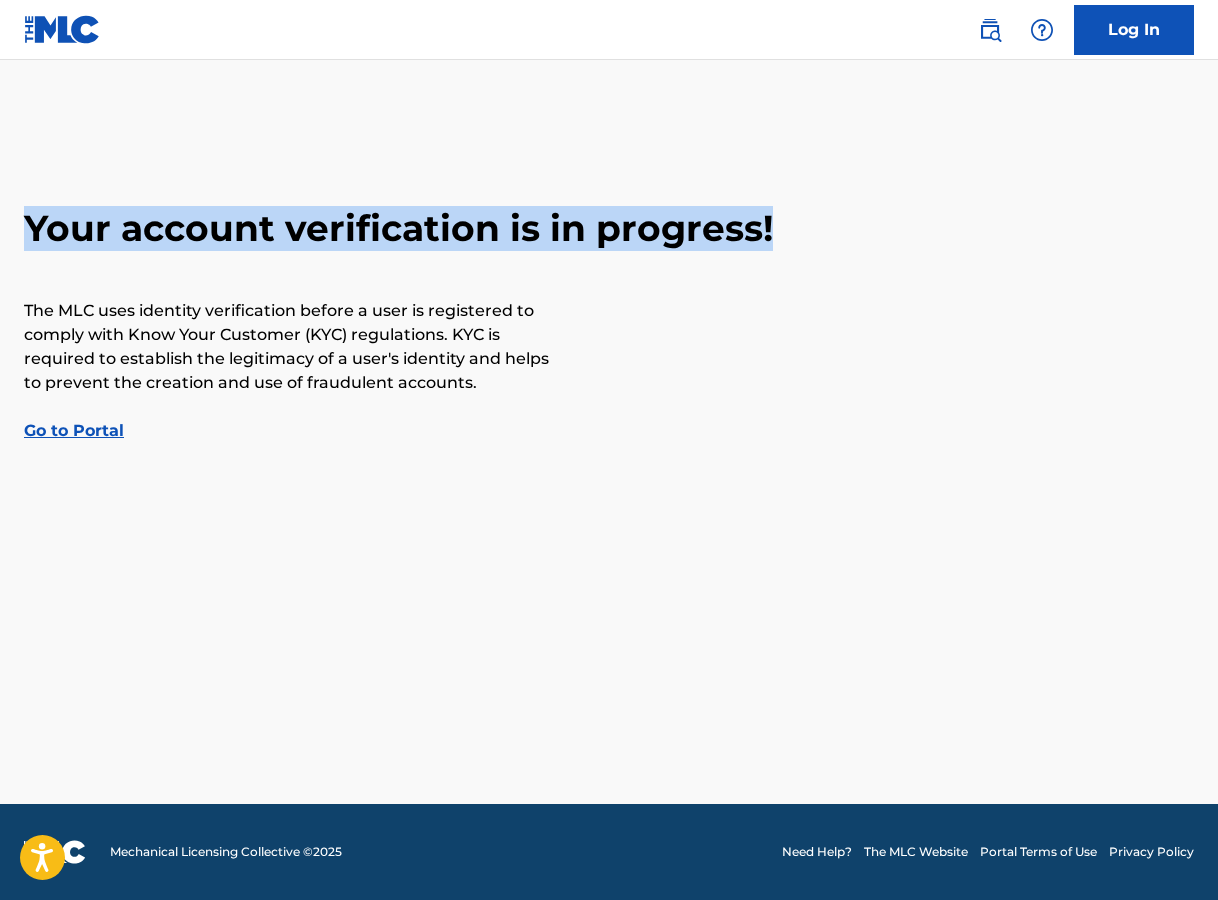 drag, startPoint x: 32, startPoint y: 231, endPoint x: 799, endPoint y: 231, distance: 767 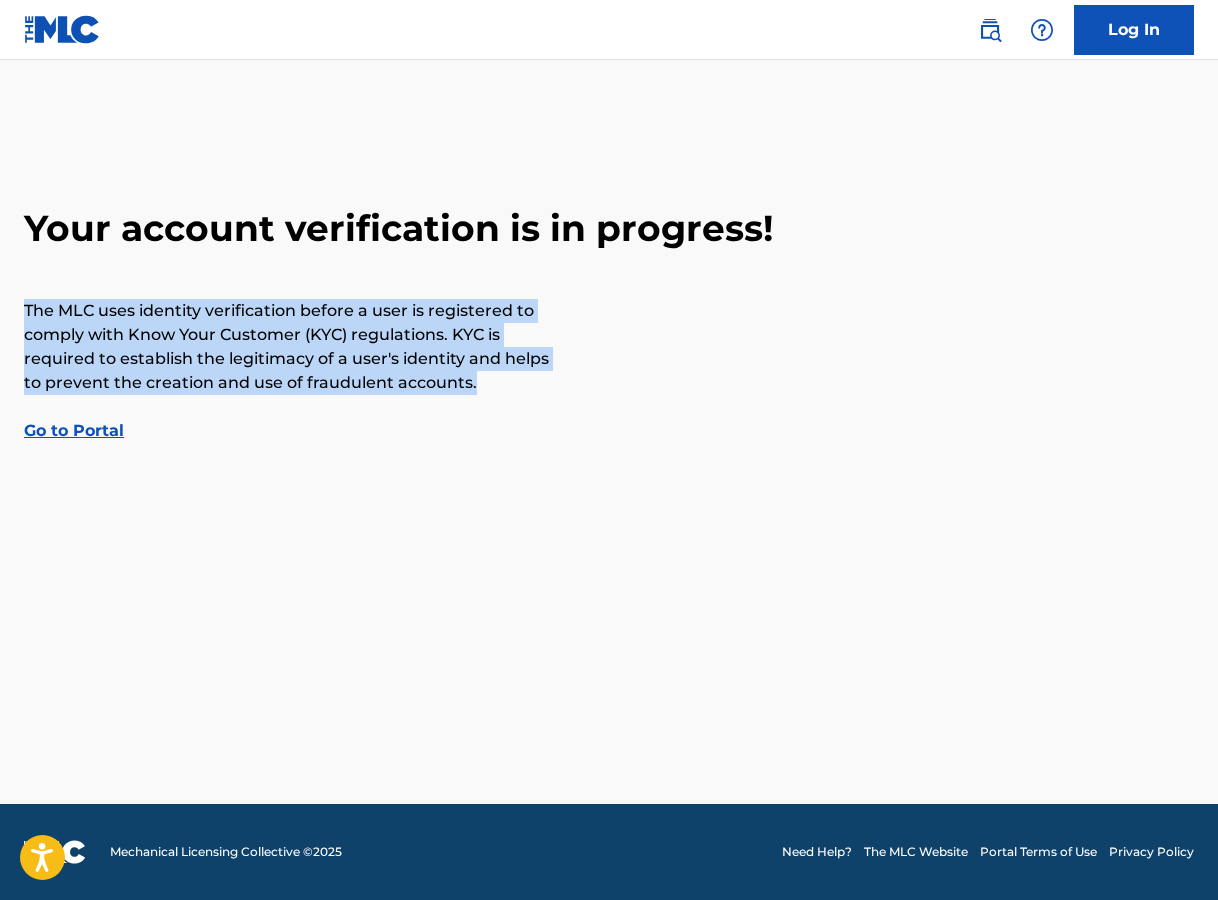 drag, startPoint x: 26, startPoint y: 306, endPoint x: 573, endPoint y: 387, distance: 552.9647 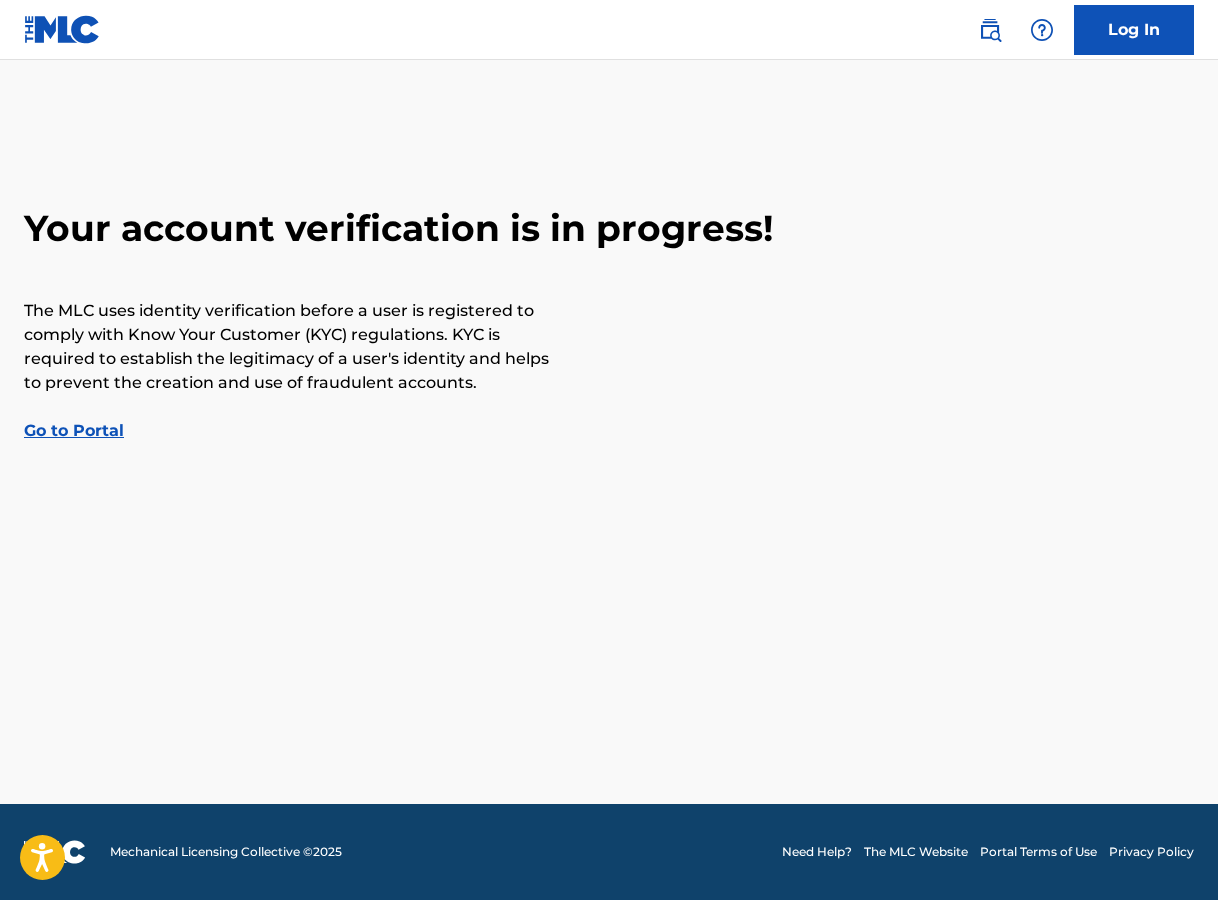 drag, startPoint x: 573, startPoint y: 387, endPoint x: 517, endPoint y: 398, distance: 57.070133 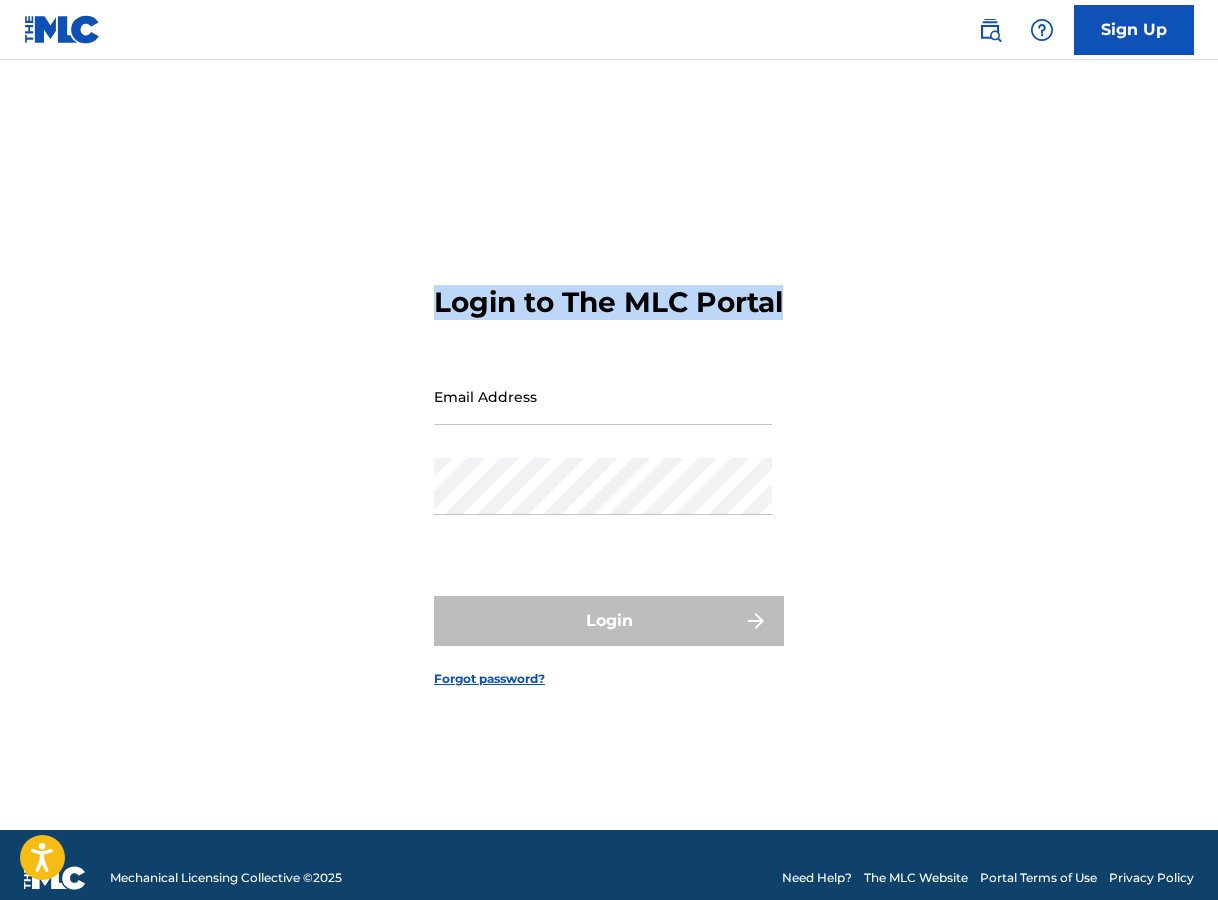 drag, startPoint x: 432, startPoint y: 290, endPoint x: 552, endPoint y: 324, distance: 124.723694 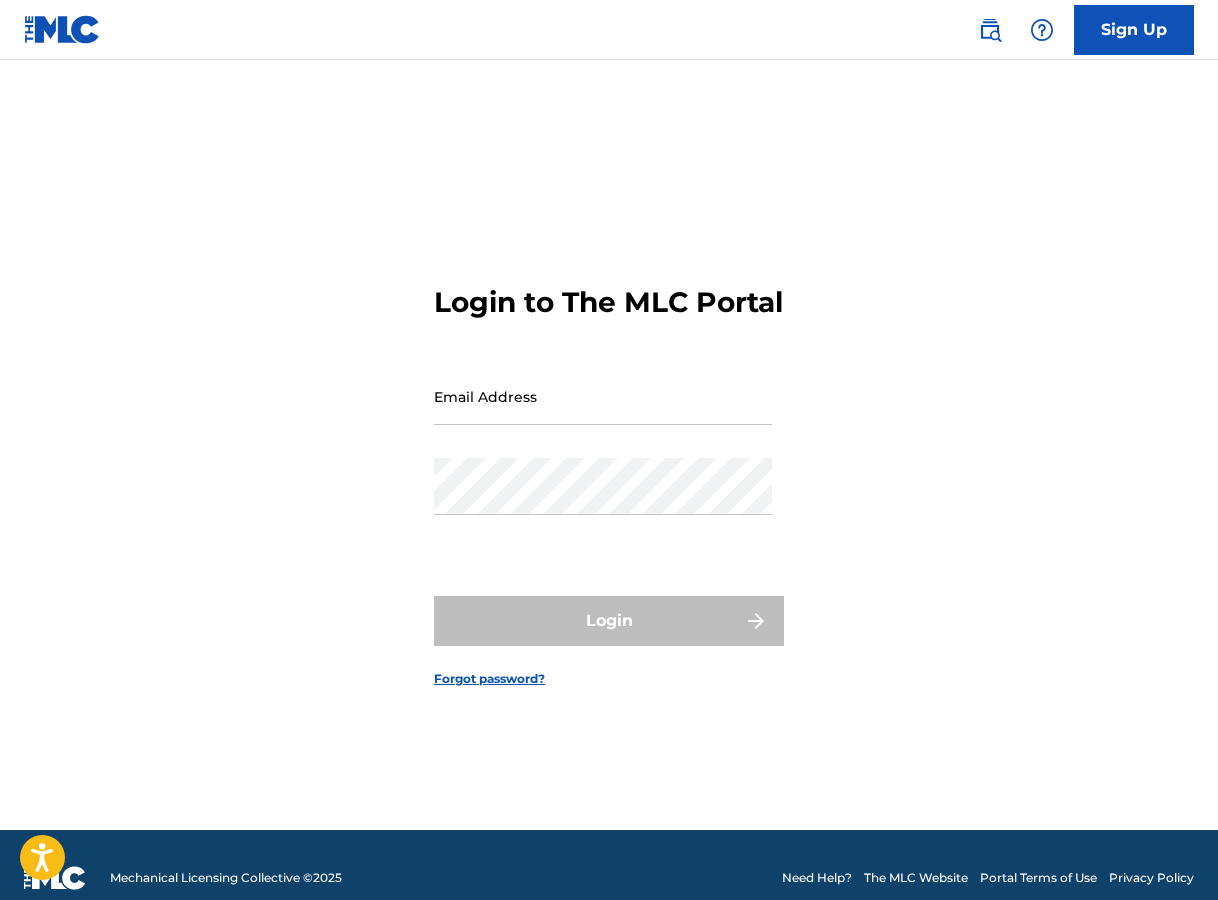 click on "Email Address" at bounding box center (603, 396) 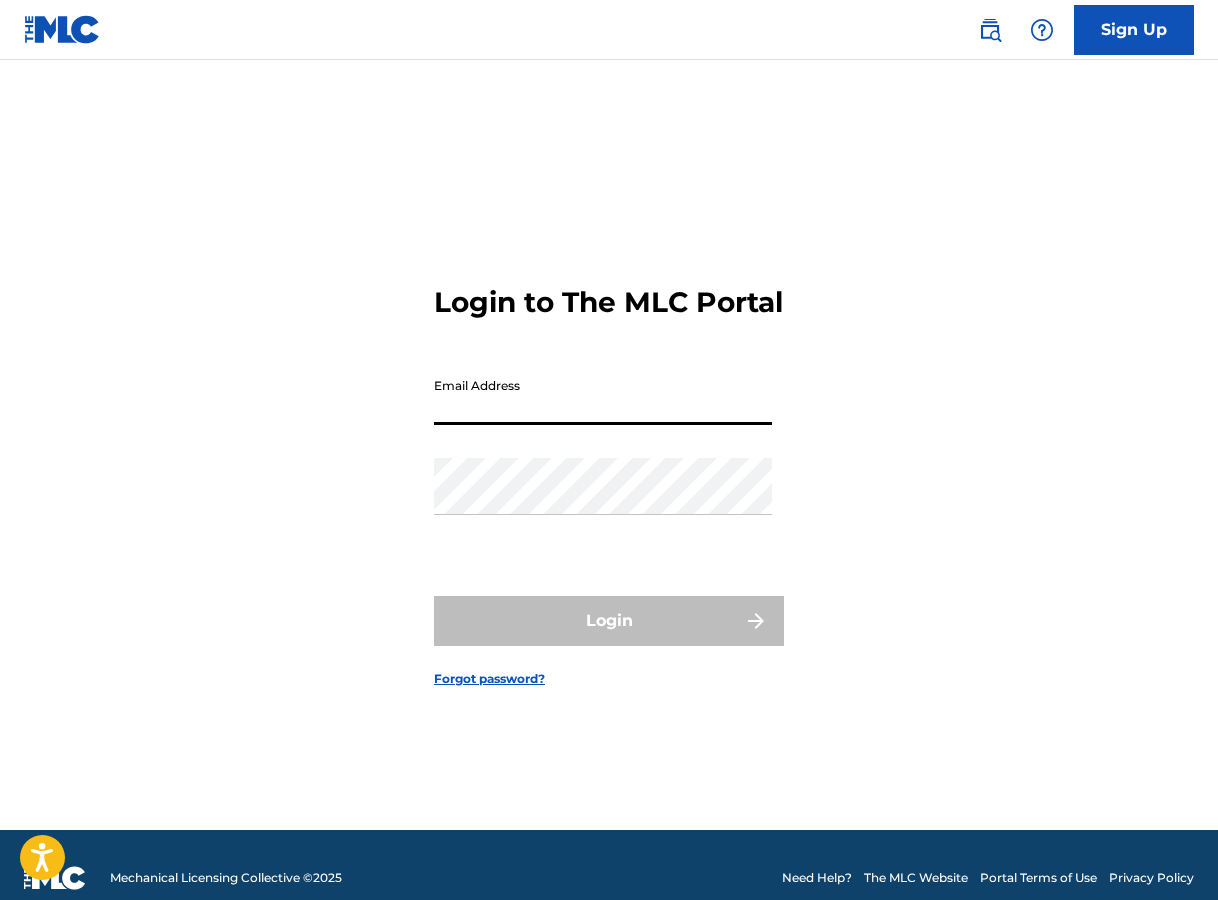 type on "[DOMAIN_NAME][EMAIL_ADDRESS][DOMAIN_NAME]" 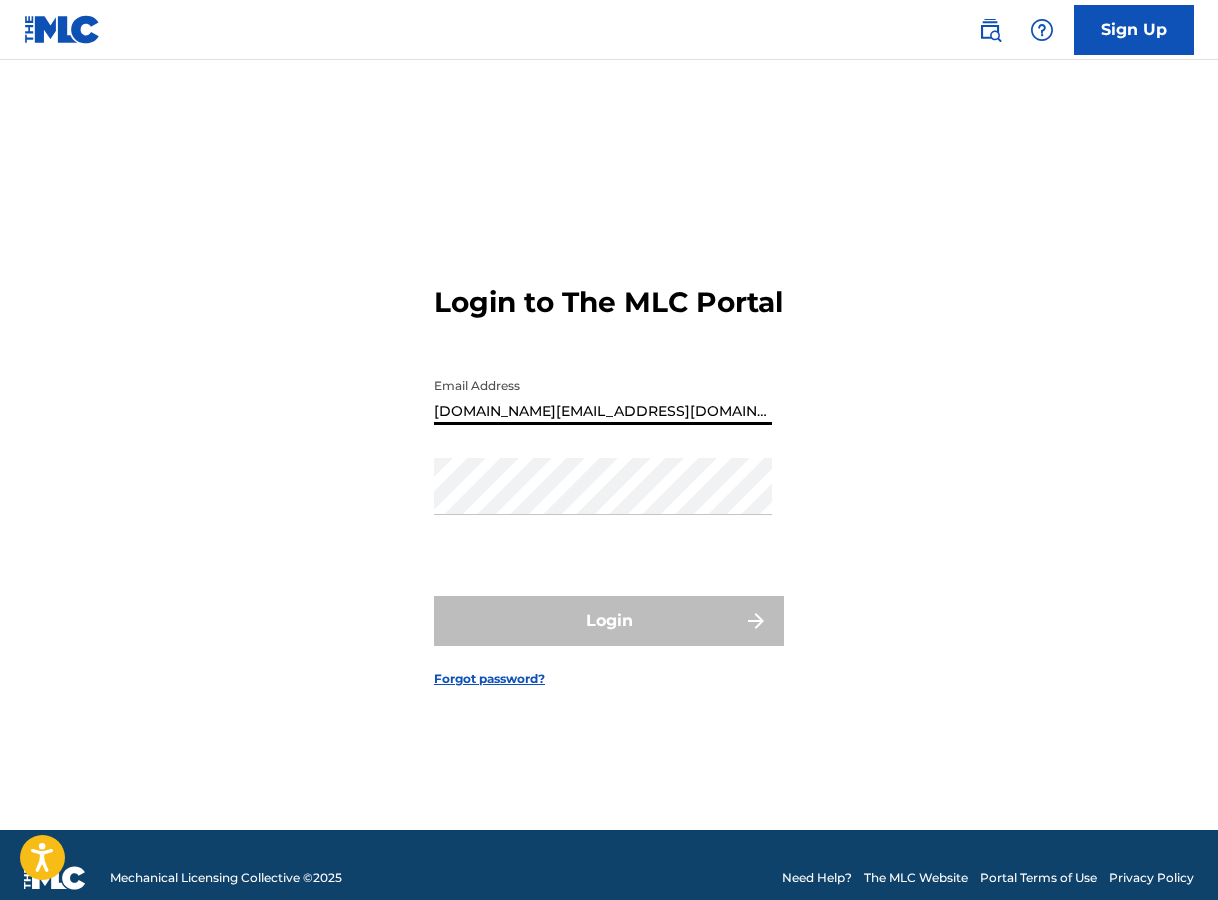 click on "Forgot password?" at bounding box center [489, 679] 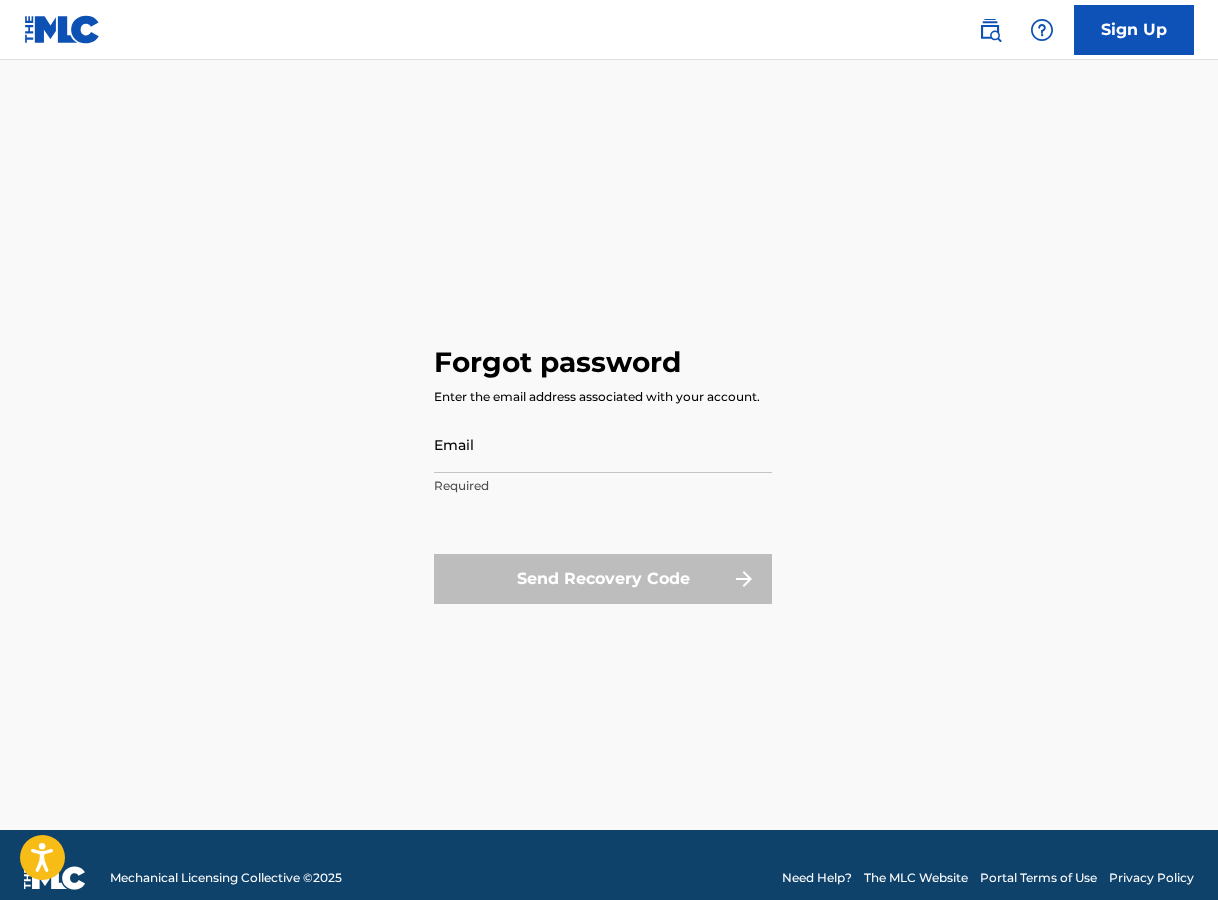 click on "Email" at bounding box center [603, 444] 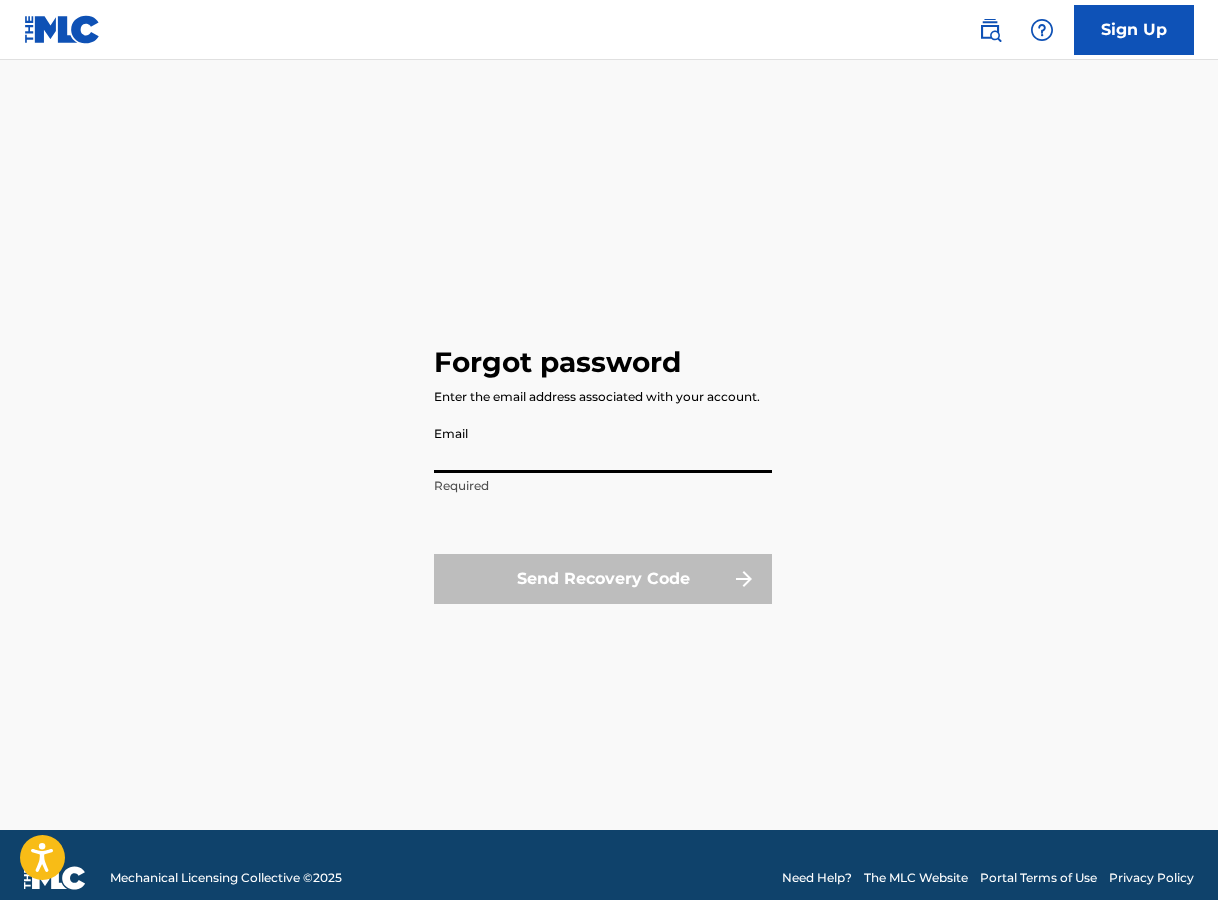 type on "[DOMAIN_NAME][EMAIL_ADDRESS][DOMAIN_NAME]" 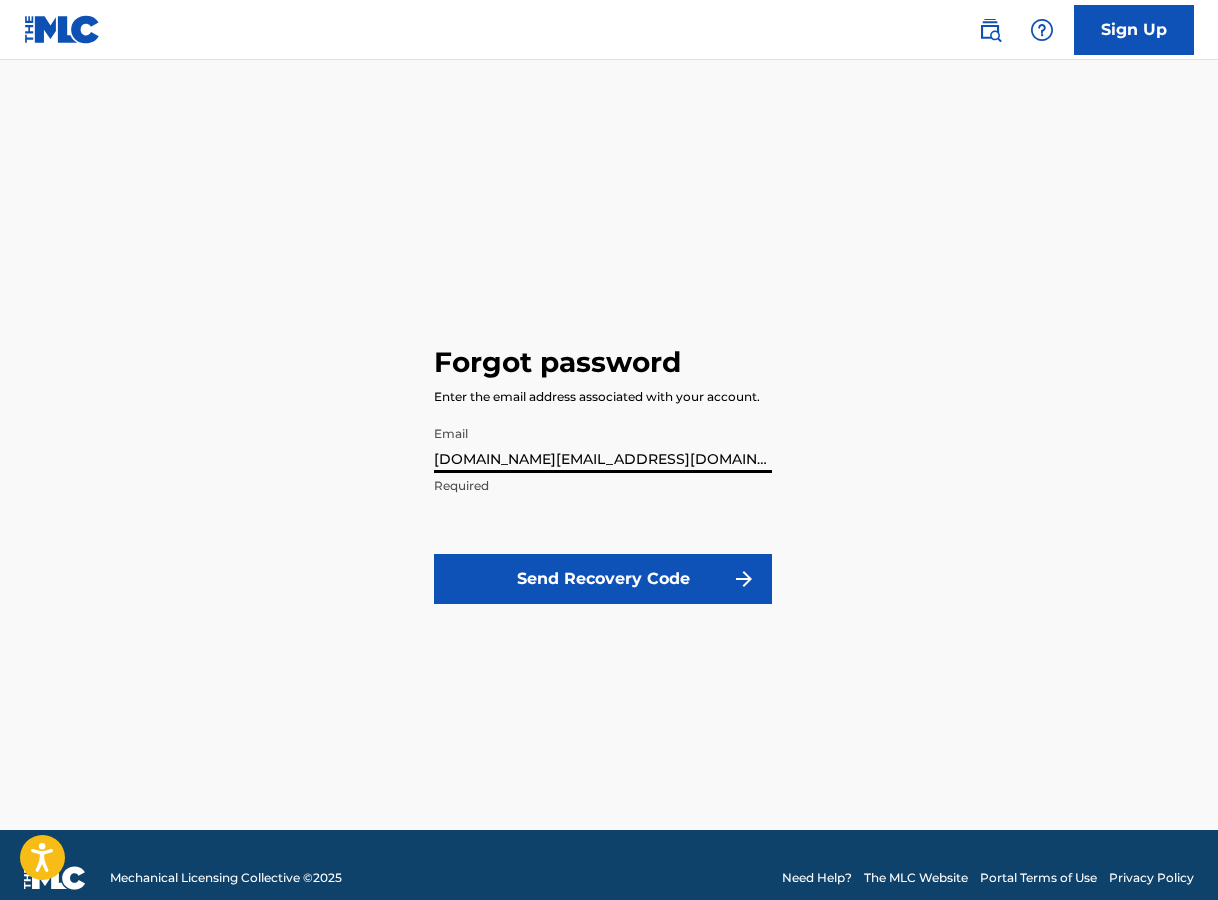 click on "Send Recovery Code" at bounding box center [603, 579] 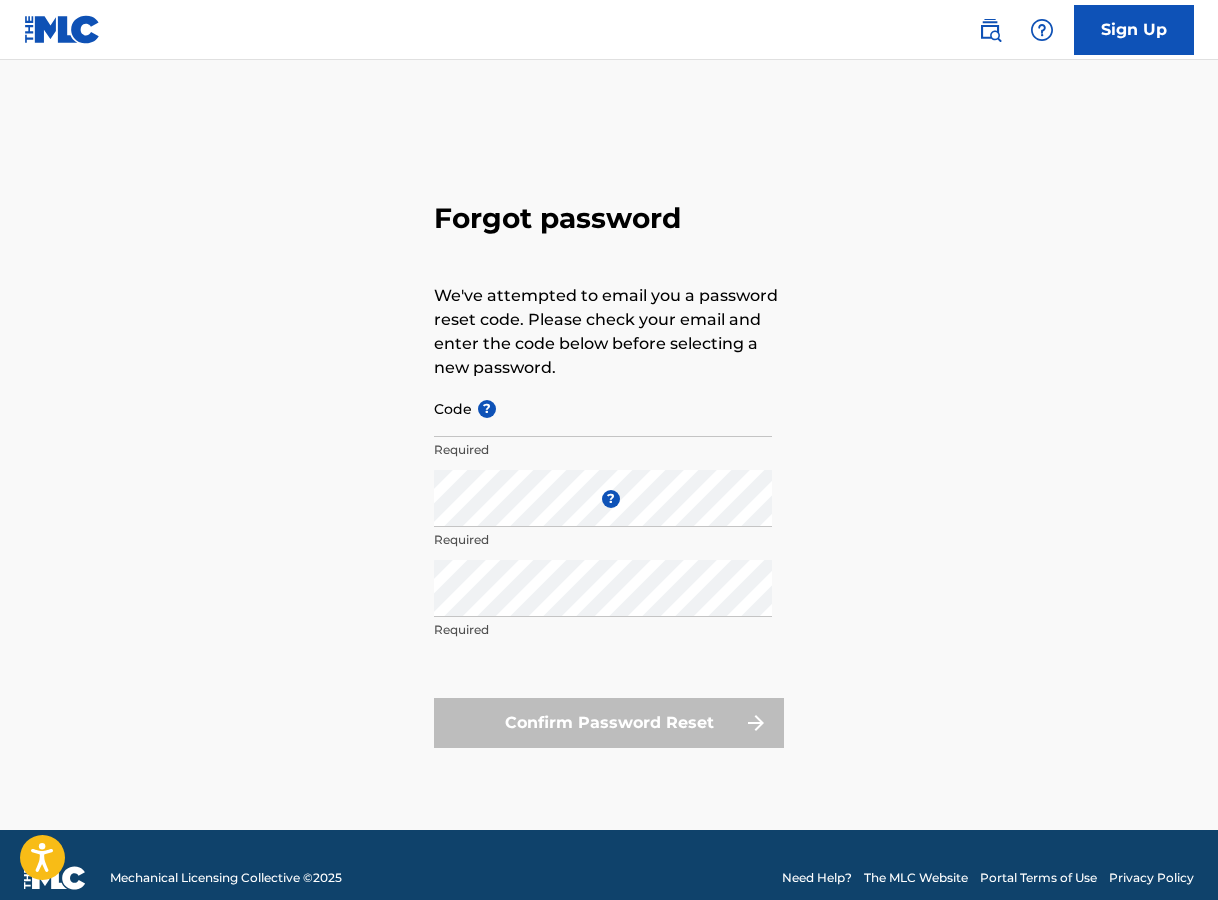 click on "Code ?" at bounding box center [603, 408] 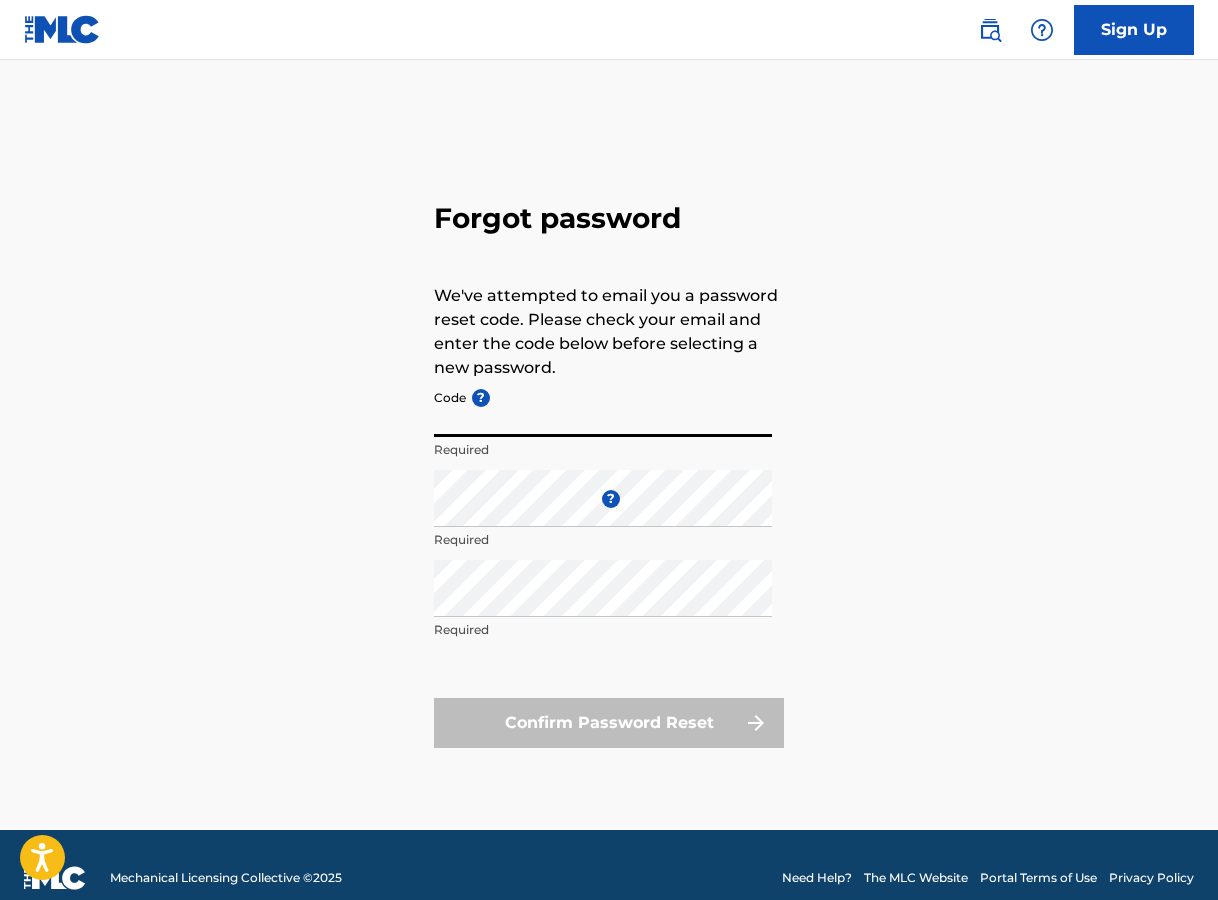 paste on "FP_07957e15456bc1c85f301ebfdbd0" 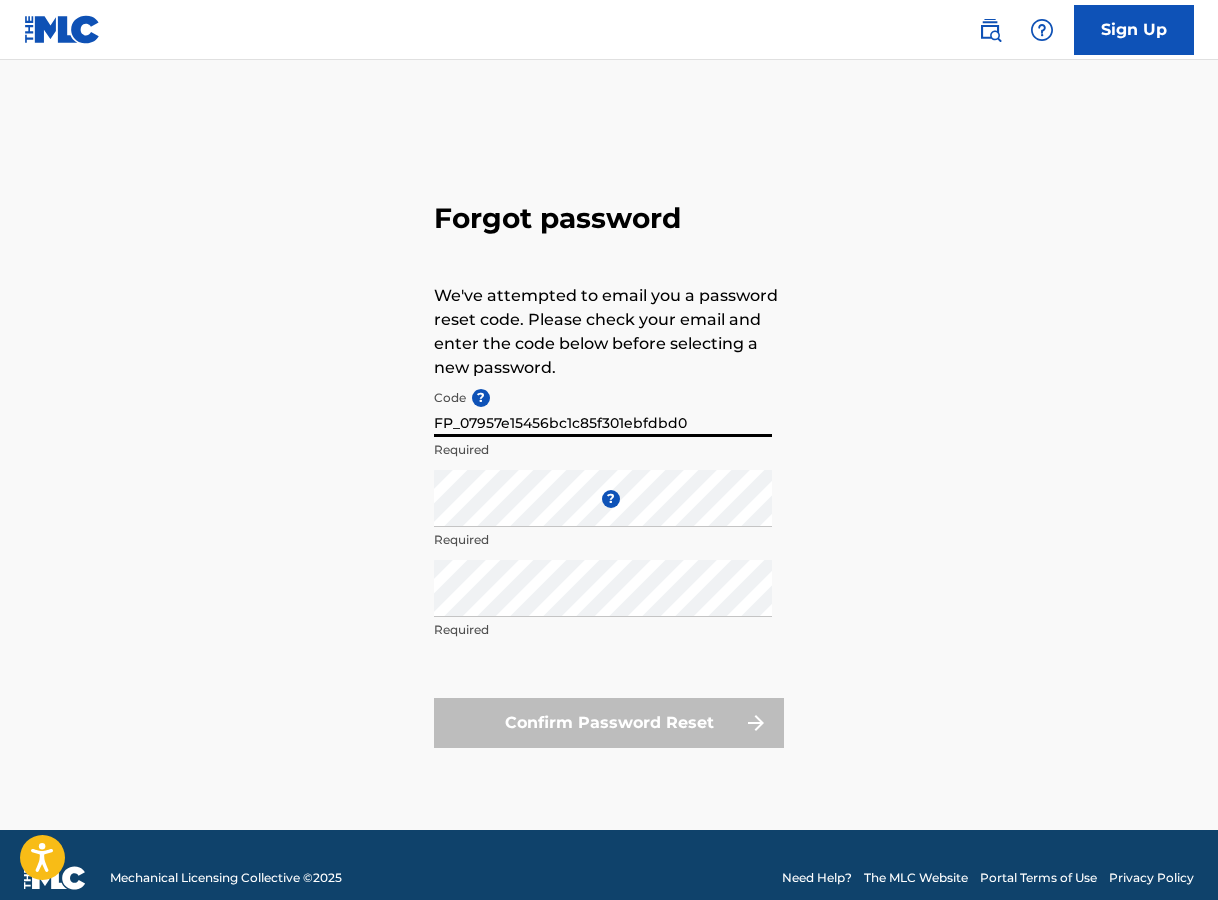 click on "Forgot password We've attempted to email you a password reset code. Please check your email and enter the code below before selecting a new password. Code ? FP_07957e15456bc1c85f301ebfdbd0 Required Enter a new password ? Required Repeat the password Required Confirm Password Reset" at bounding box center [609, 470] 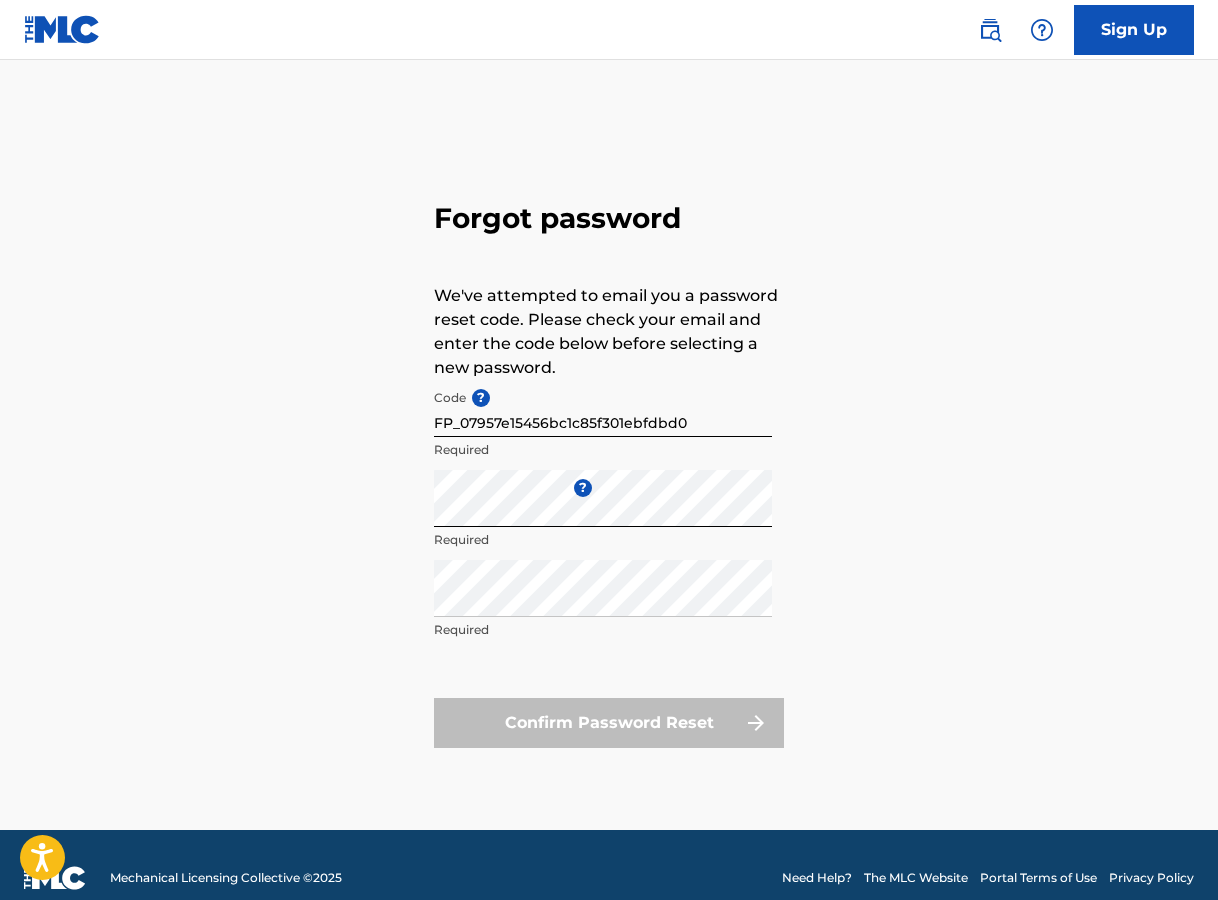 click on "Forgot password We've attempted to email you a password reset code. Please check your email and enter the code below before selecting a new password. Code ? FP_07957e15456bc1c85f301ebfdbd0 Required Enter a new password ? Required Repeat the password Required Confirm Password Reset" at bounding box center (609, 470) 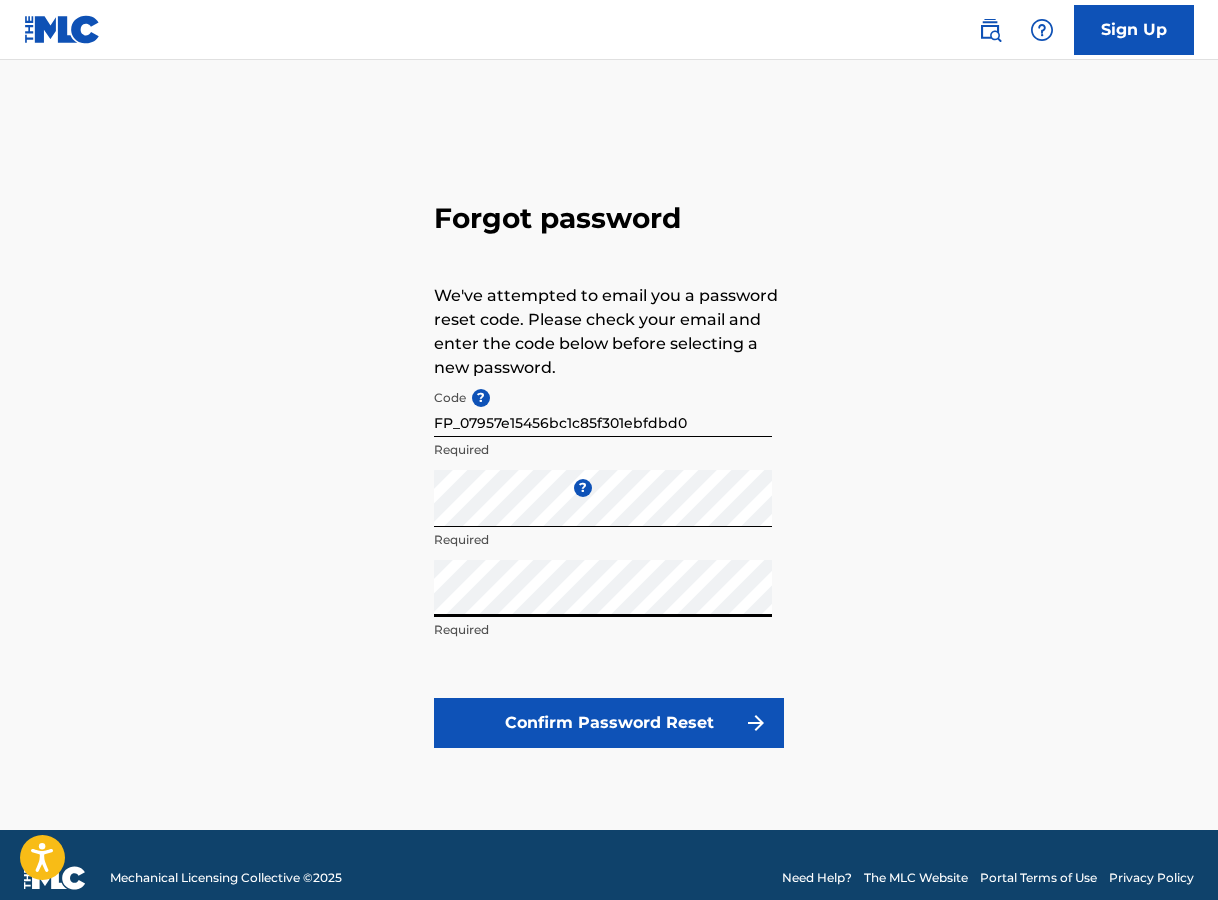 click on "Confirm Password Reset" at bounding box center (609, 723) 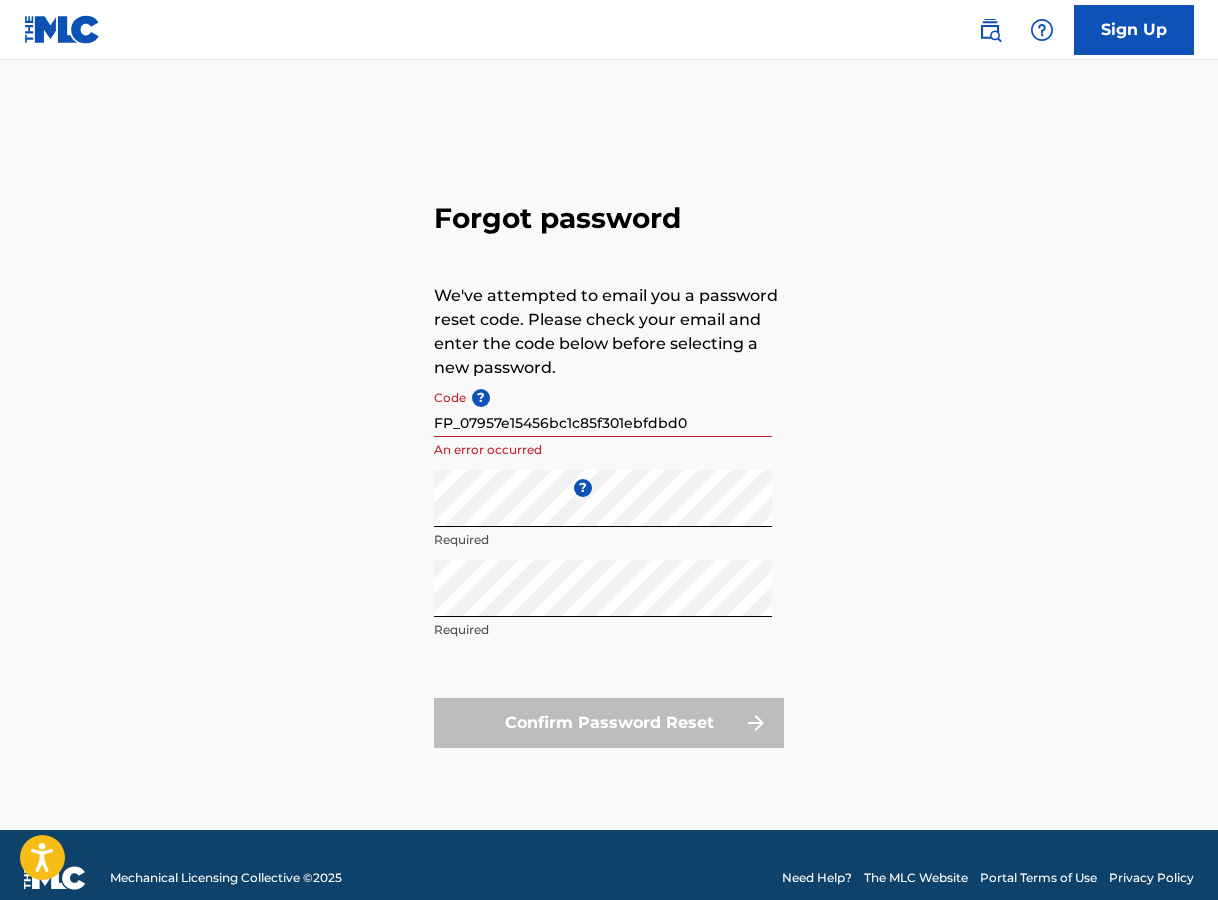 click on "FP_07957e15456bc1c85f301ebfdbd0" at bounding box center [603, 408] 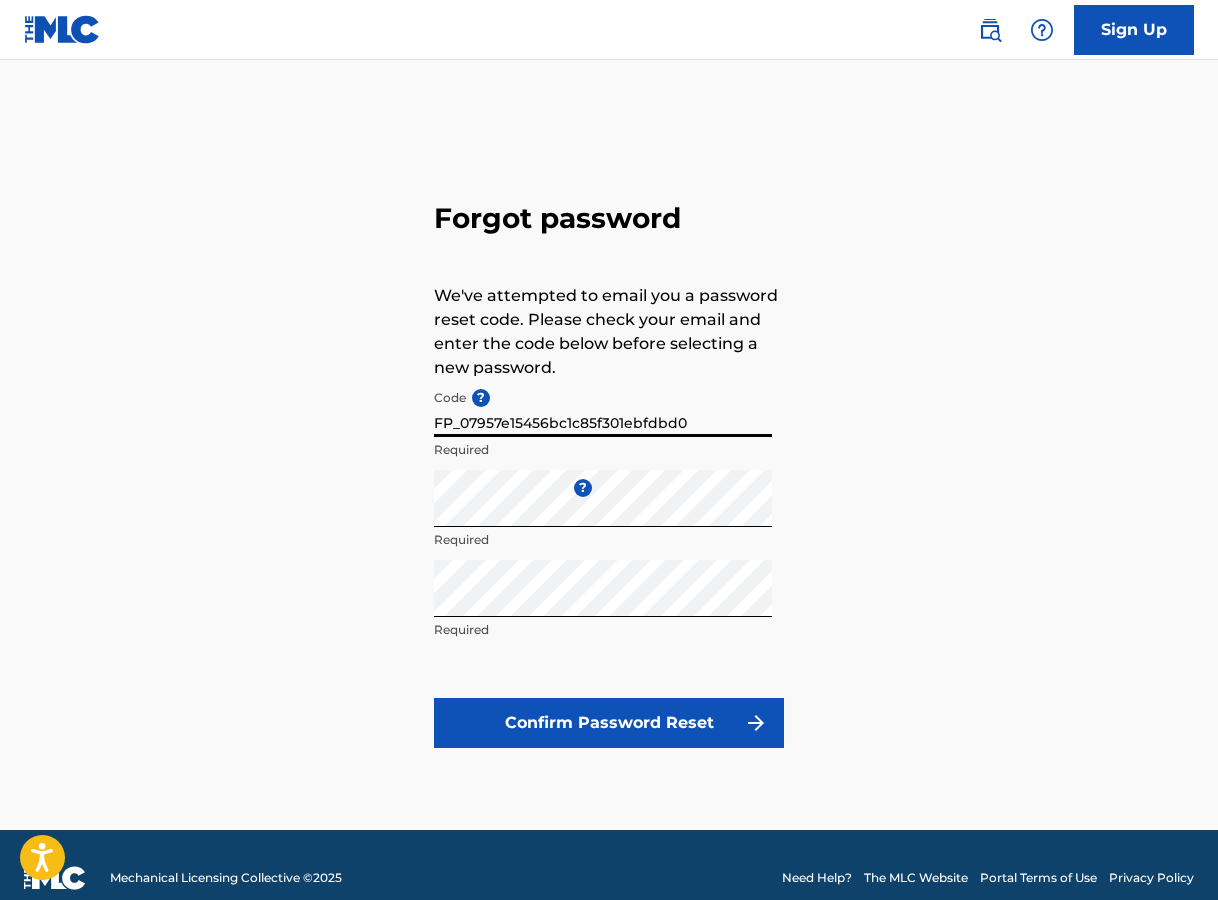 type on "FP_07957e15456bc1c85f301ebfdbd0" 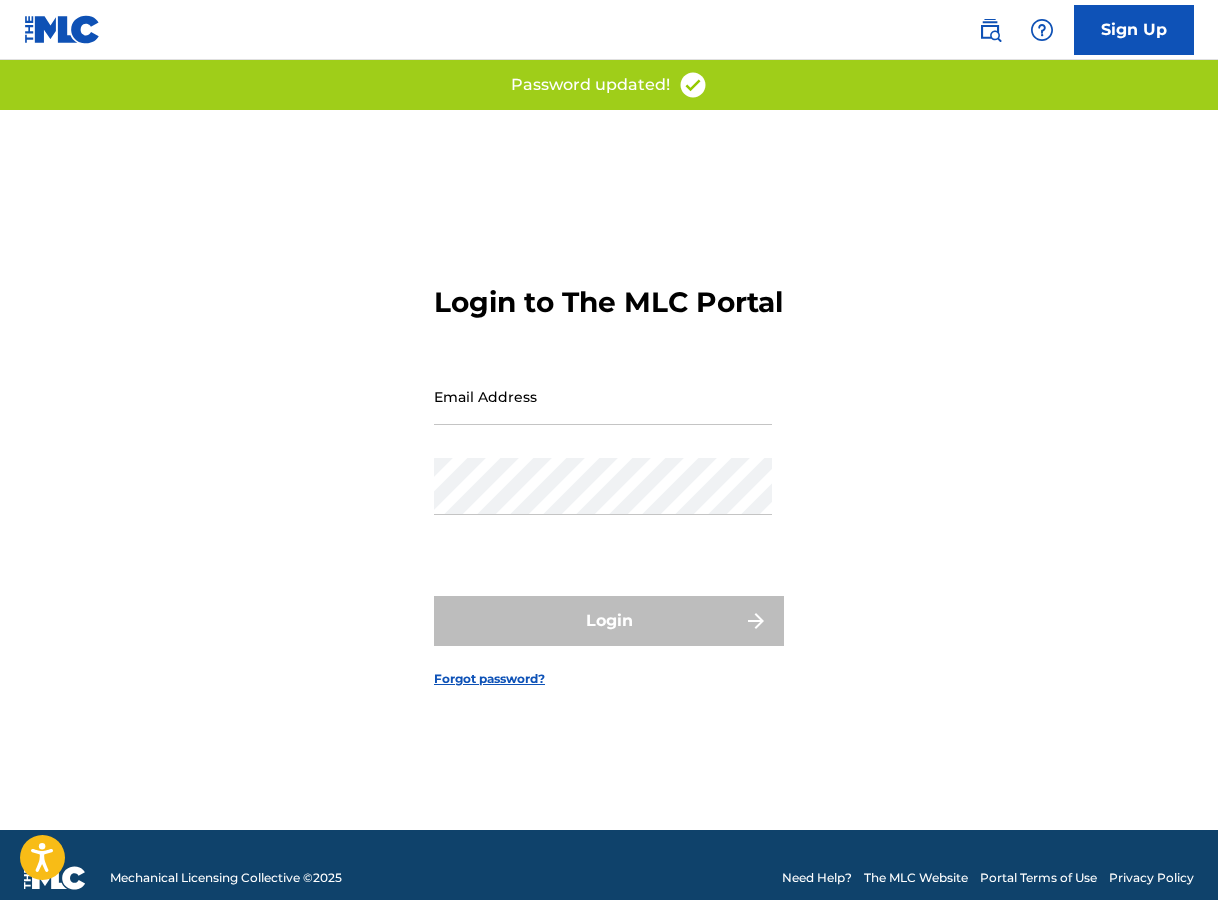 click on "Login to The MLC Portal Email Address Password Login Forgot password?" at bounding box center [609, 470] 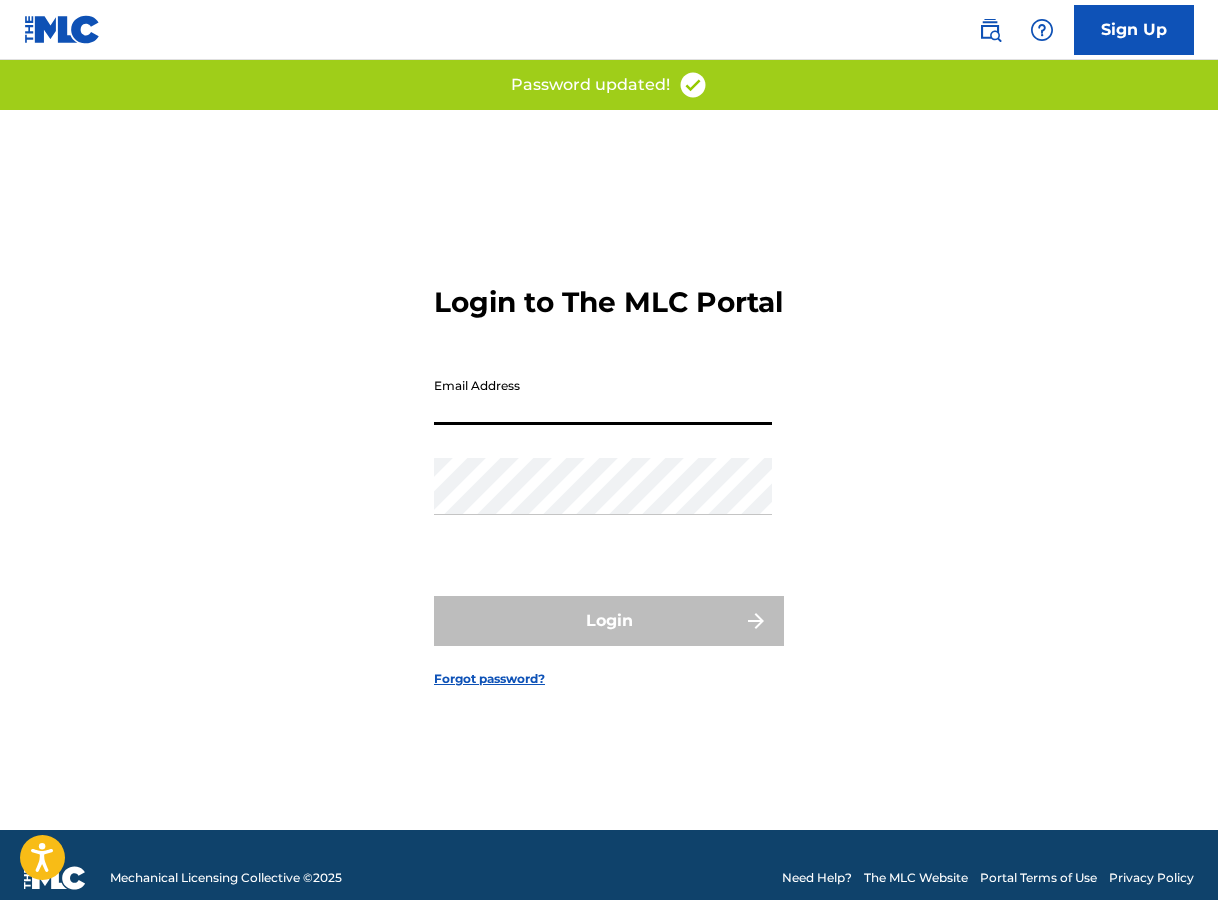 click on "Email Address" at bounding box center [603, 396] 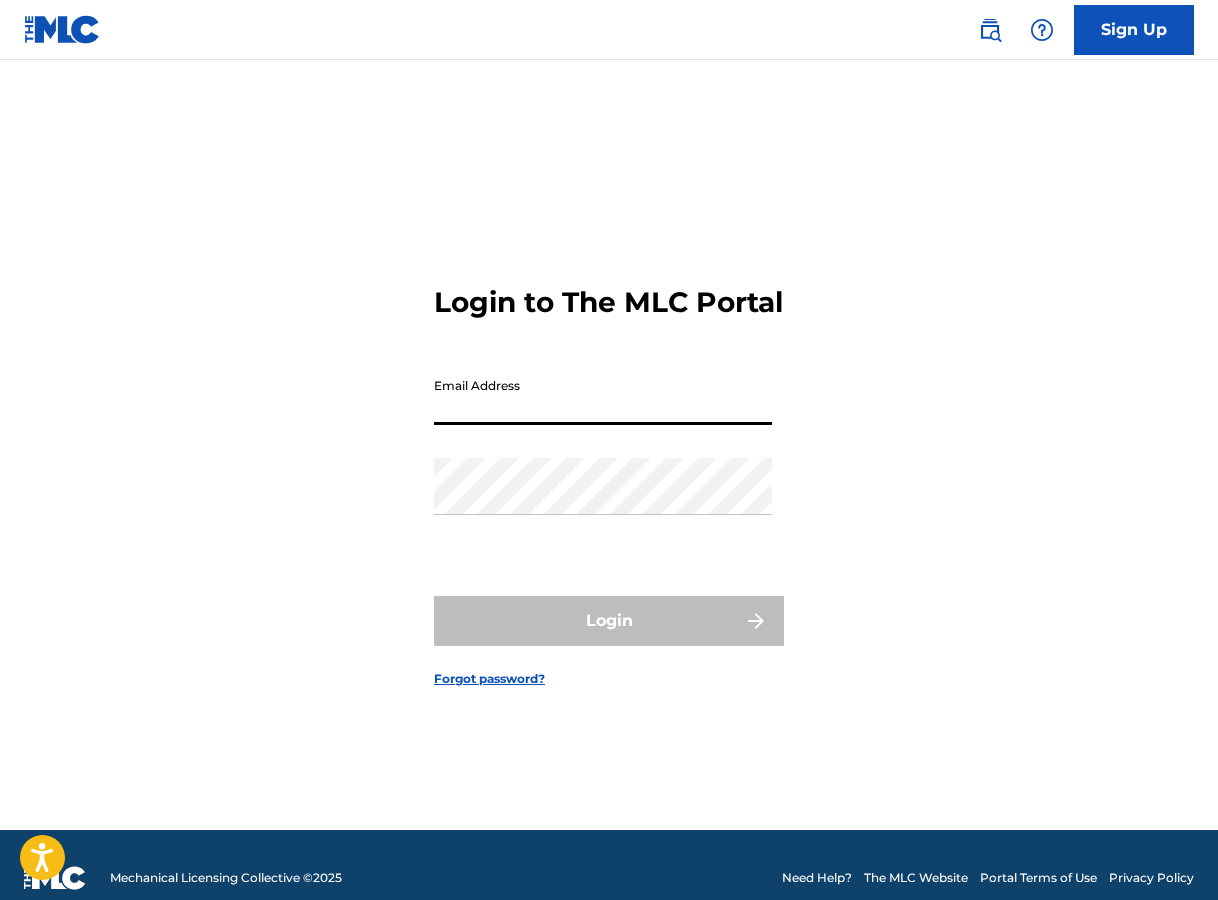 type on "[DOMAIN_NAME][EMAIL_ADDRESS][DOMAIN_NAME]" 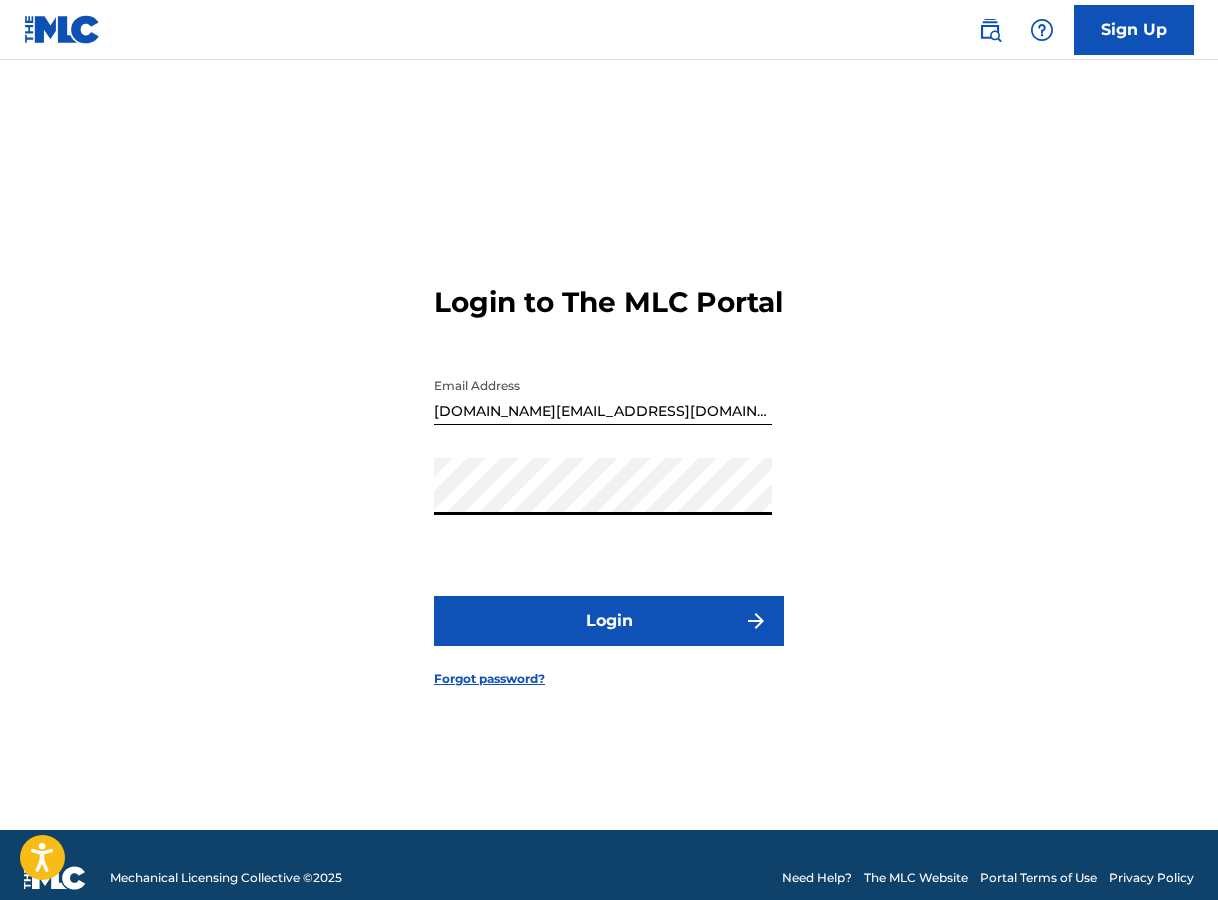 click on "Login" at bounding box center [609, 621] 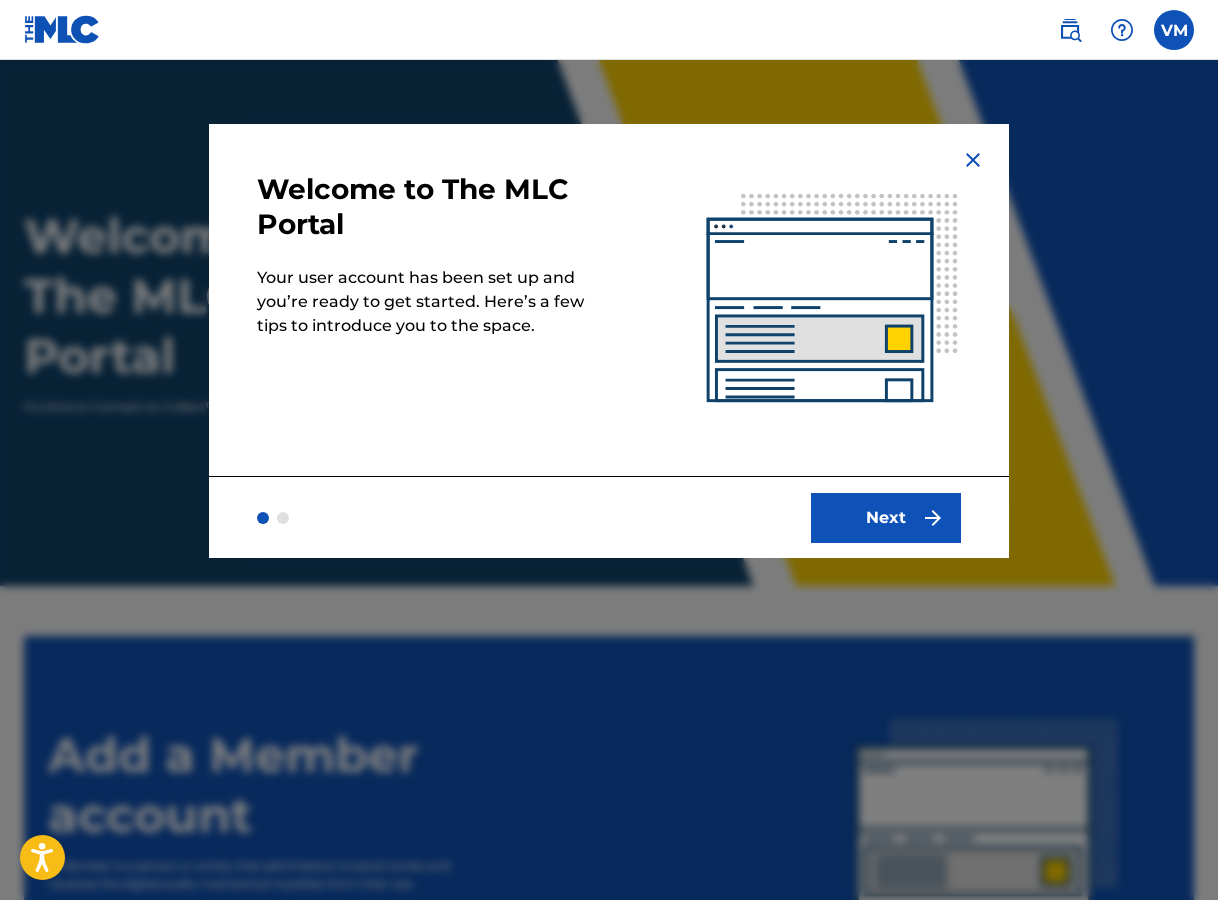 scroll, scrollTop: 0, scrollLeft: 0, axis: both 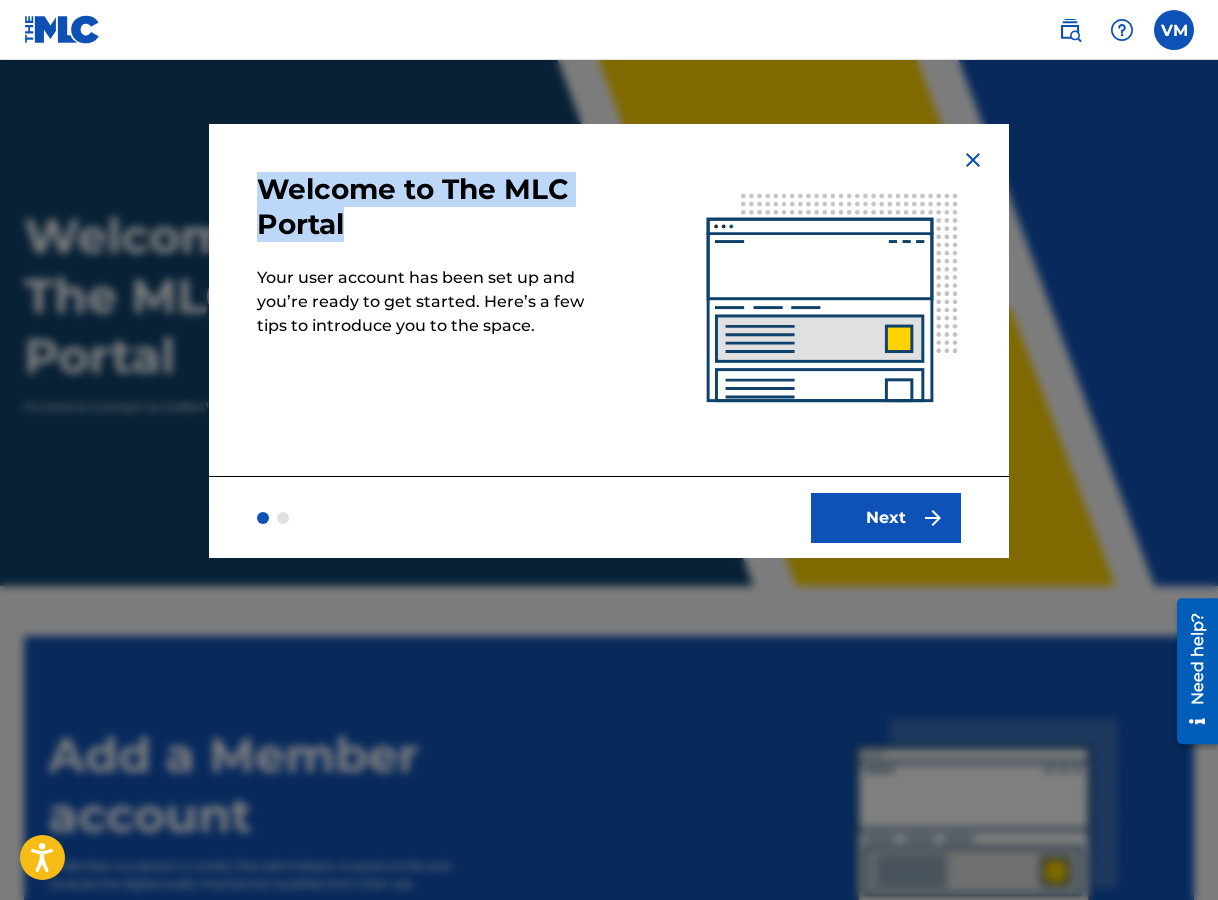 drag, startPoint x: 257, startPoint y: 188, endPoint x: 378, endPoint y: 229, distance: 127.75758 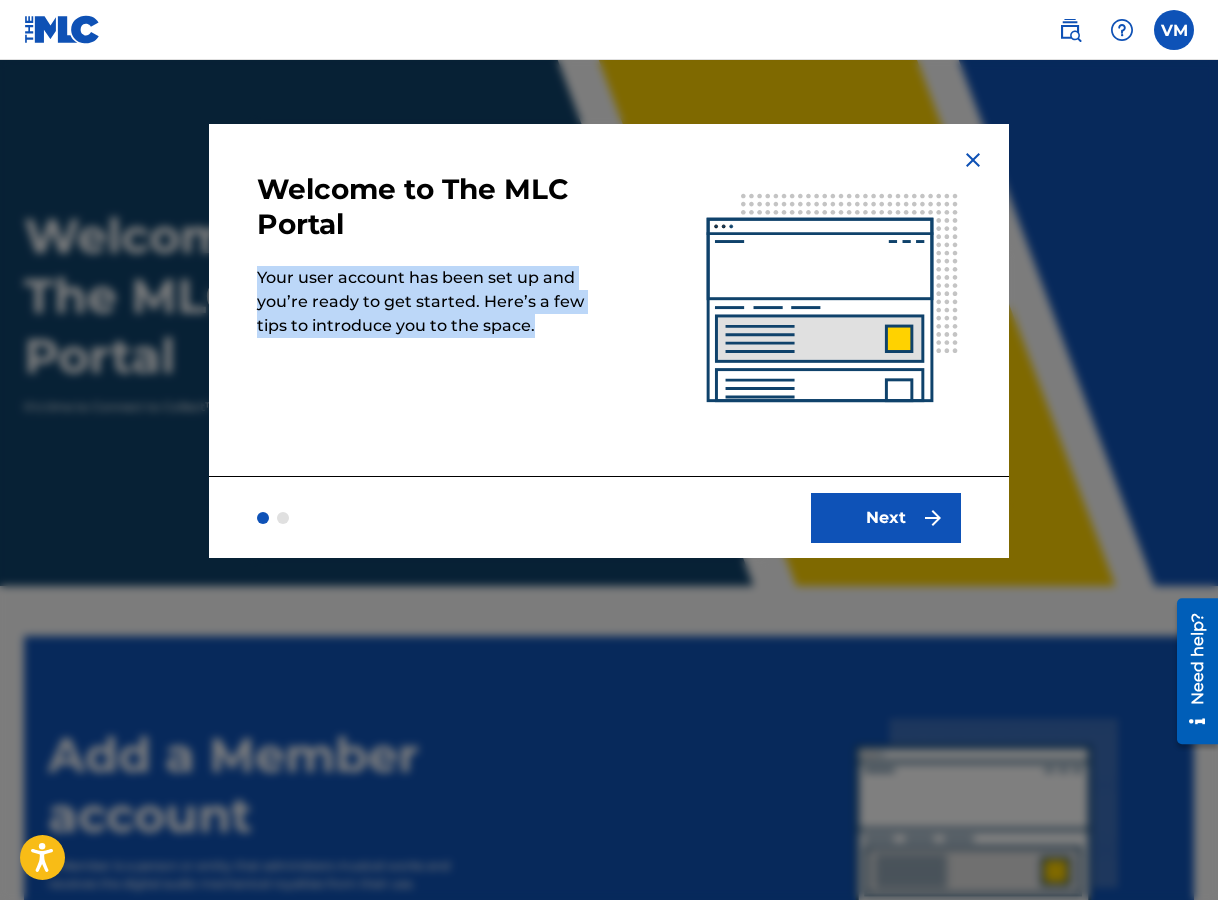drag, startPoint x: 257, startPoint y: 277, endPoint x: 564, endPoint y: 342, distance: 313.80566 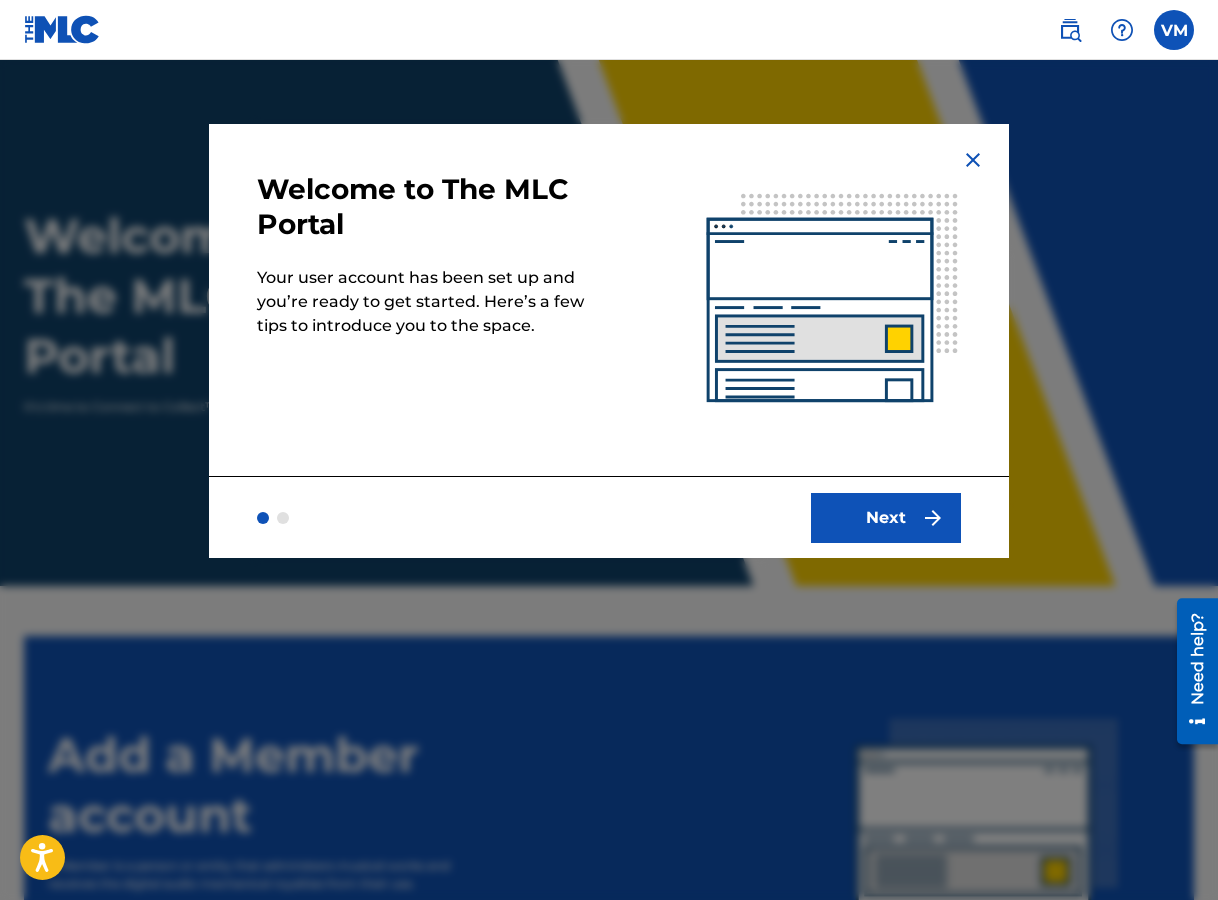 click on "Next" at bounding box center [886, 518] 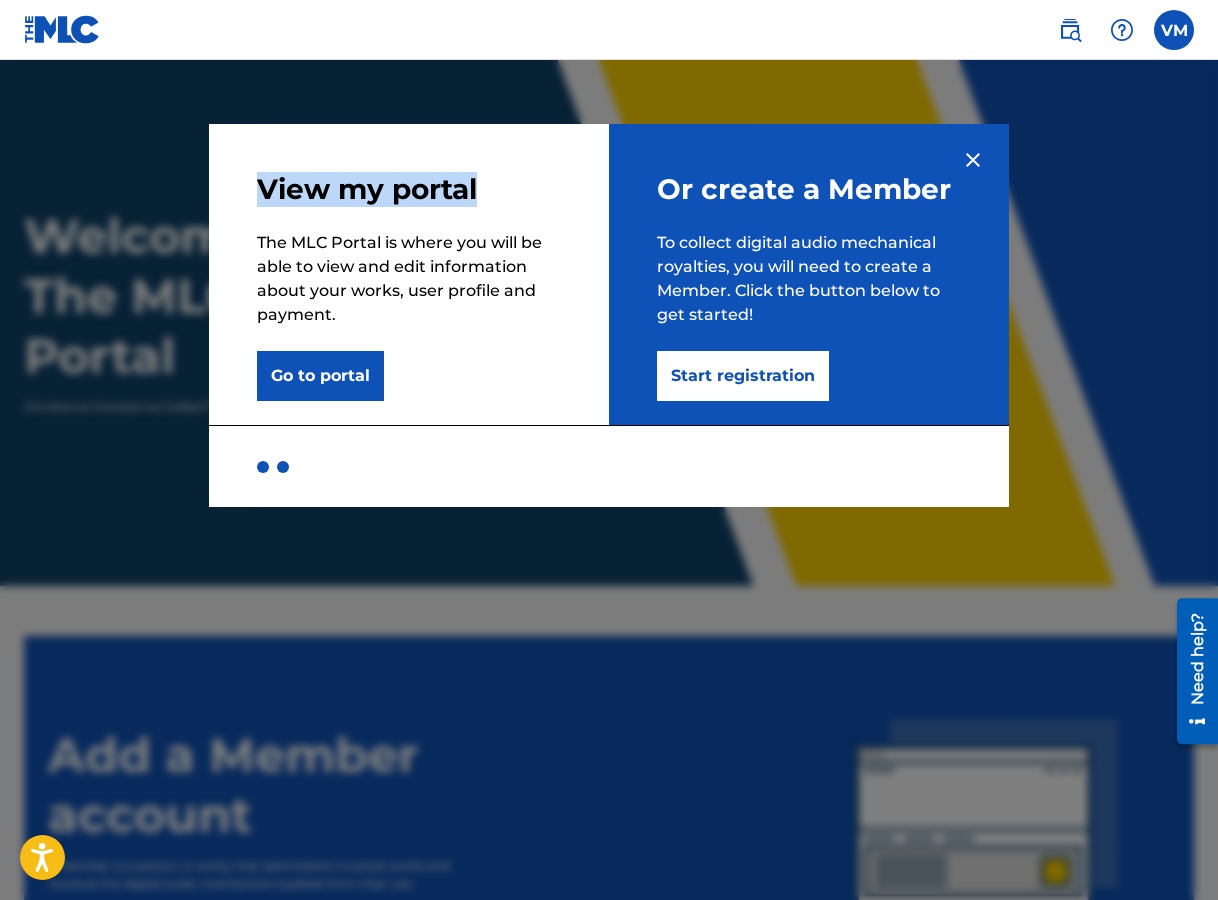 drag, startPoint x: 385, startPoint y: 202, endPoint x: 511, endPoint y: 208, distance: 126.14278 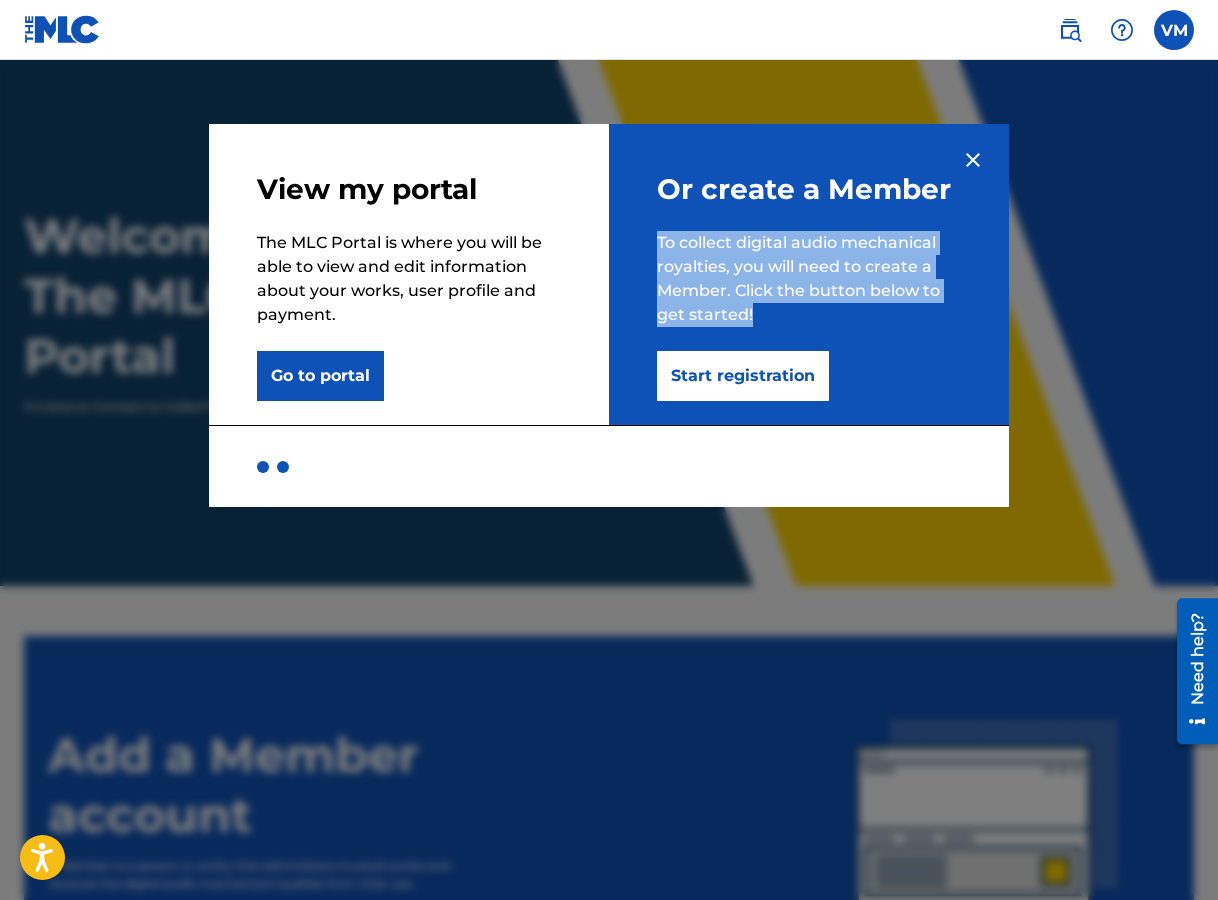 drag, startPoint x: 656, startPoint y: 238, endPoint x: 816, endPoint y: 320, distance: 179.78876 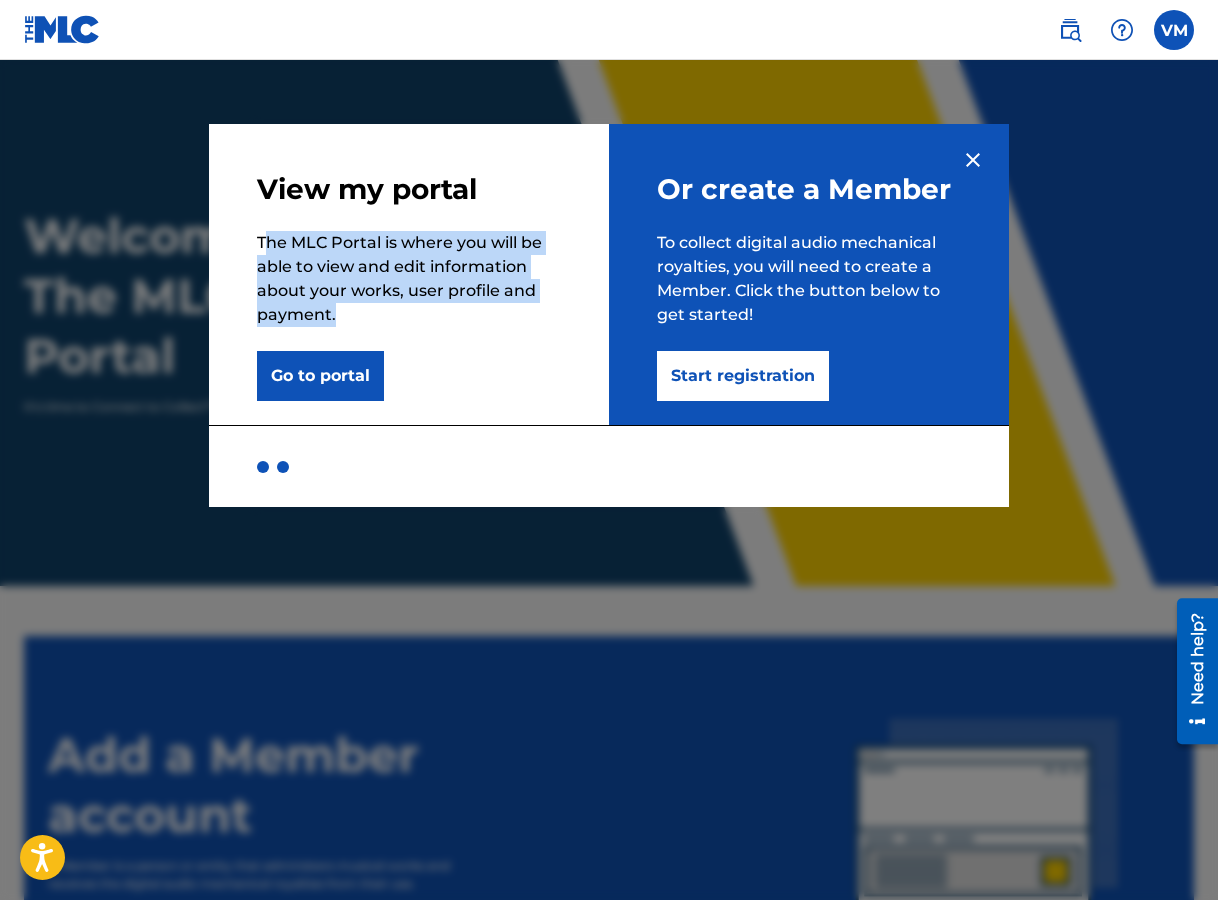 drag, startPoint x: 262, startPoint y: 237, endPoint x: 551, endPoint y: 317, distance: 299.86832 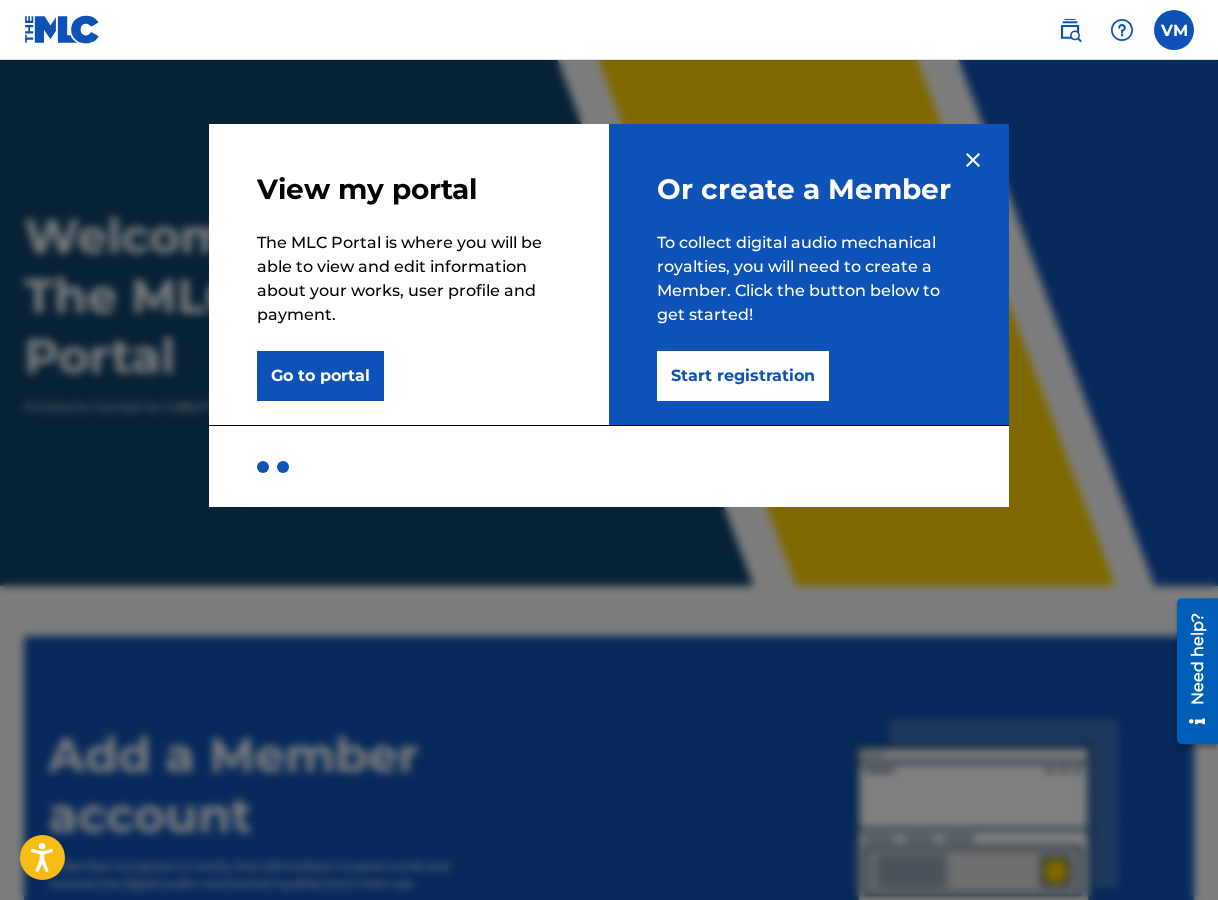 click on "Go to portal" at bounding box center [320, 376] 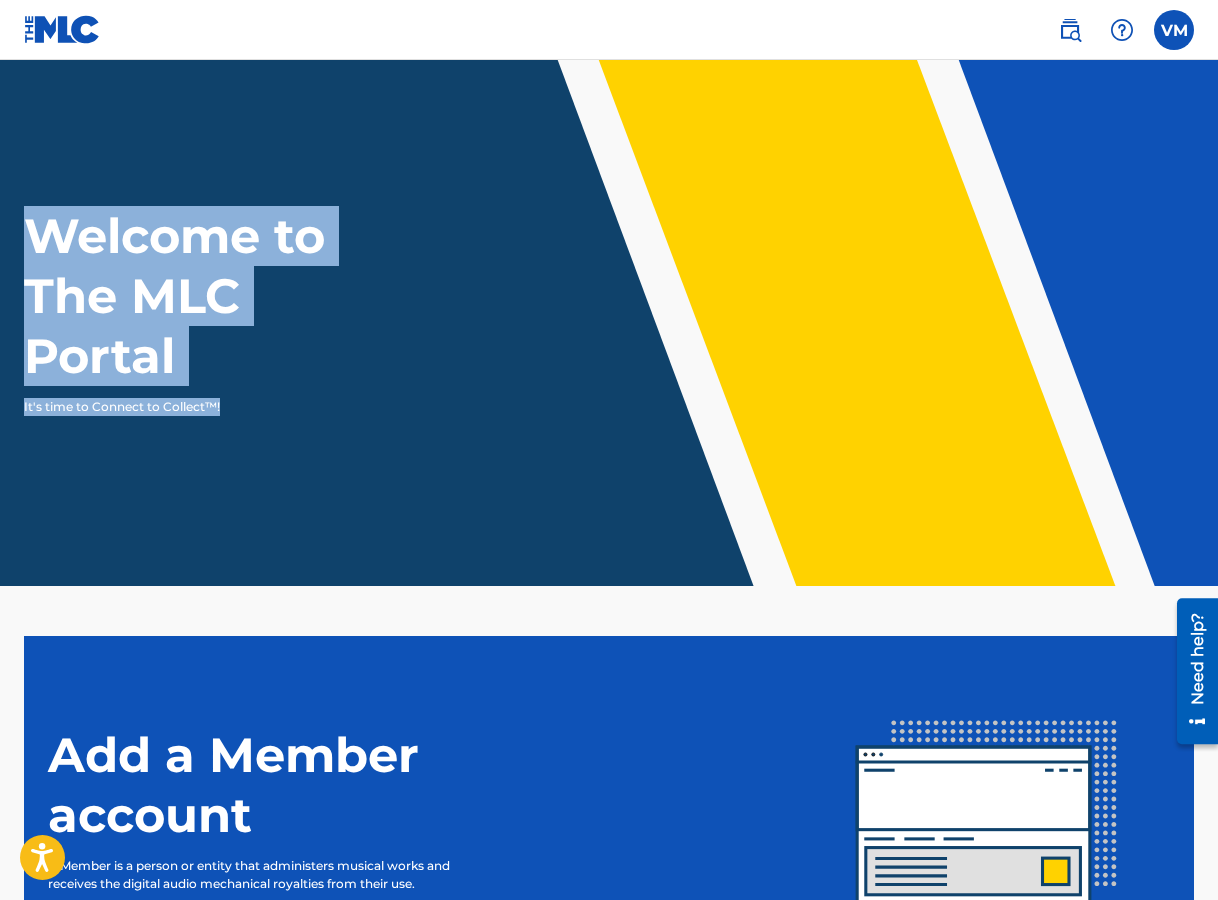 drag, startPoint x: 32, startPoint y: 238, endPoint x: 223, endPoint y: 396, distance: 247.88103 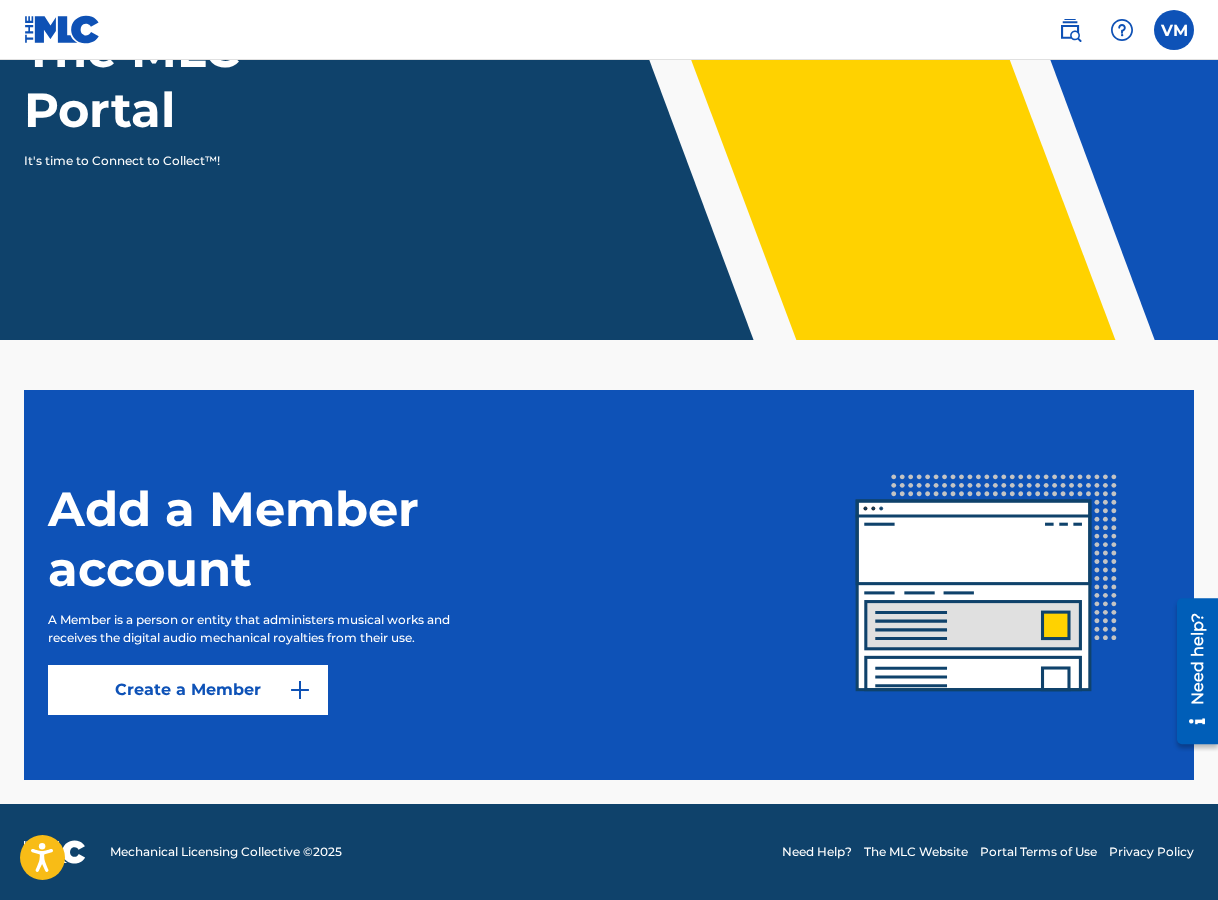 scroll, scrollTop: 0, scrollLeft: 0, axis: both 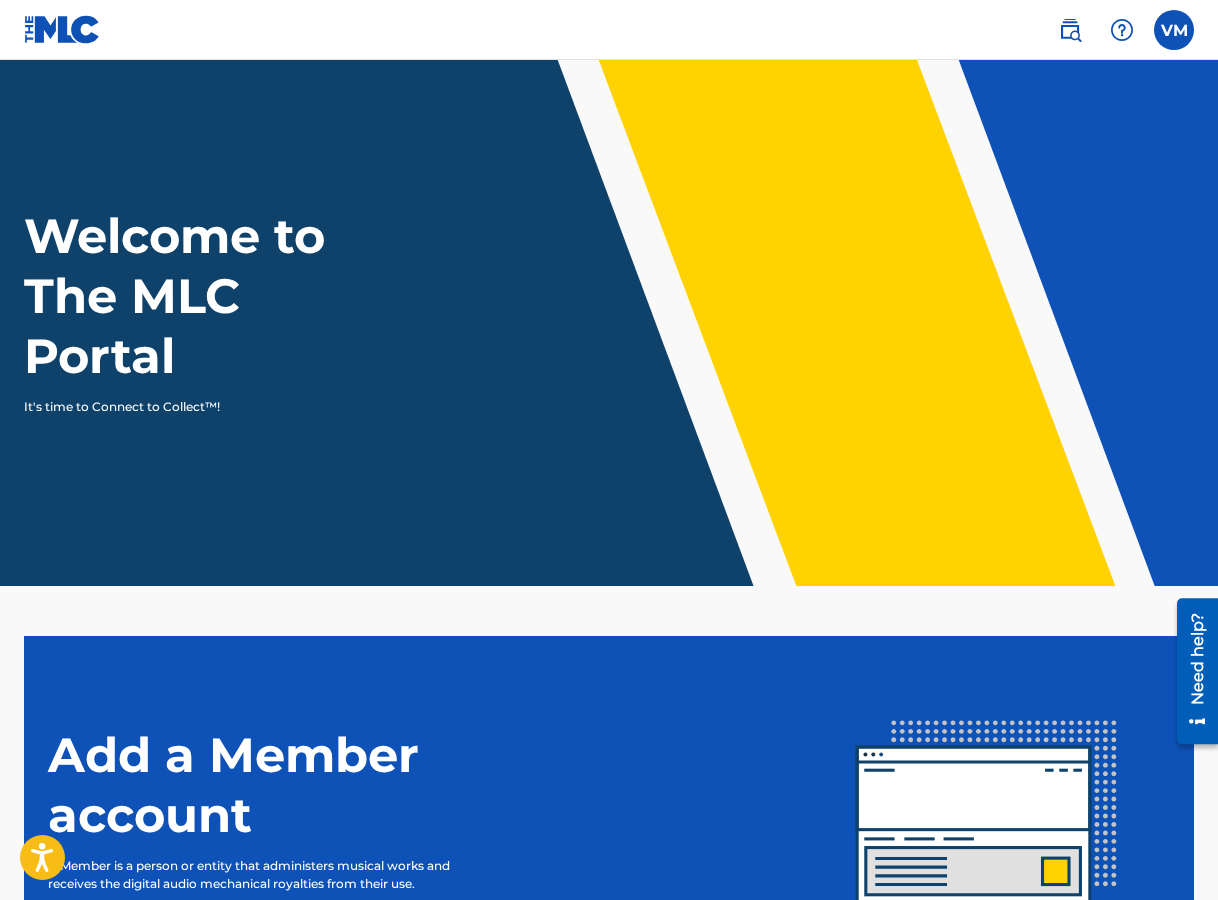 click at bounding box center [1174, 30] 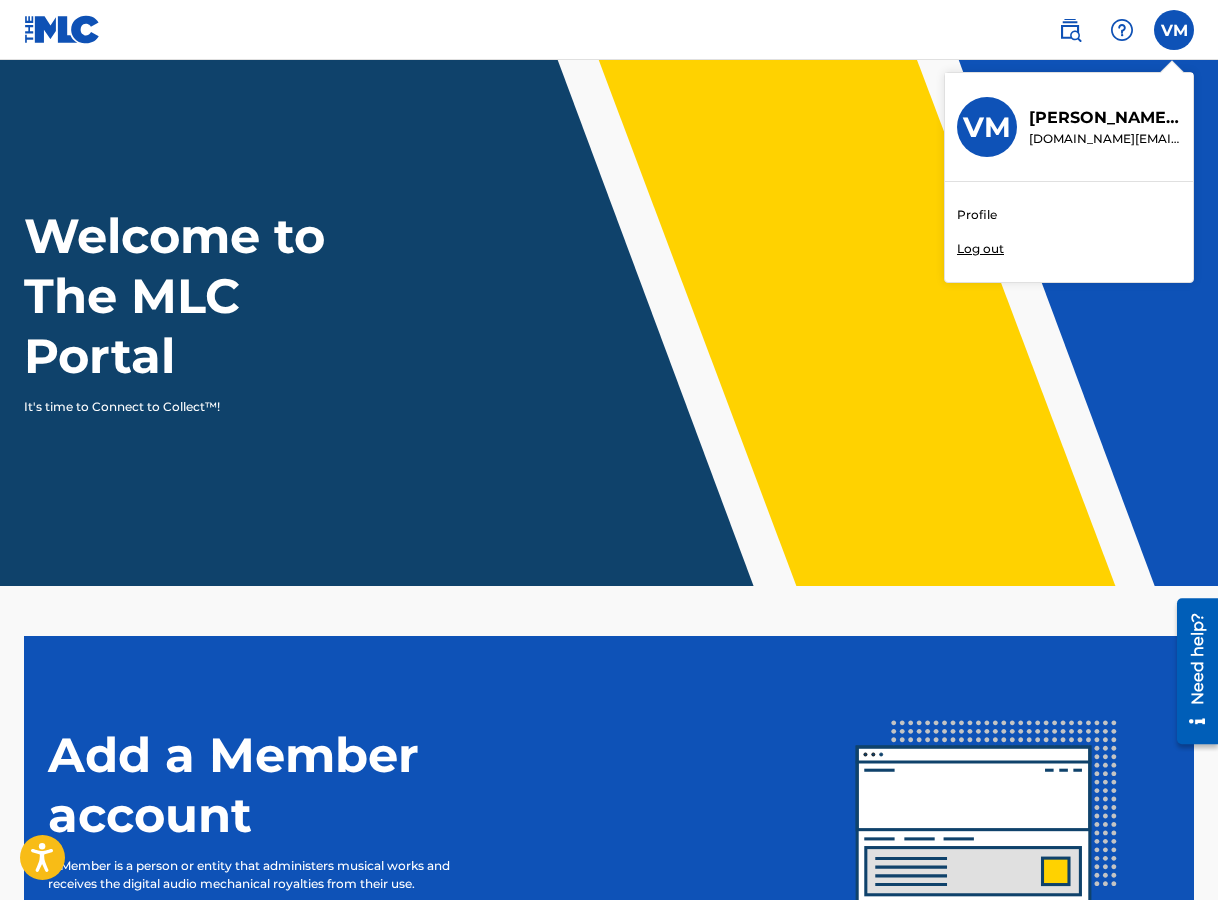 click on "Profile" at bounding box center [977, 215] 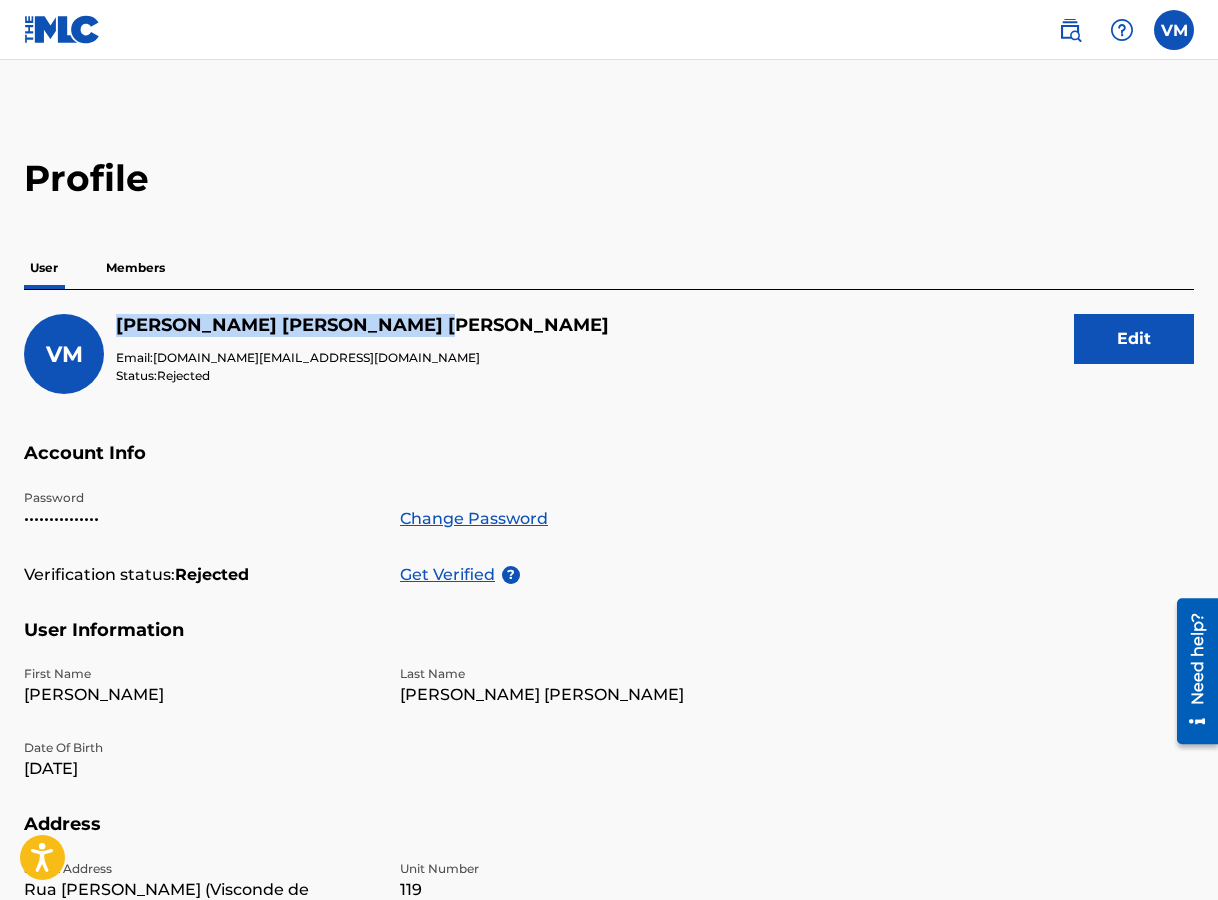 drag, startPoint x: 118, startPoint y: 325, endPoint x: 447, endPoint y: 336, distance: 329.18384 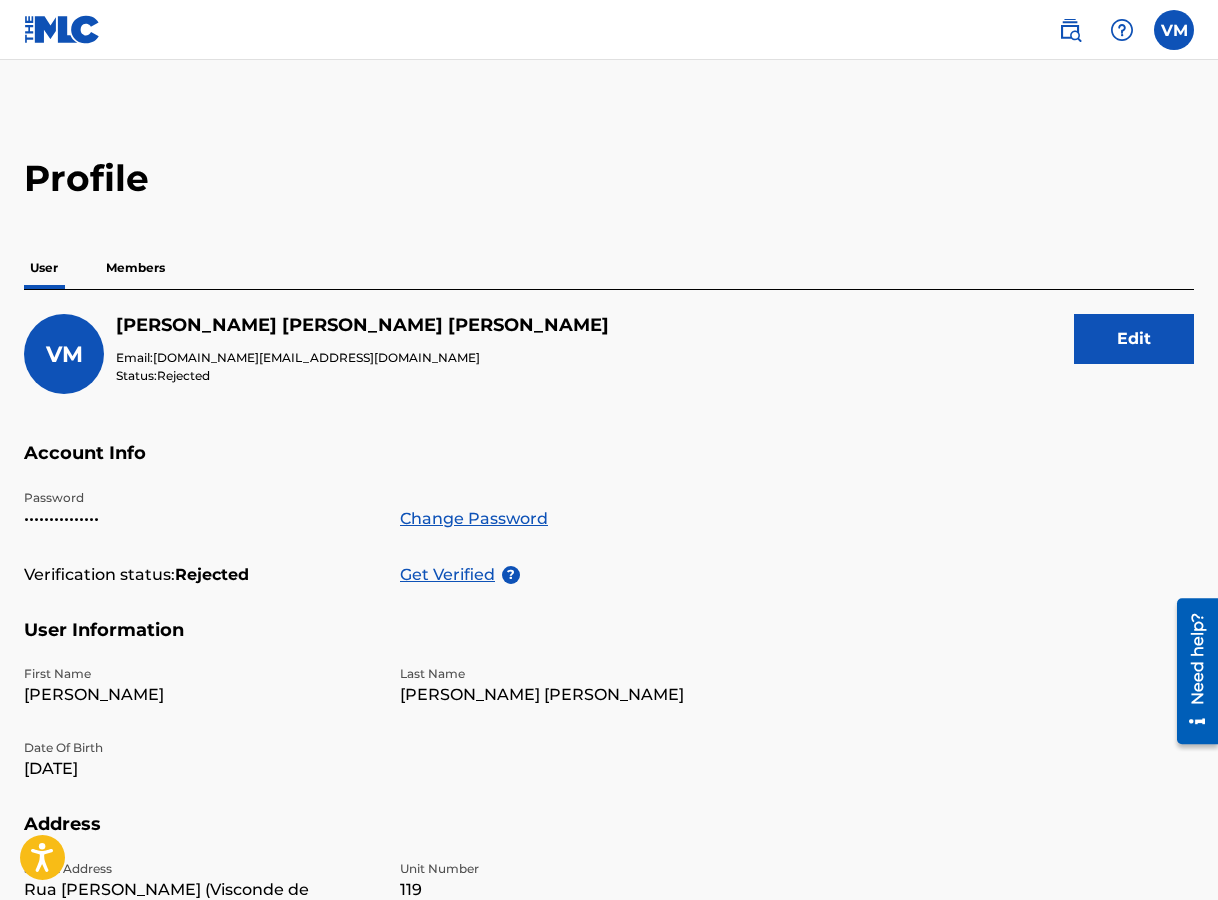 click on "Get Verified" at bounding box center (451, 575) 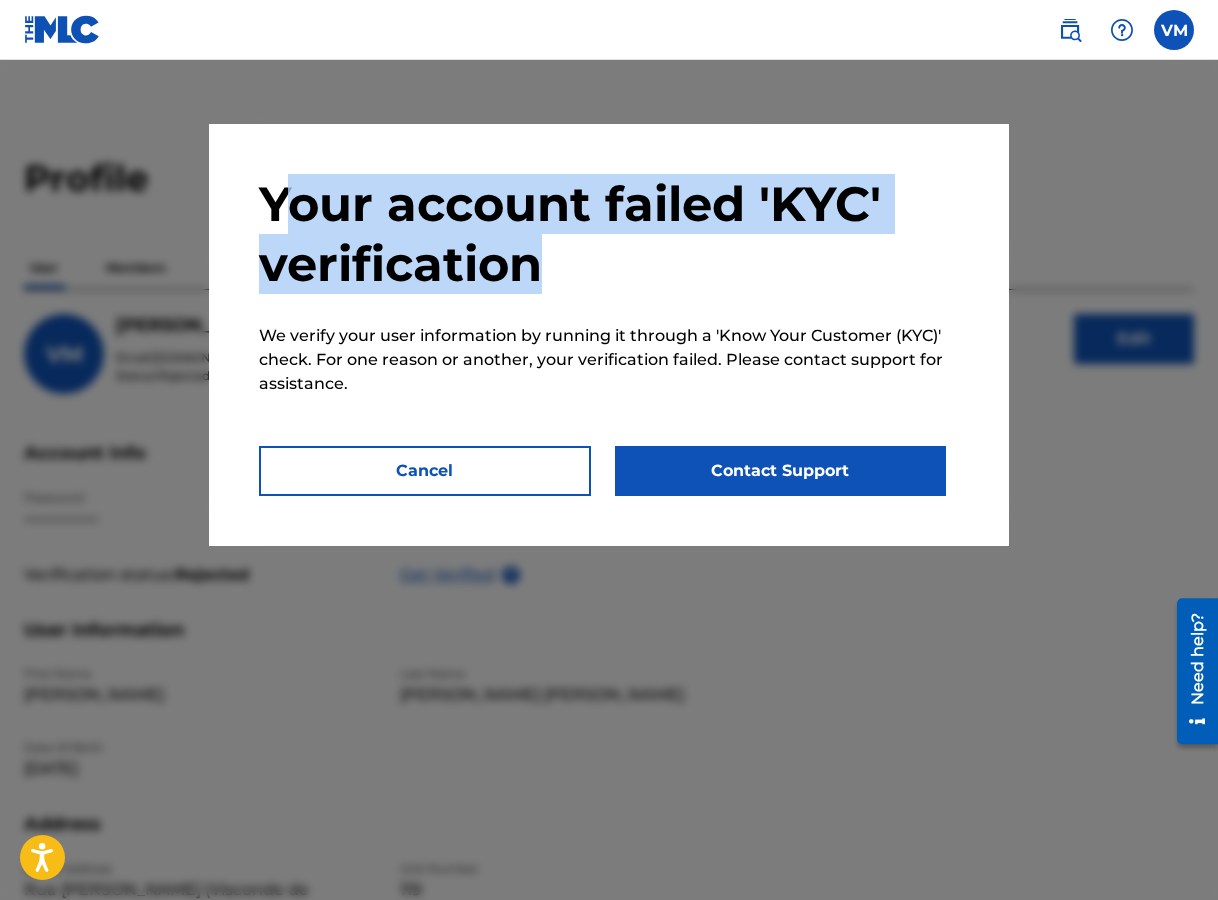 drag, startPoint x: 274, startPoint y: 196, endPoint x: 655, endPoint y: 287, distance: 391.71674 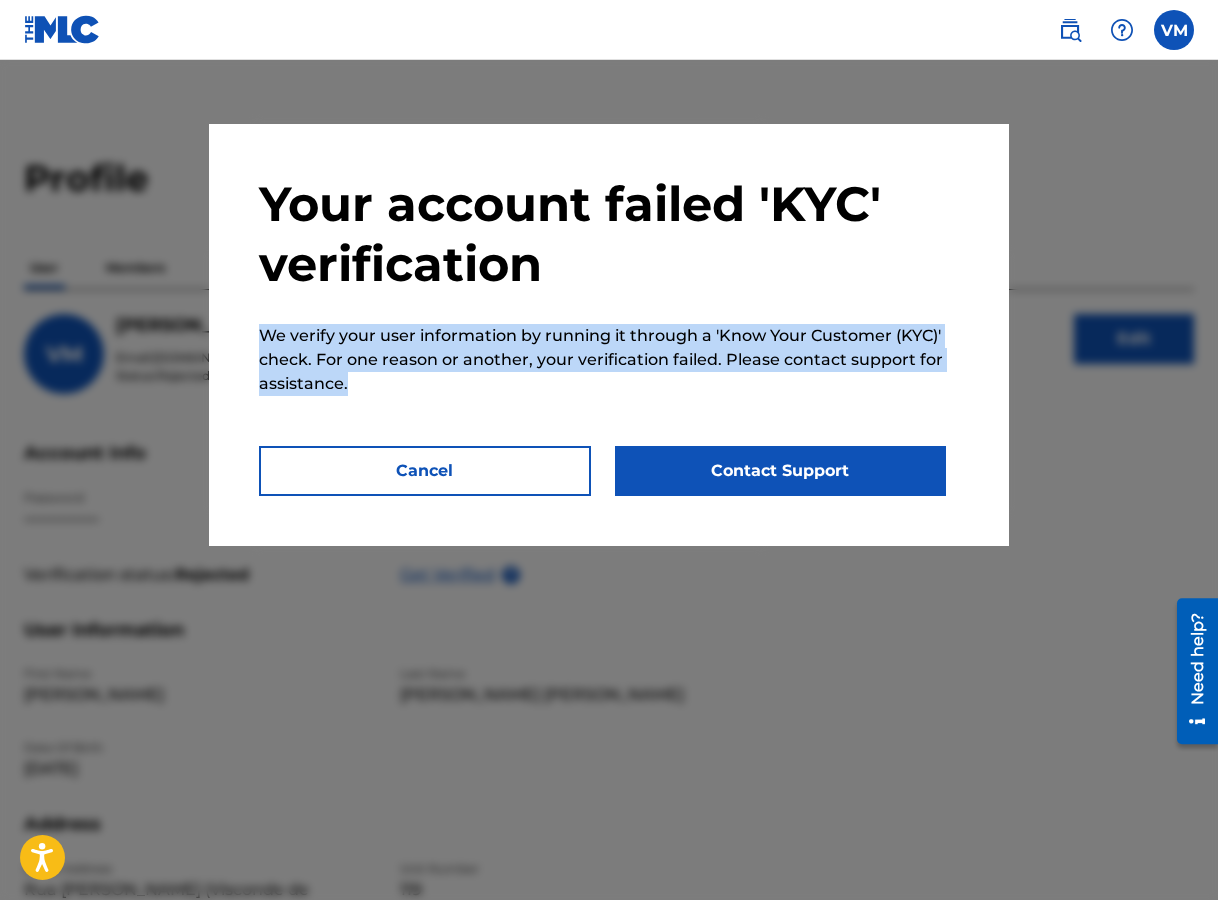 drag, startPoint x: 265, startPoint y: 337, endPoint x: 404, endPoint y: 392, distance: 149.48578 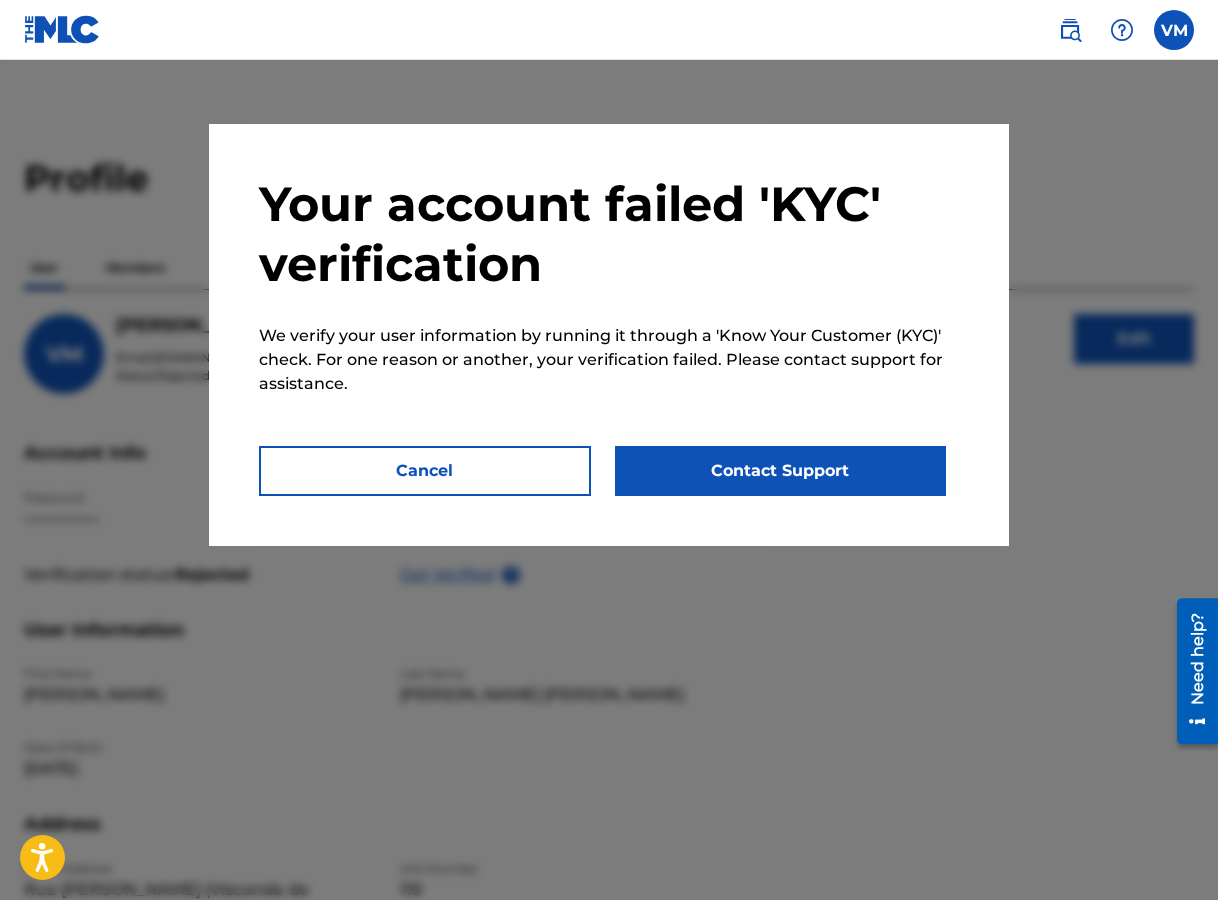 click on "Contact Support" at bounding box center [781, 471] 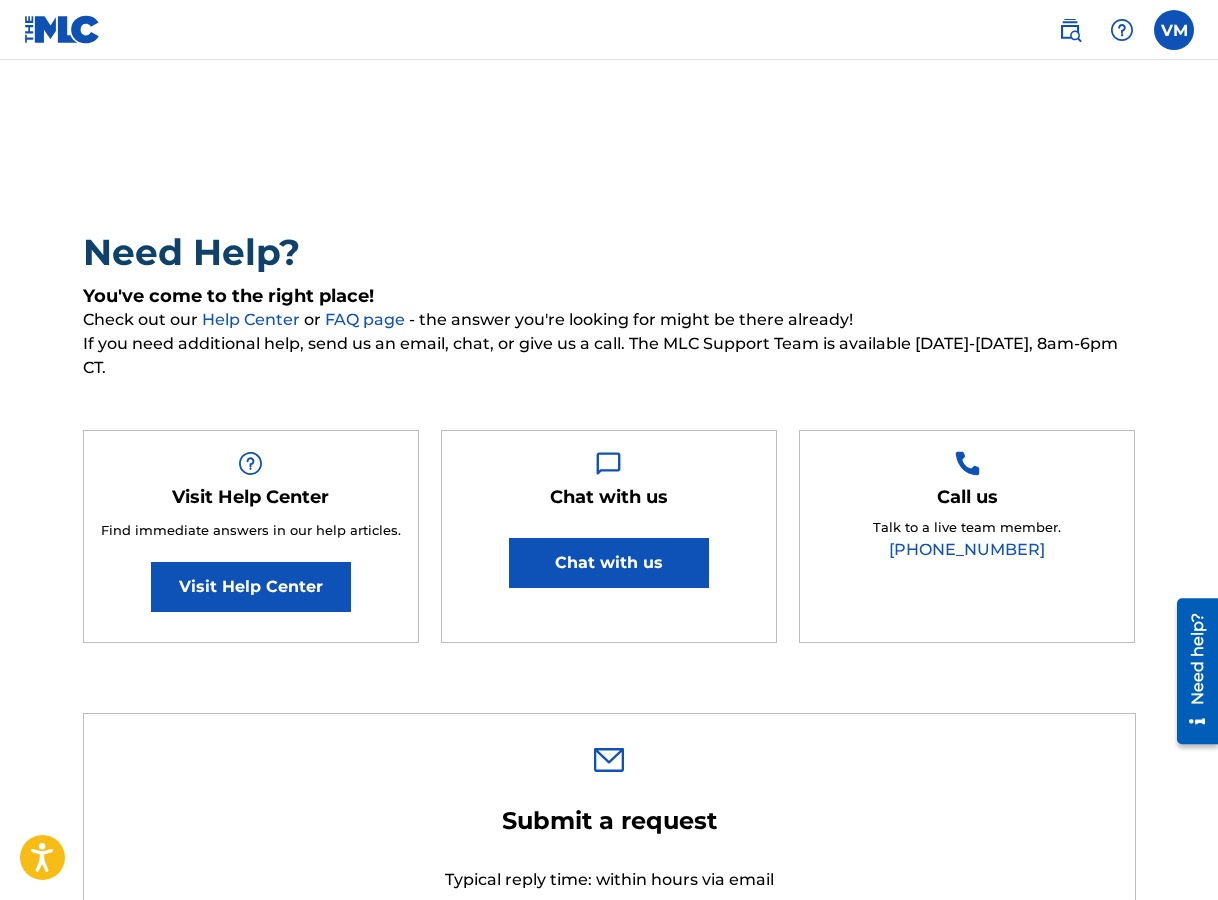 scroll, scrollTop: 0, scrollLeft: 0, axis: both 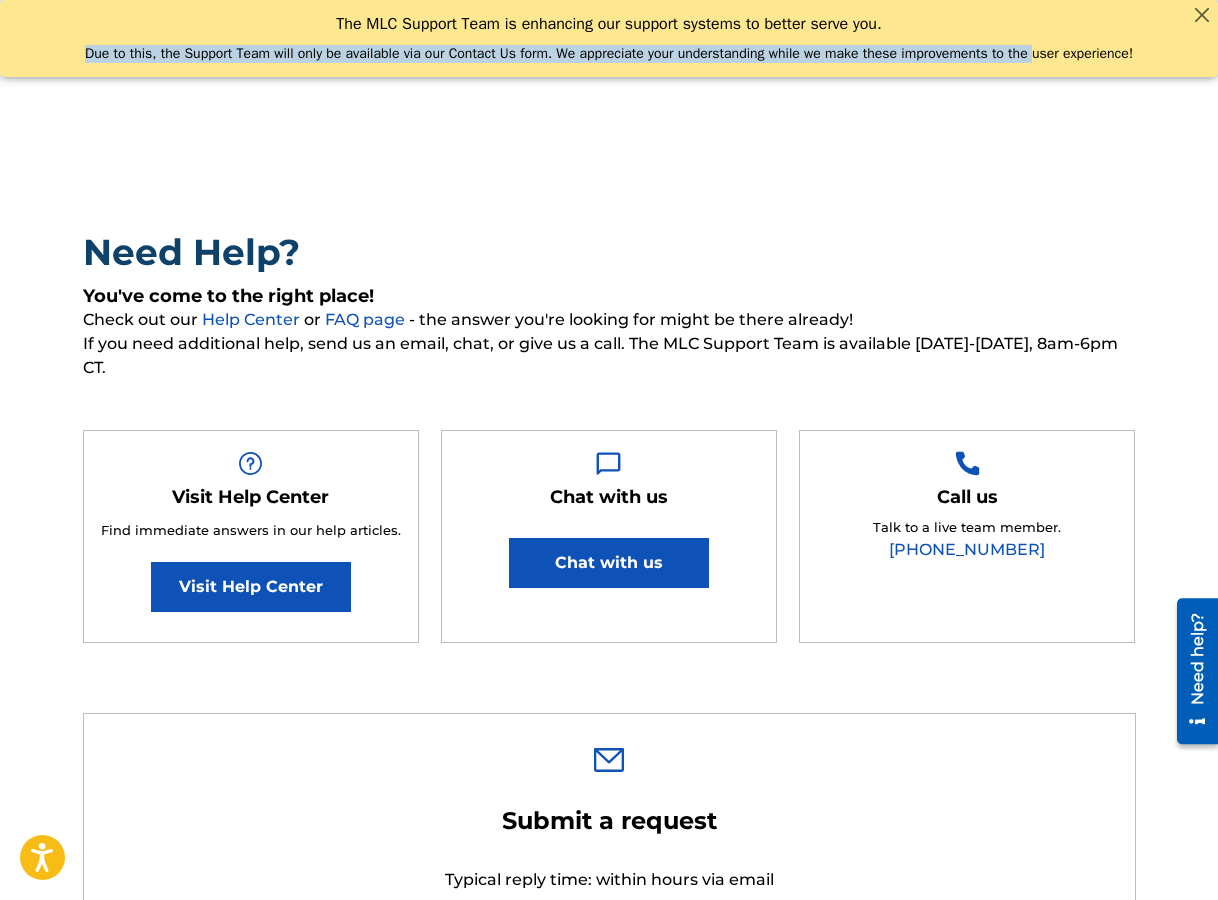 drag, startPoint x: 95, startPoint y: 52, endPoint x: 1029, endPoint y: 63, distance: 934.06476 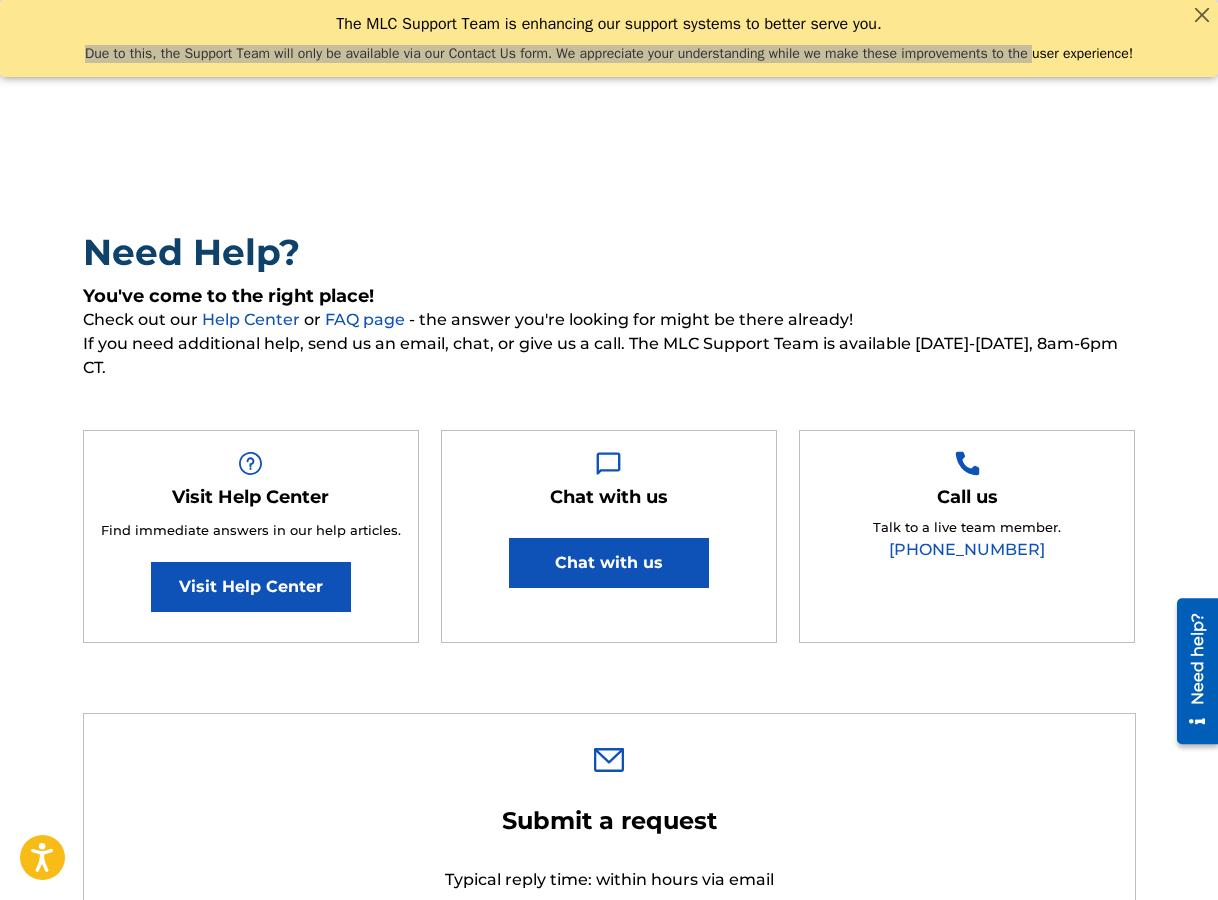 click on "Need Help? You've come to the right place! Check out our   Help Center   or   FAQ page   - the answer you're looking for might be there already! If you need additional help, send us an email, chat, or give us a call. The MLC Support Team is available [DATE]-[DATE], 8am-6pm CT. Visit Help Center Find immediate answers in our help articles. Visit Help Center Chat with us Chat with us Call us Talk to a live team member. [PHONE_NUMBER] Submit a request Typical reply time: within hours via email First Name [PERSON_NAME] Last Name [PERSON_NAME] [PERSON_NAME] Email * [DOMAIN_NAME][EMAIL_ADDRESS][DOMAIN_NAME] Topic * Please Select I need help with my account I need help with managing my catalog I need help with the Public Search I need help with information about The MLC I need help with payment I need help with DQI Below, please describe your question or issue in as much detail as possible so we can assist you effectively. * Below, please attach any images or screenshots that would help the Support Team in resolving your issue. Ticket Name" at bounding box center [609, 1071] 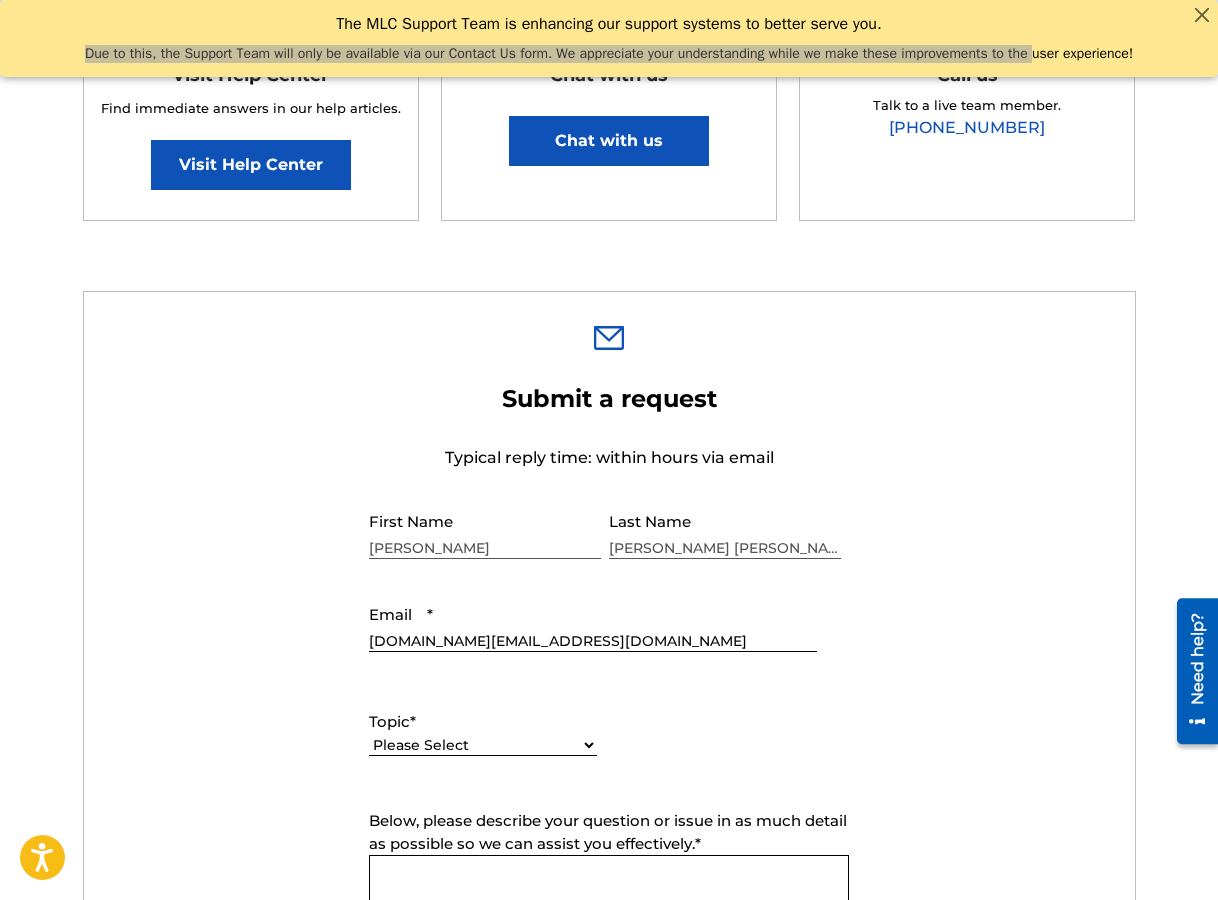 scroll, scrollTop: 600, scrollLeft: 0, axis: vertical 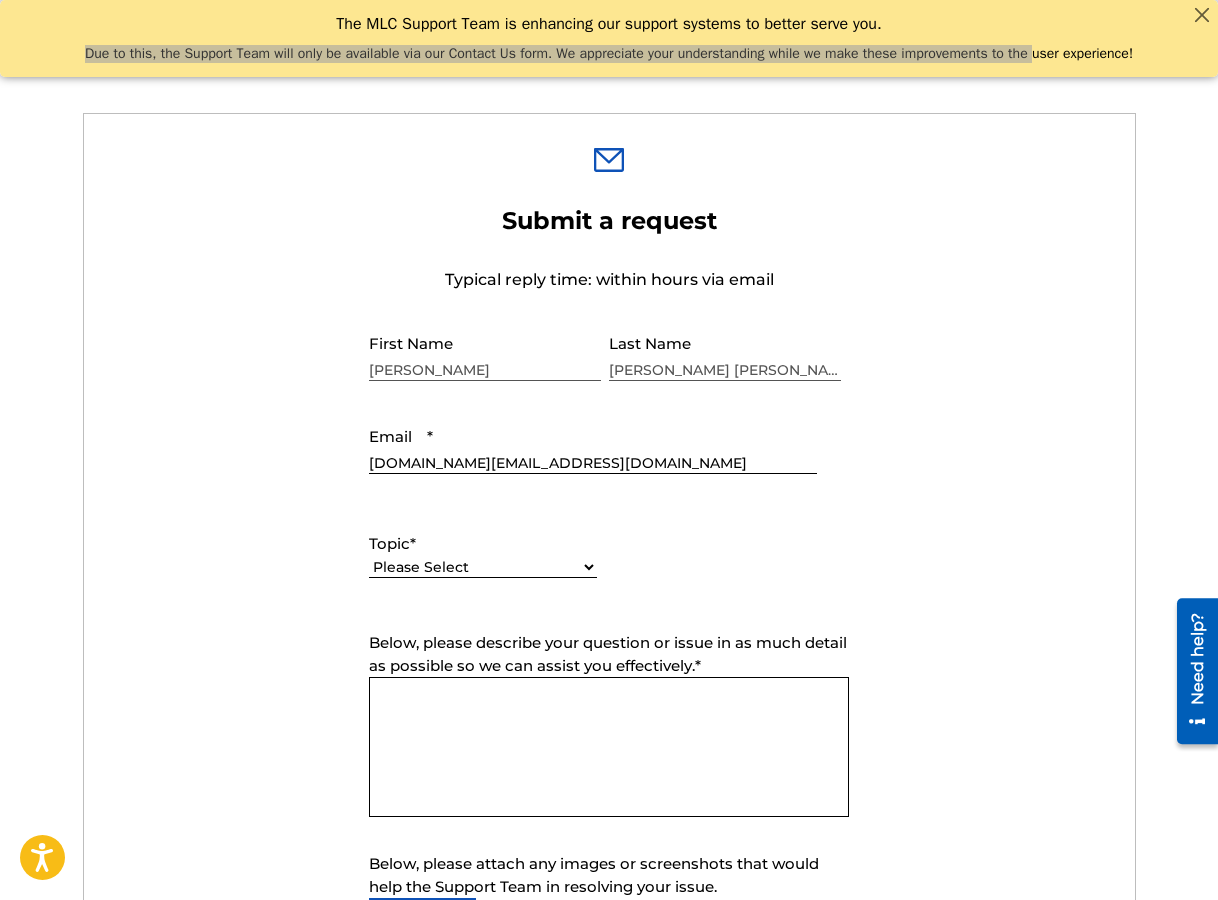 click on "Please Select I need help with my account I need help with managing my catalog I need help with the Public Search I need help with information about The MLC I need help with payment I need help with DQI" at bounding box center (483, 567) 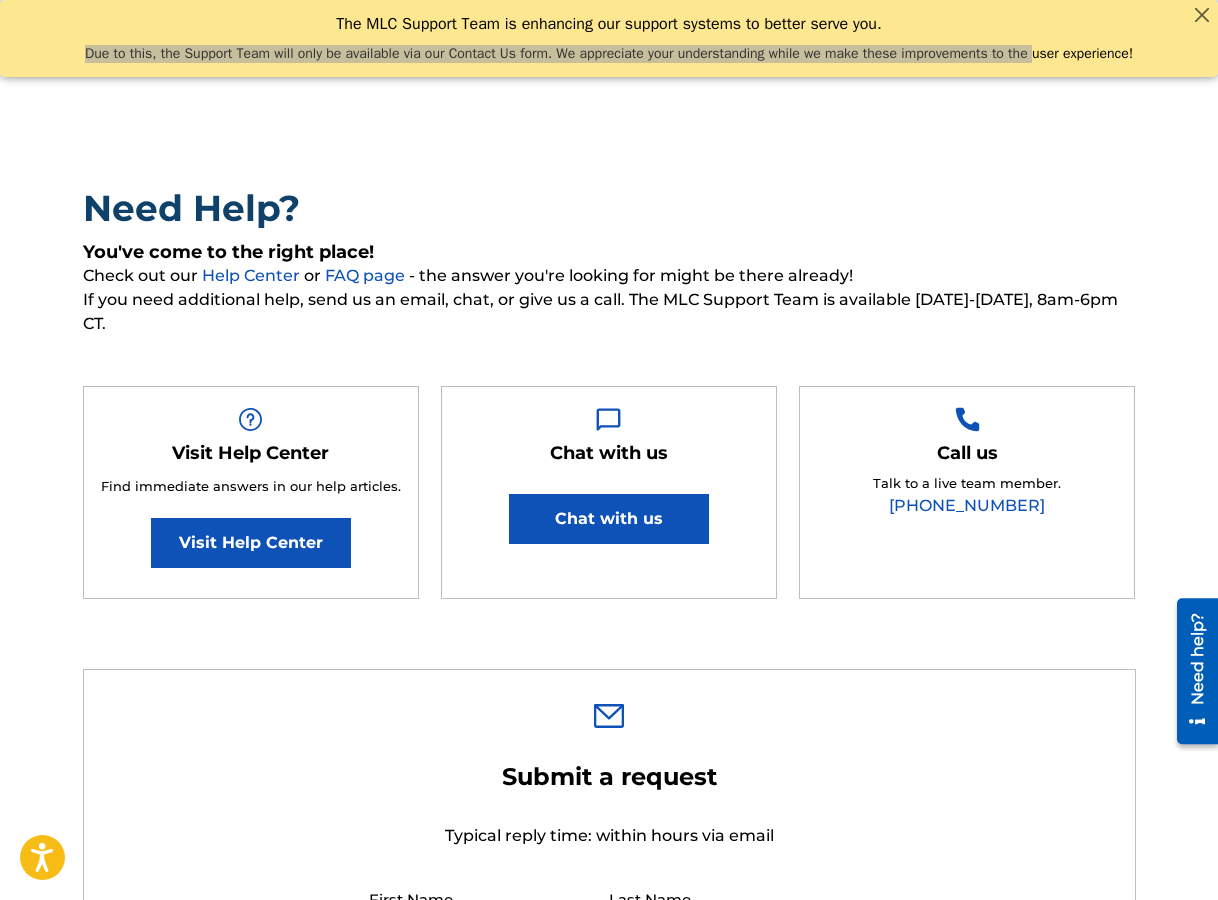 scroll, scrollTop: 0, scrollLeft: 0, axis: both 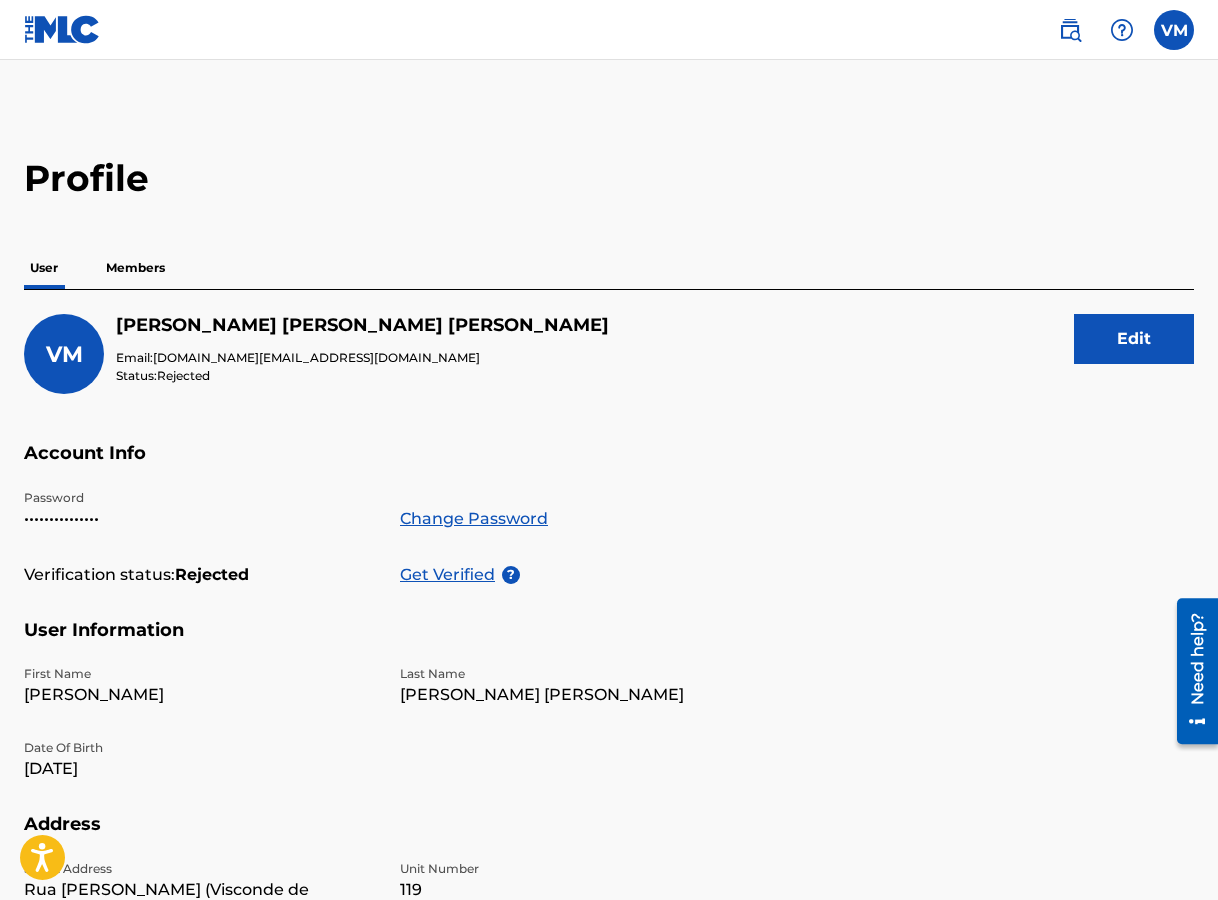 click on "Members" at bounding box center (135, 268) 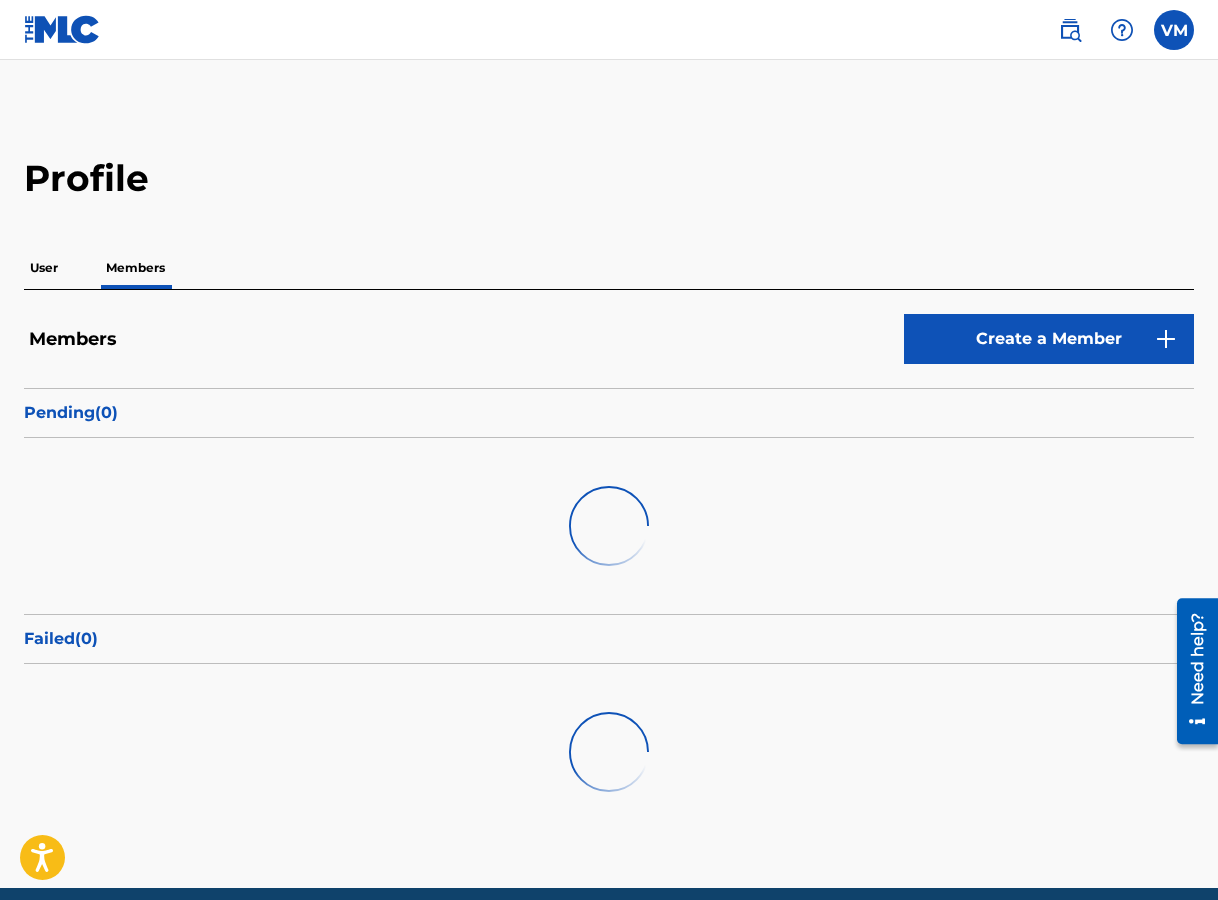 click on "User Members" at bounding box center [609, 268] 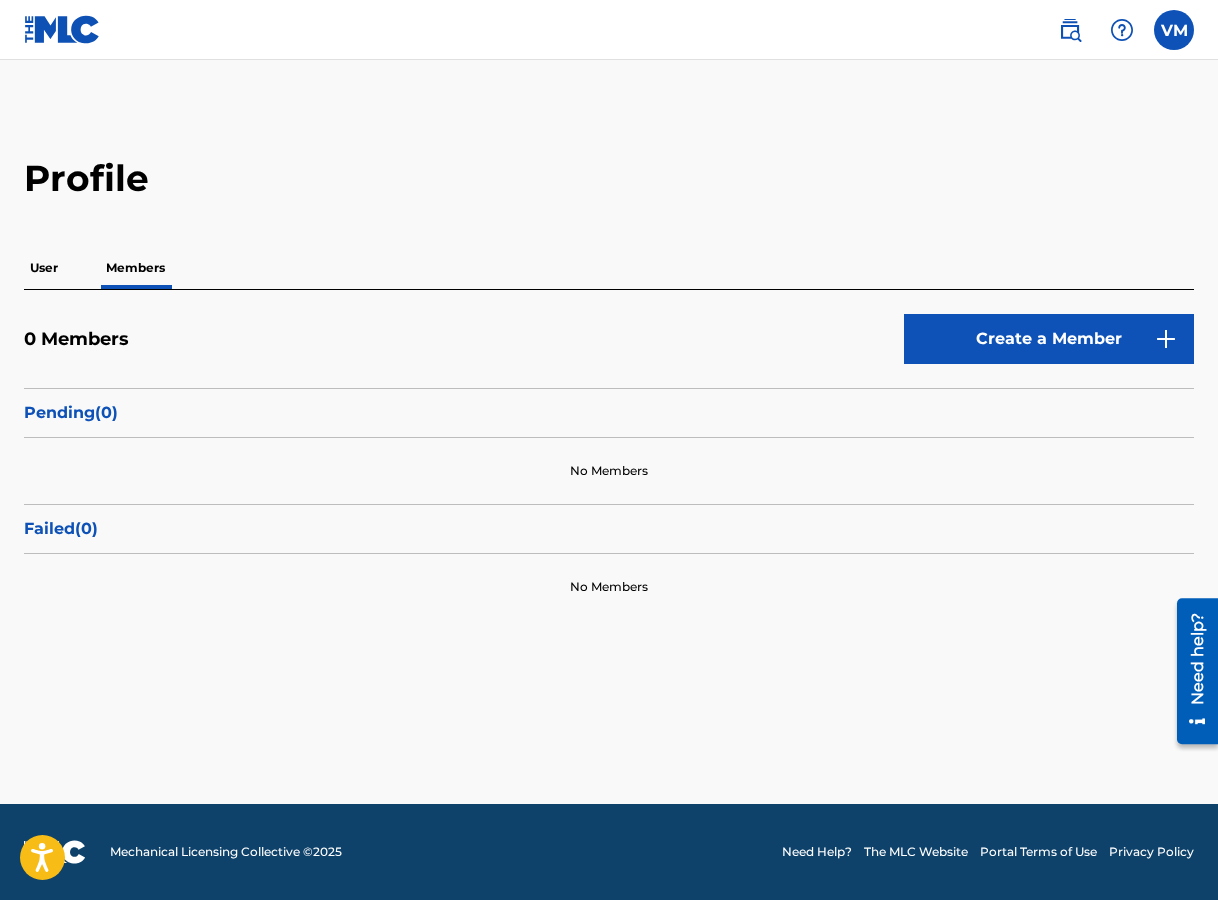 scroll, scrollTop: 0, scrollLeft: 0, axis: both 